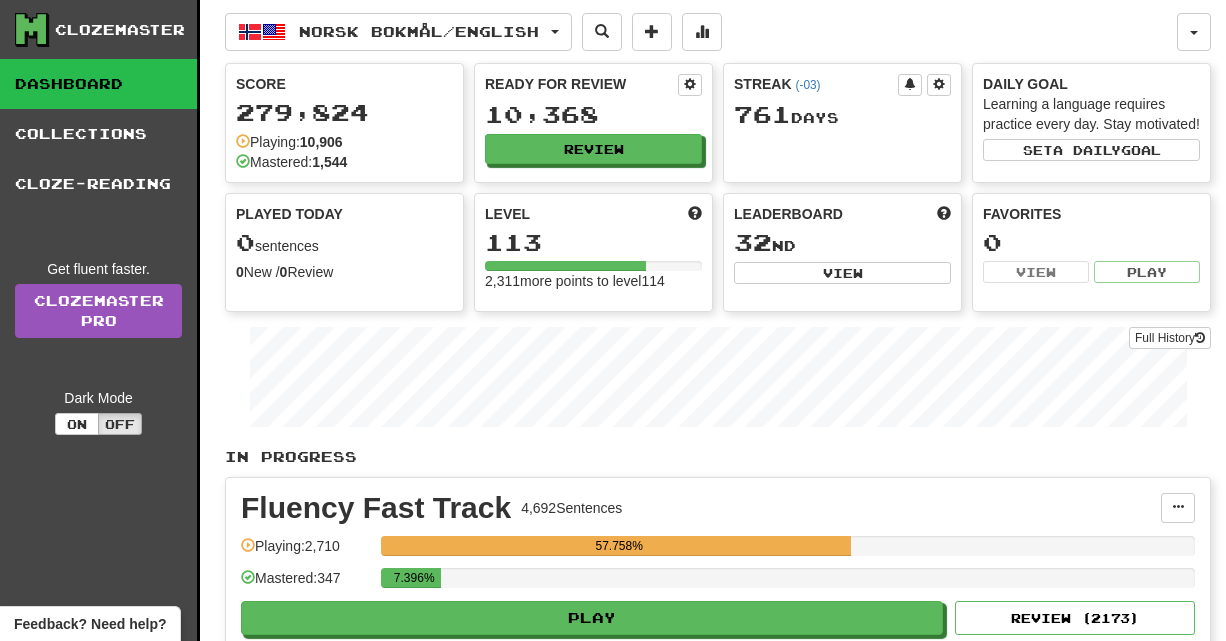scroll, scrollTop: 0, scrollLeft: 0, axis: both 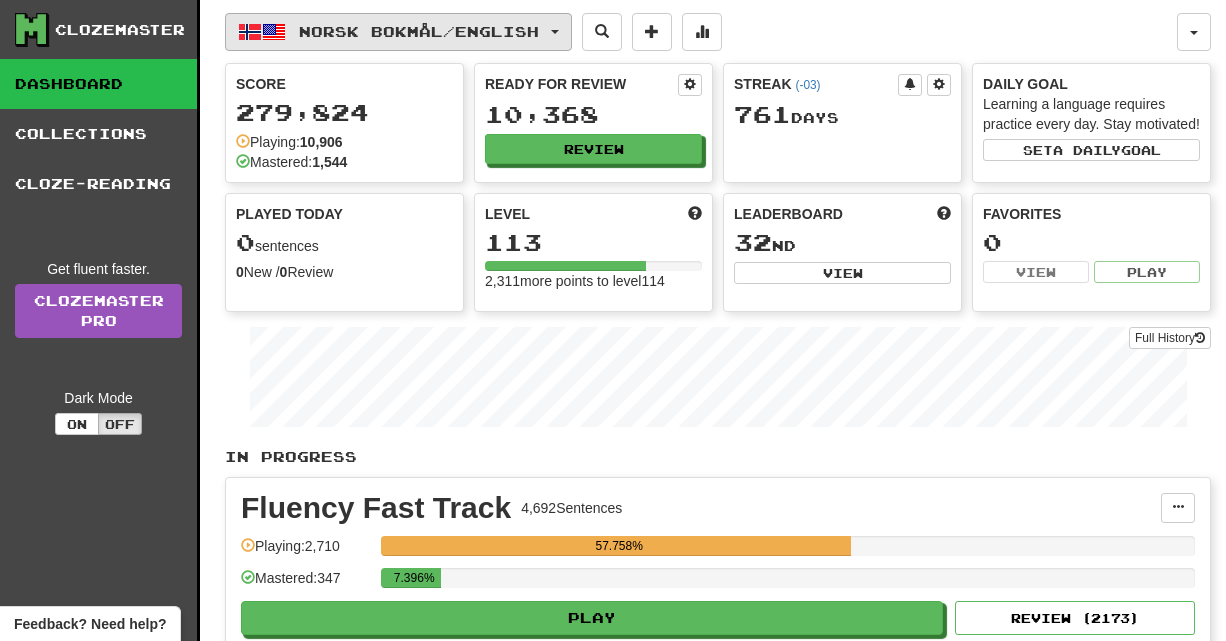 click on "Norsk bokmål  /  English" 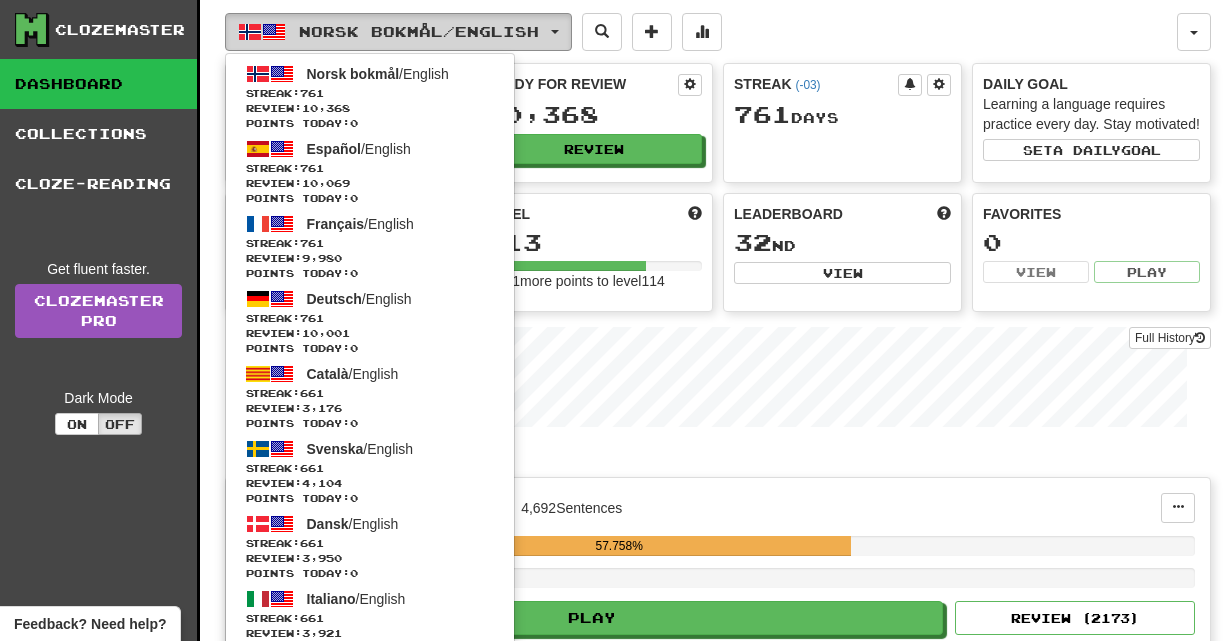 type 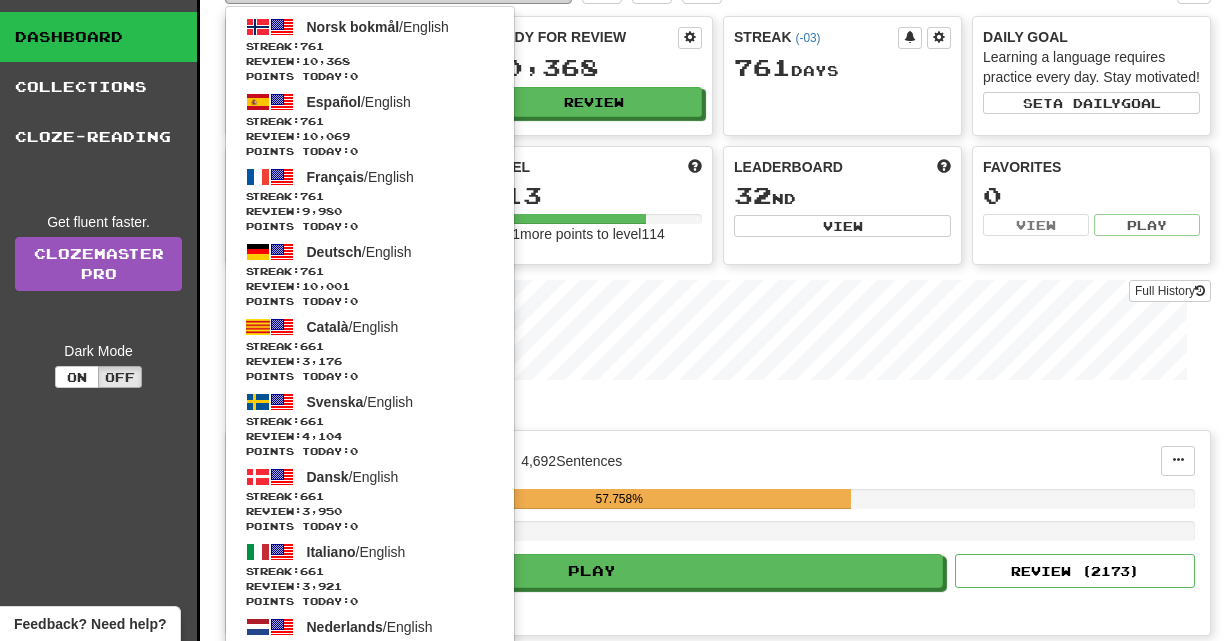 scroll, scrollTop: 0, scrollLeft: 0, axis: both 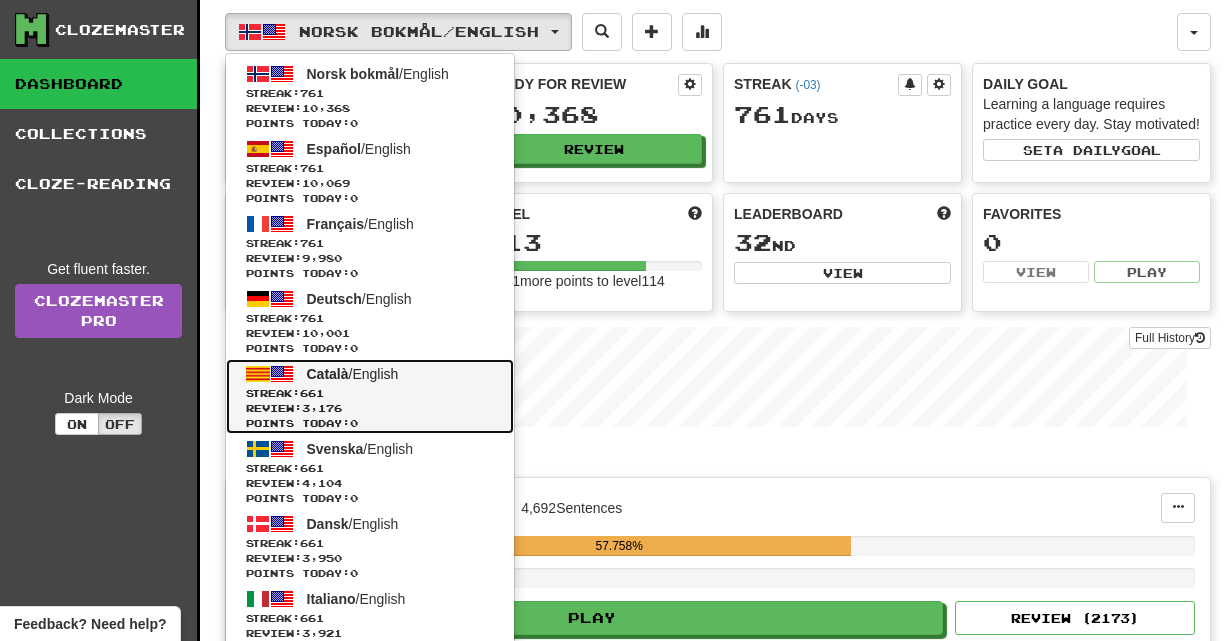 click on "Points today:  0" 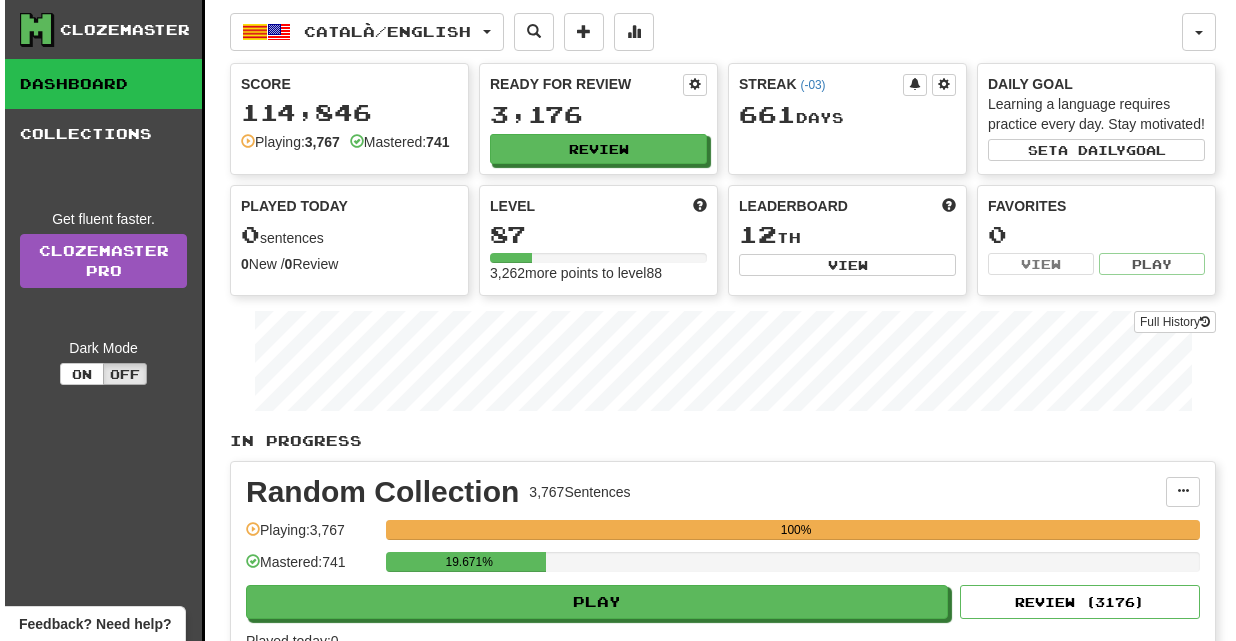 scroll, scrollTop: 0, scrollLeft: 0, axis: both 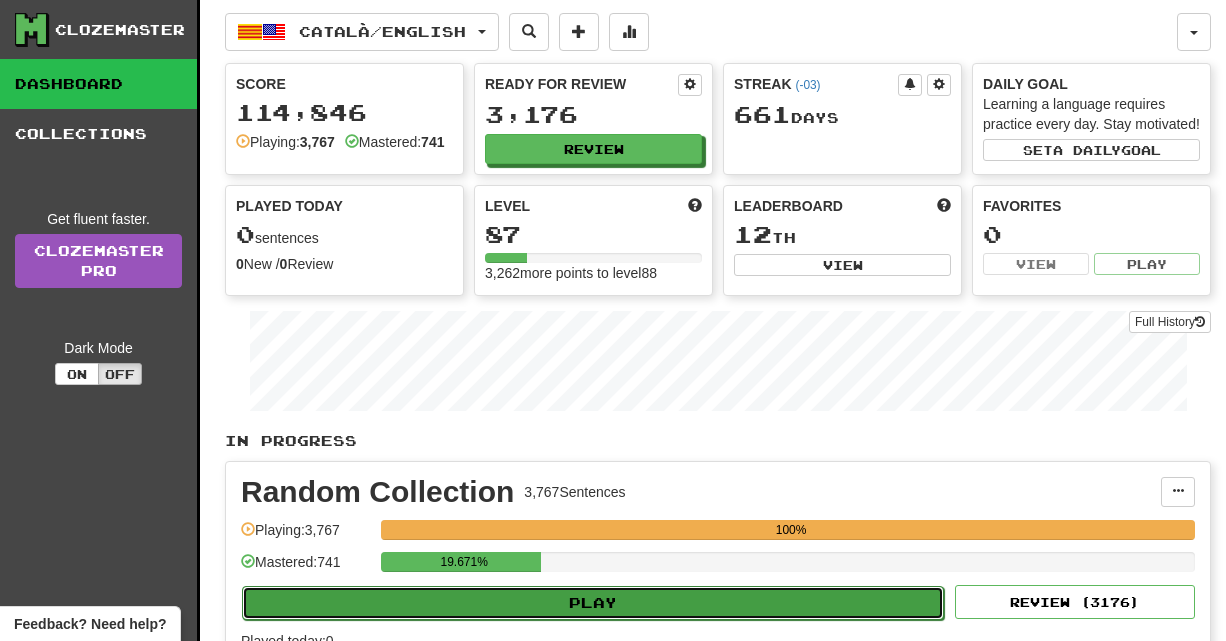 click on "Play" at bounding box center [593, 603] 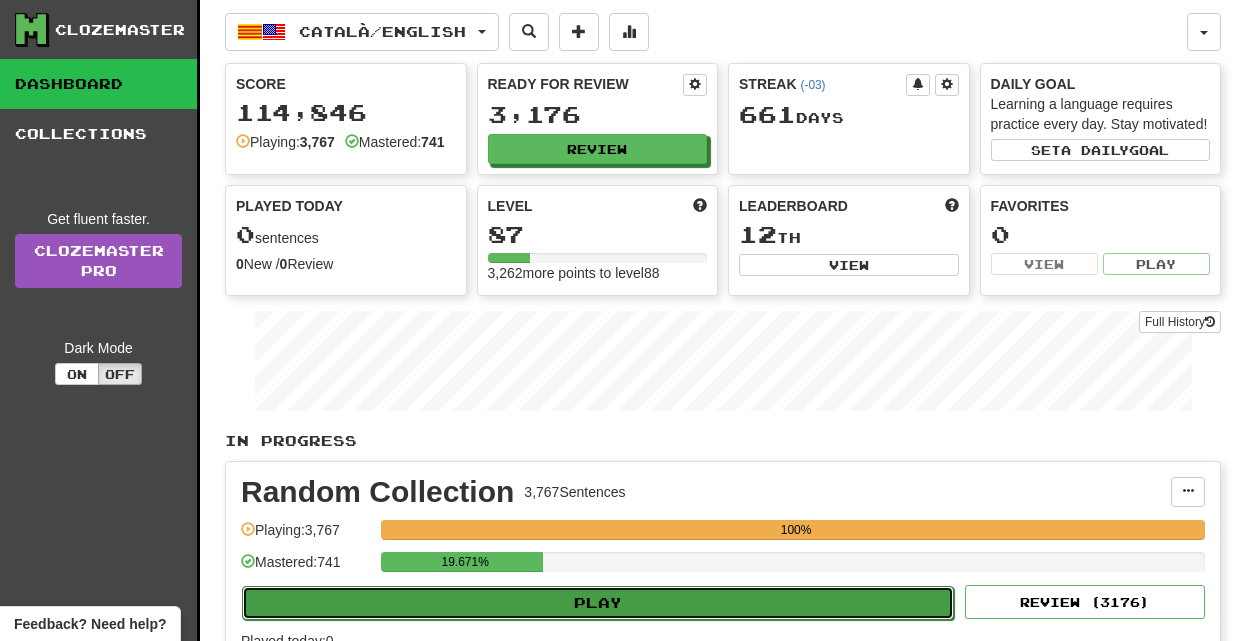 select on "**" 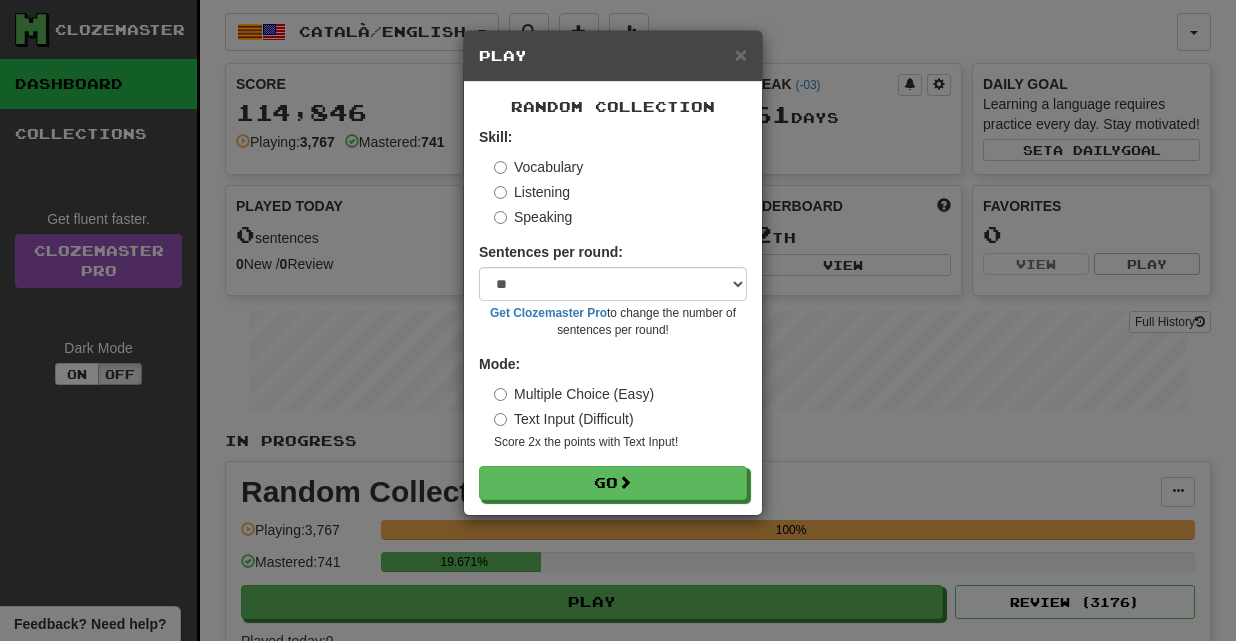 click on "× Play Random Collection Skill: Vocabulary Listening Speaking Sentences per round: * ** ** ** ** ** *** ******** Get Clozemaster Pro  to change the number of sentences per round! Mode: Multiple Choice (Easy) Text Input (Difficult) Score 2x the points with Text Input ! Go" at bounding box center (618, 320) 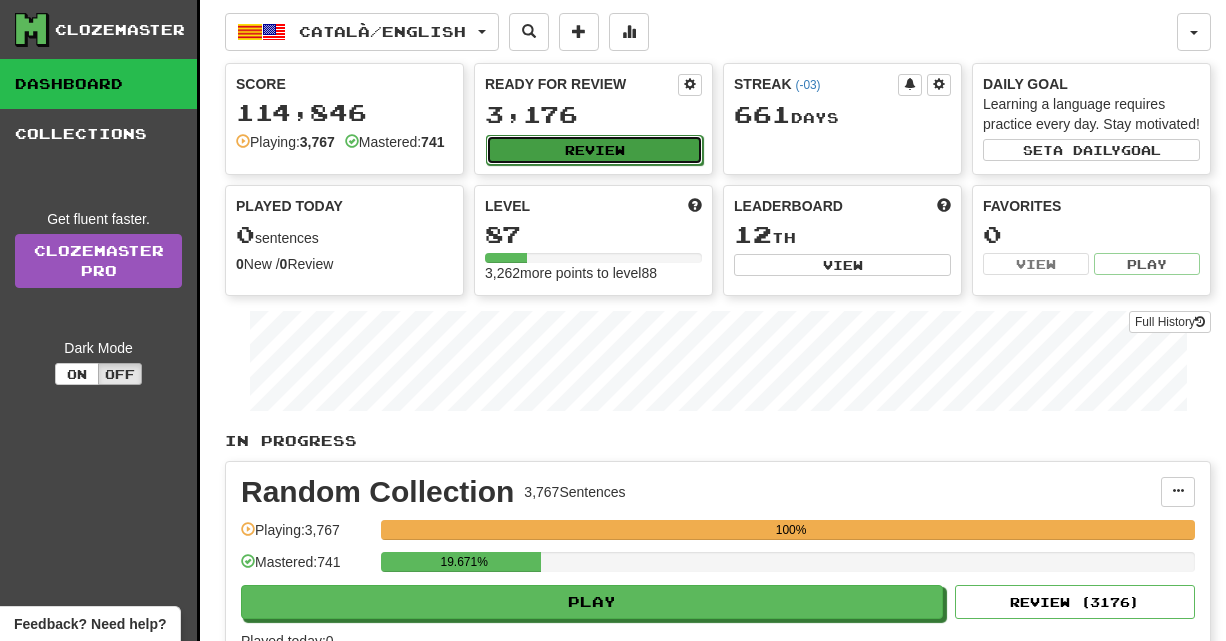 click on "Review" at bounding box center [594, 150] 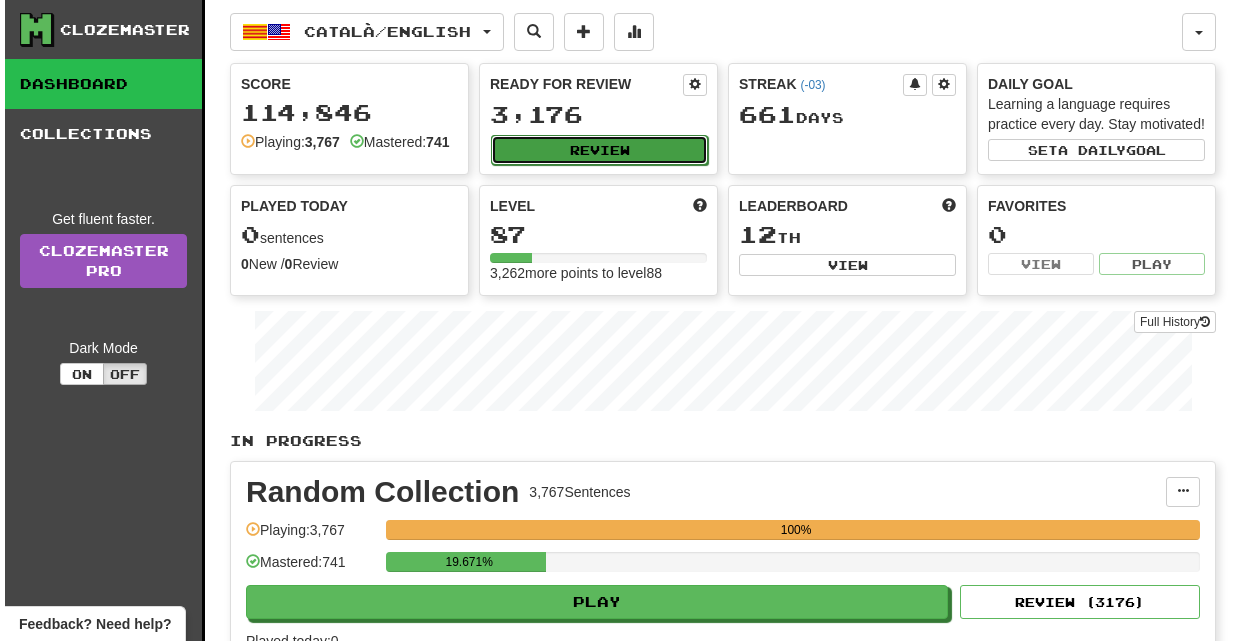 select on "**" 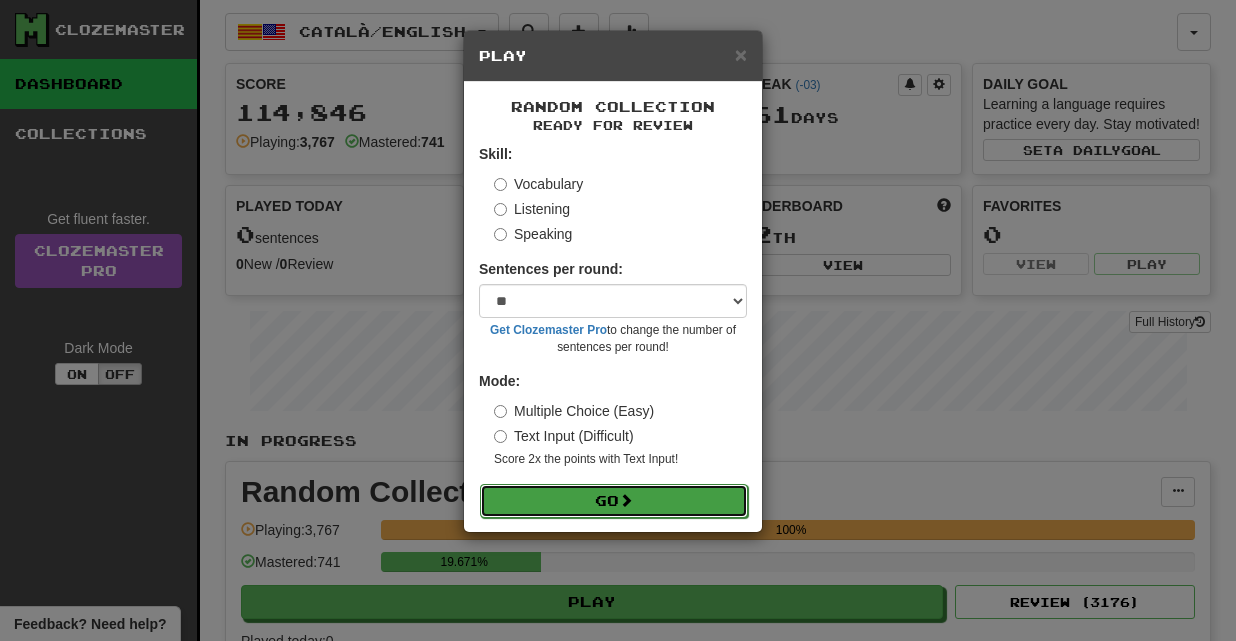click on "Go" at bounding box center [614, 501] 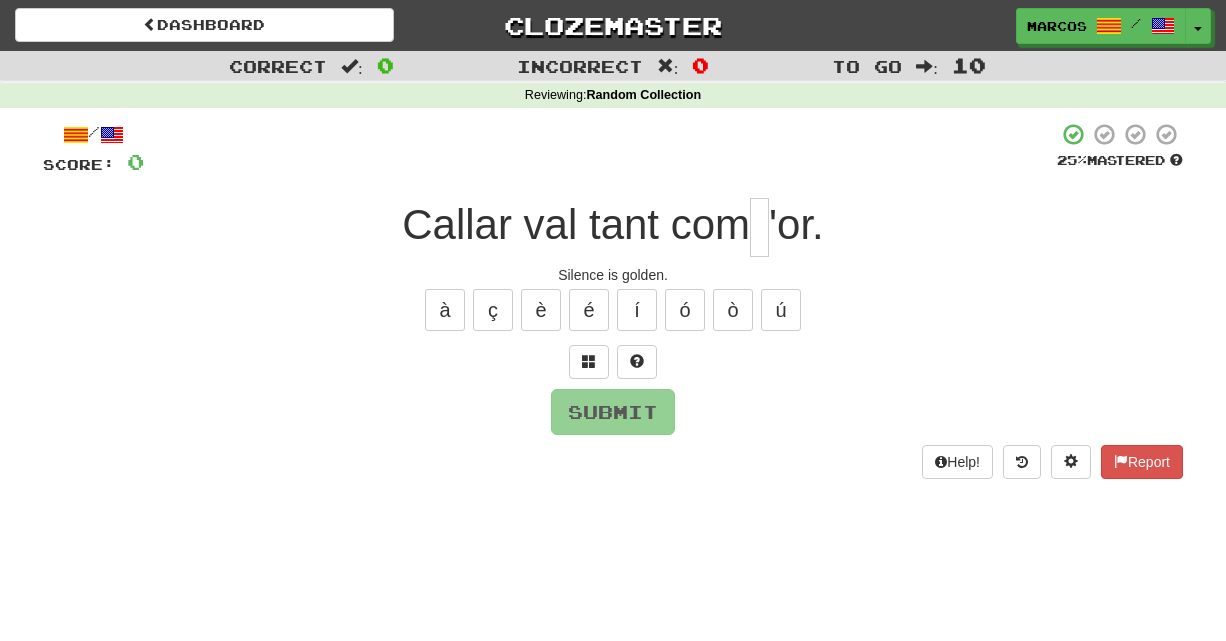 scroll, scrollTop: 0, scrollLeft: 0, axis: both 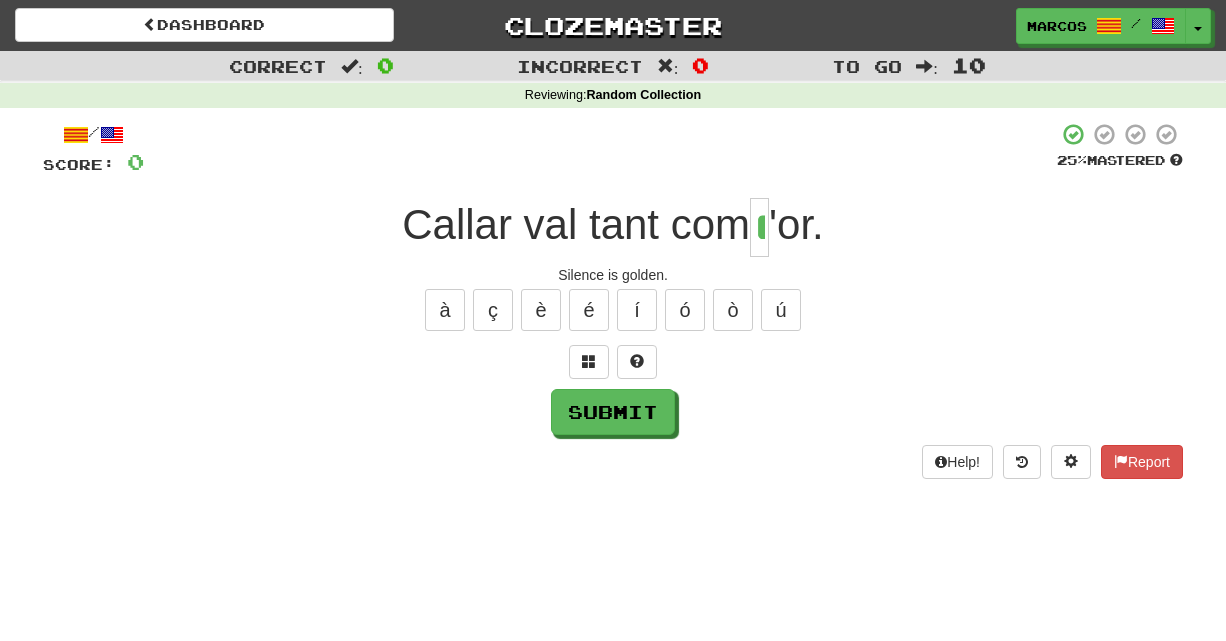 type on "*" 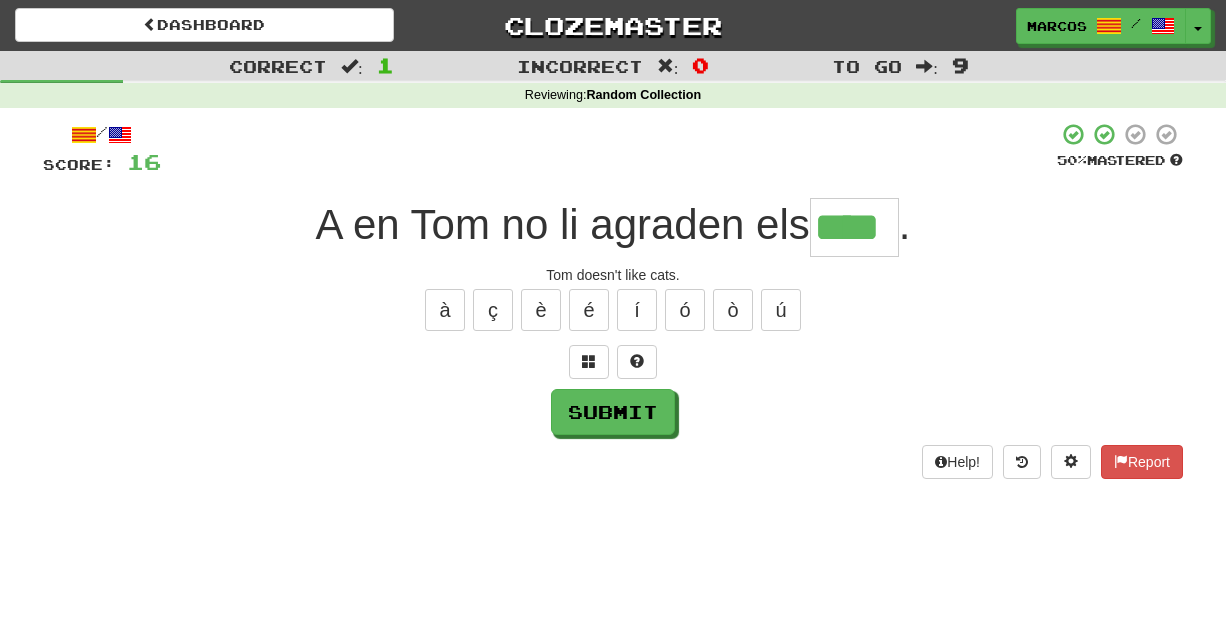 type on "****" 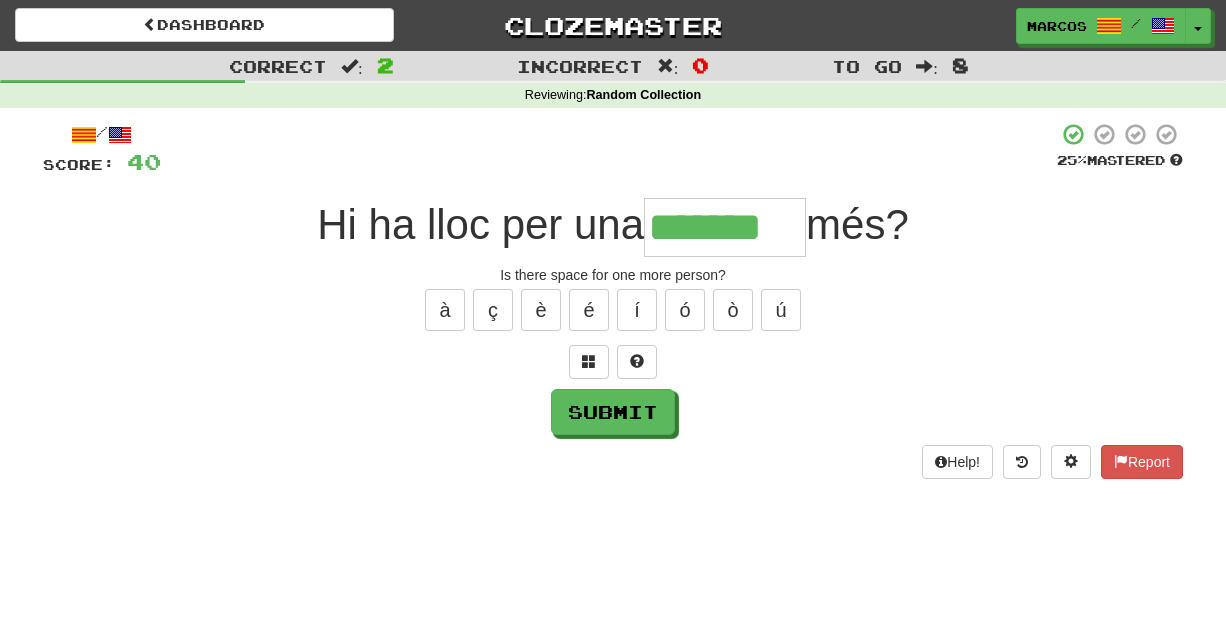 type on "*******" 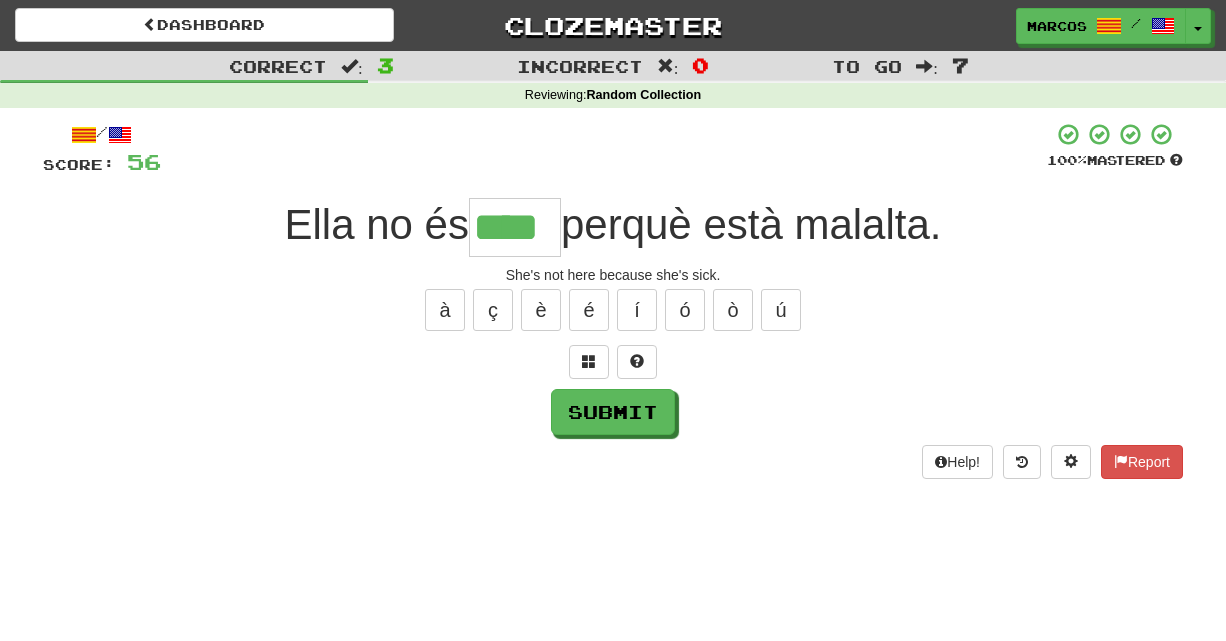 type on "****" 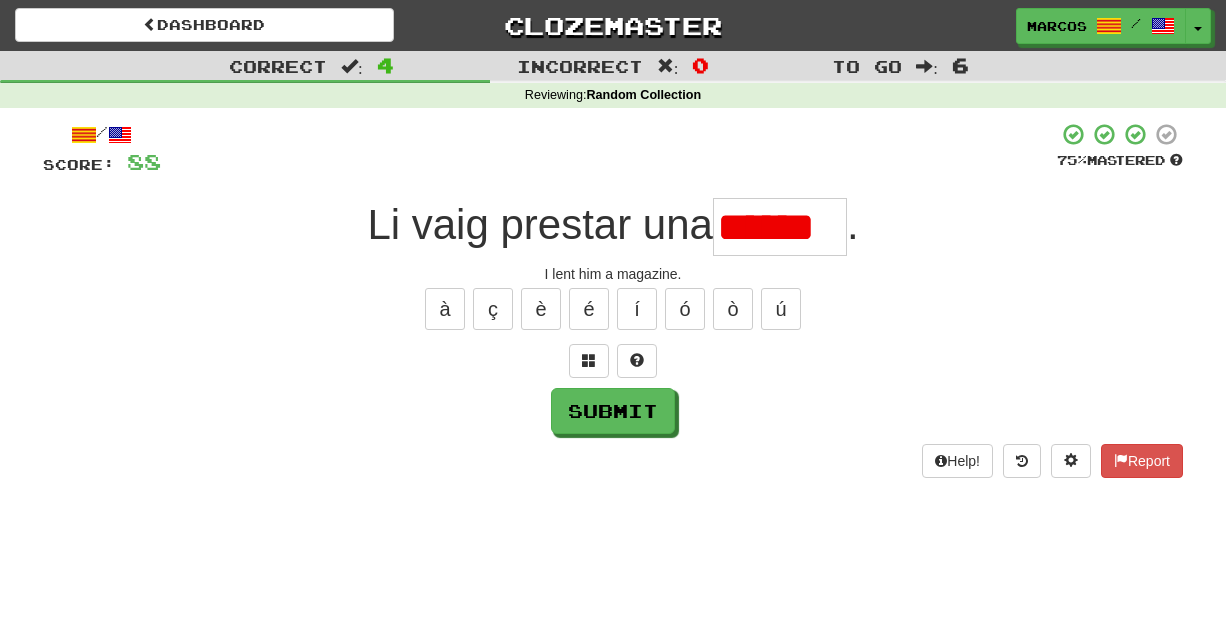 scroll, scrollTop: 0, scrollLeft: 0, axis: both 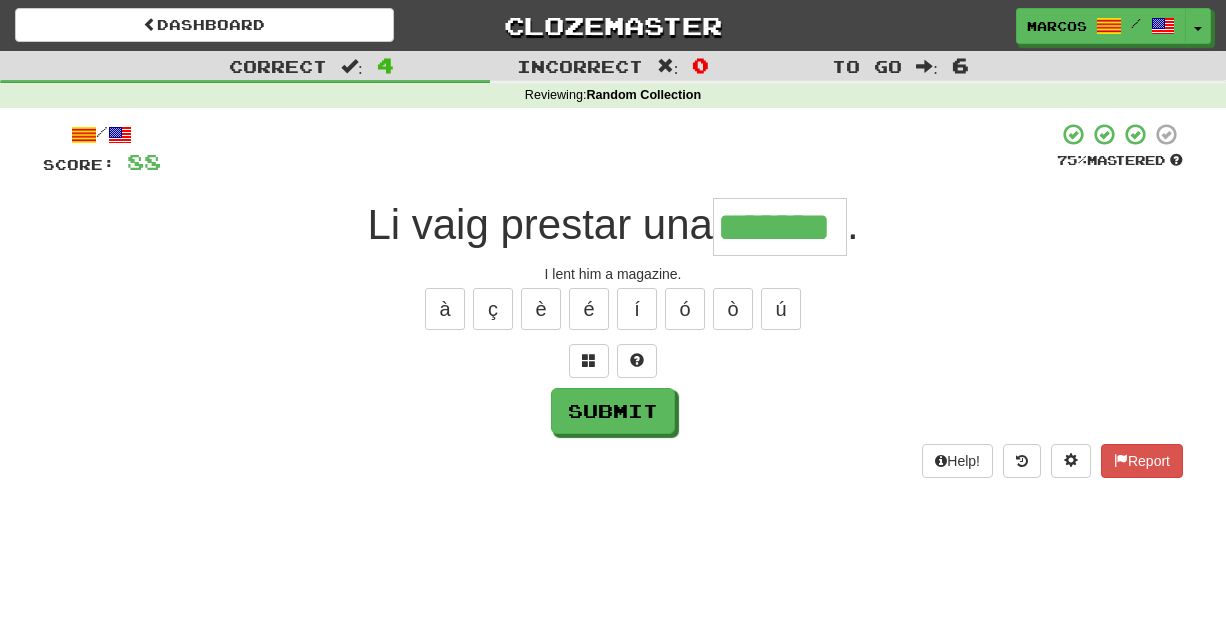 type on "*******" 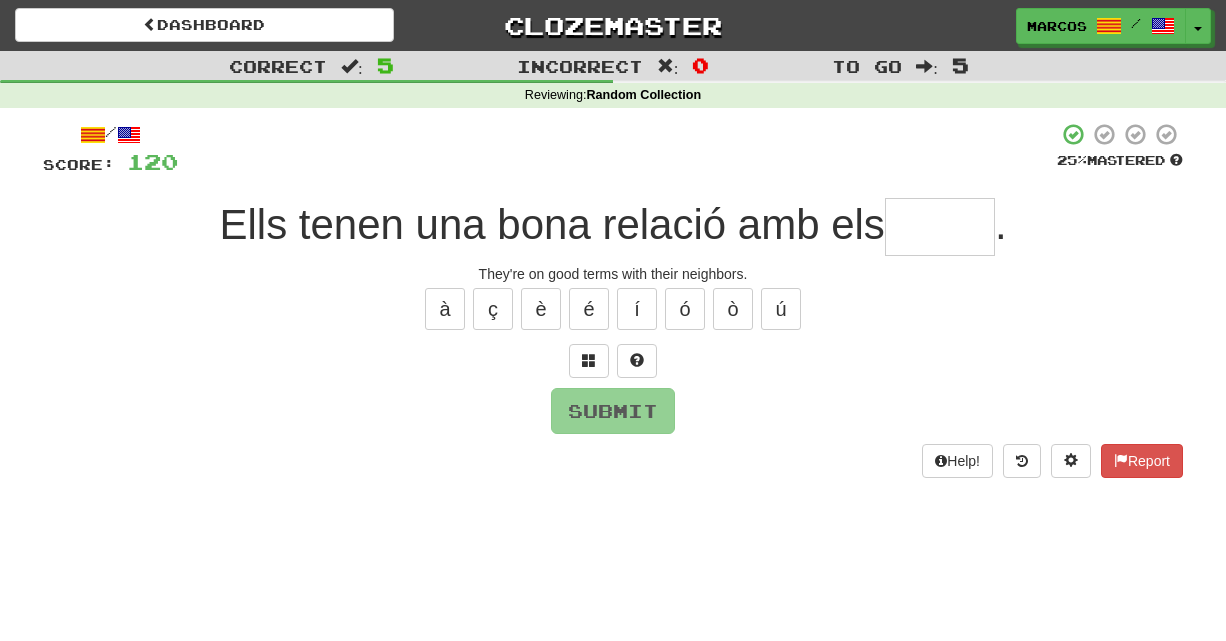 type on "*" 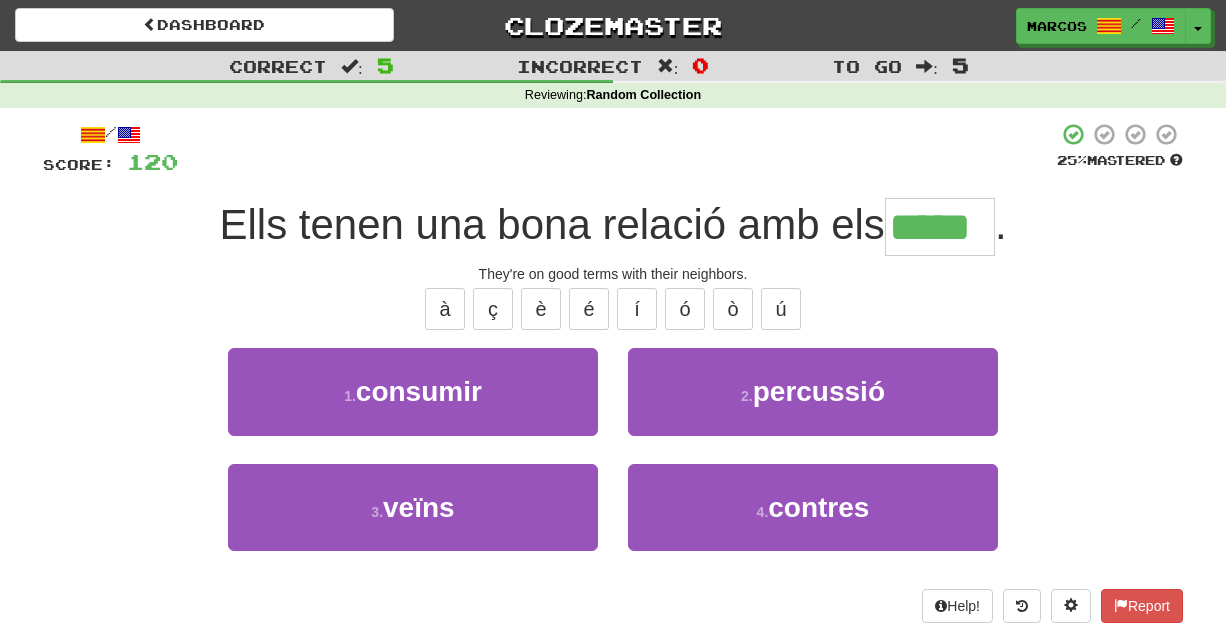 type on "*****" 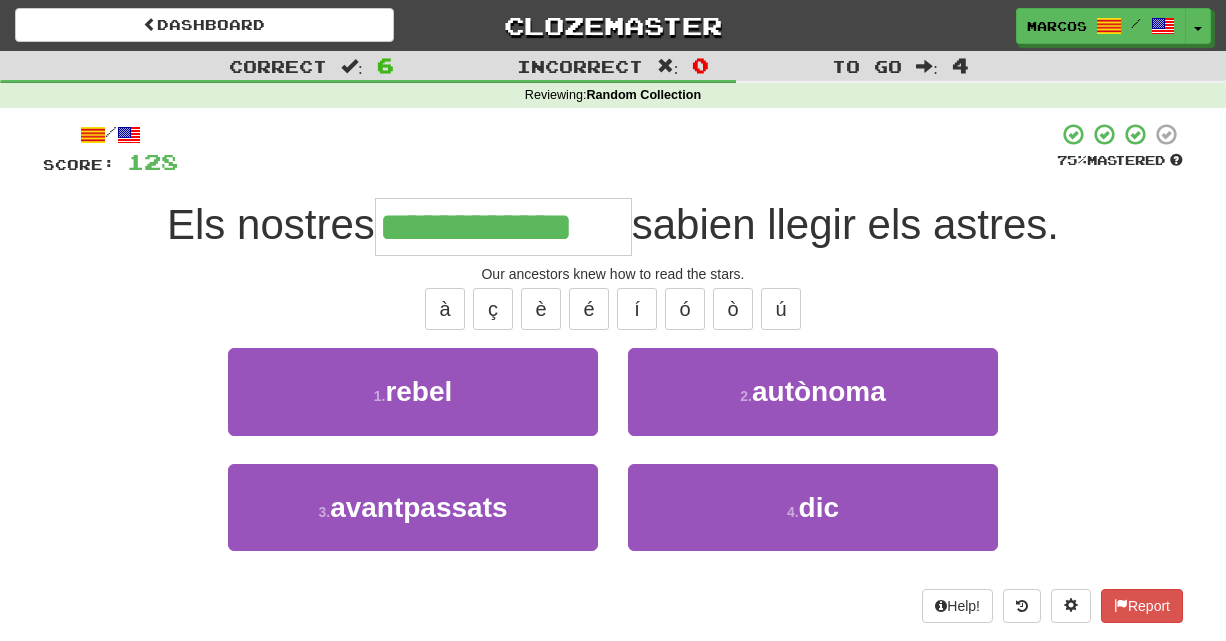 type on "**********" 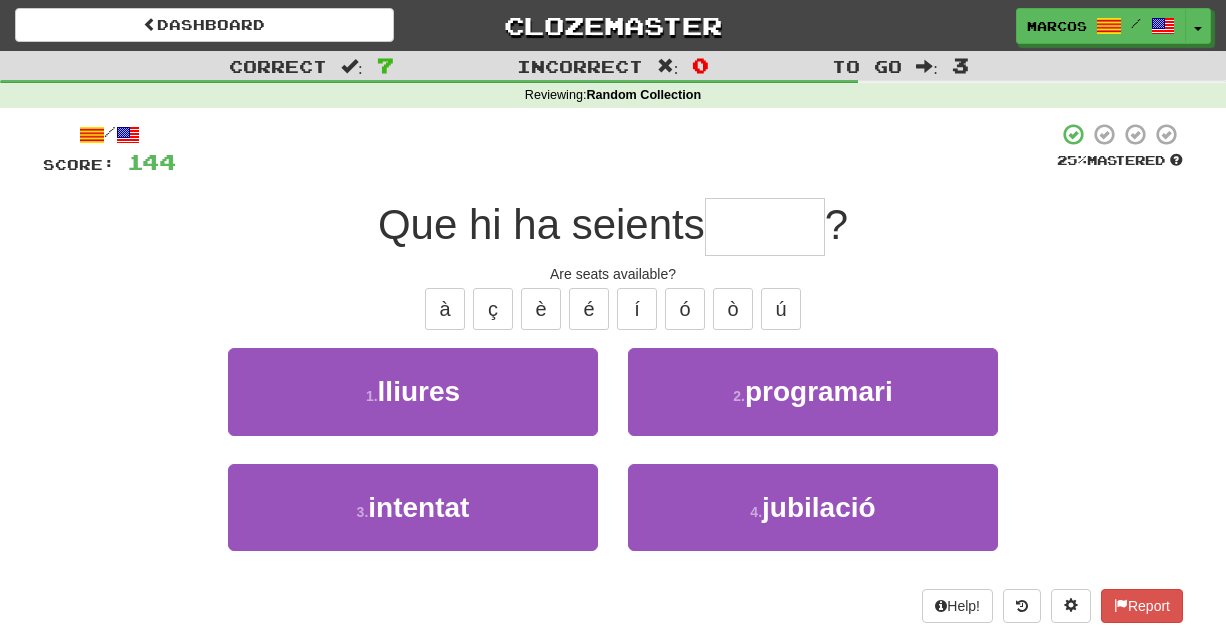 type on "*" 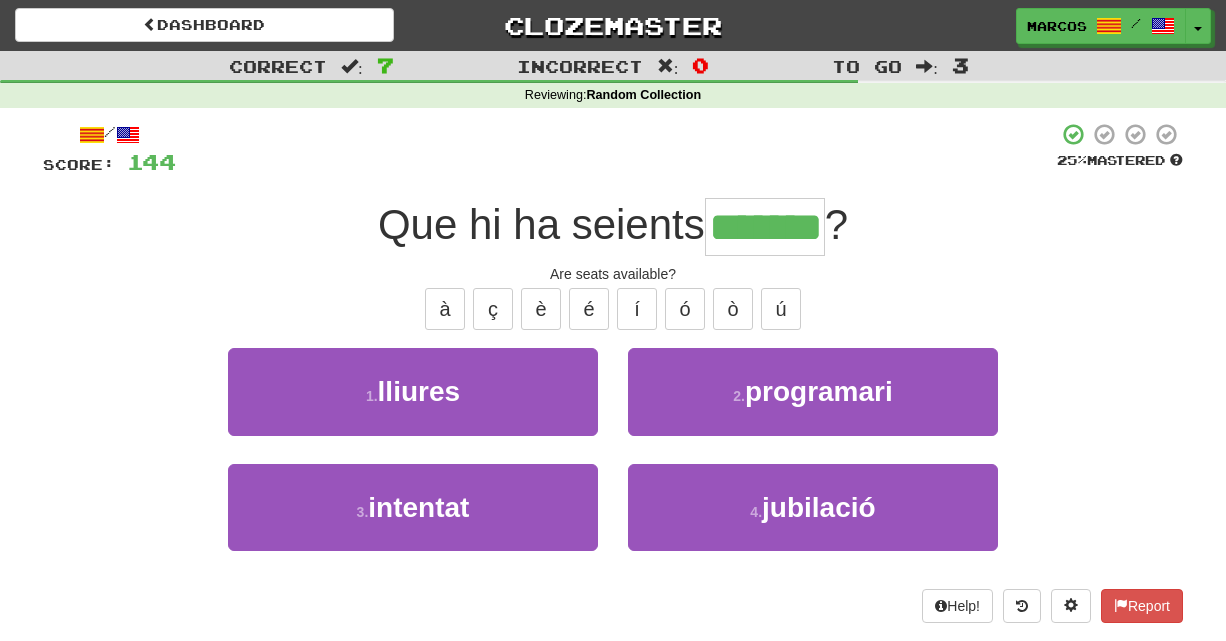 type on "*******" 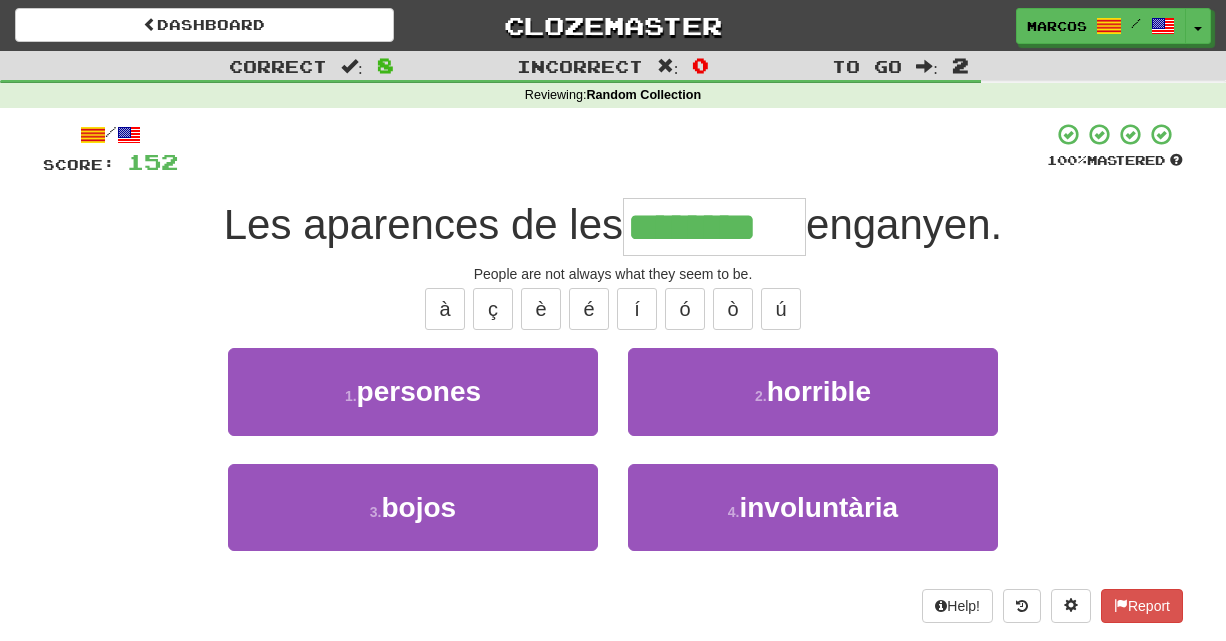 type on "********" 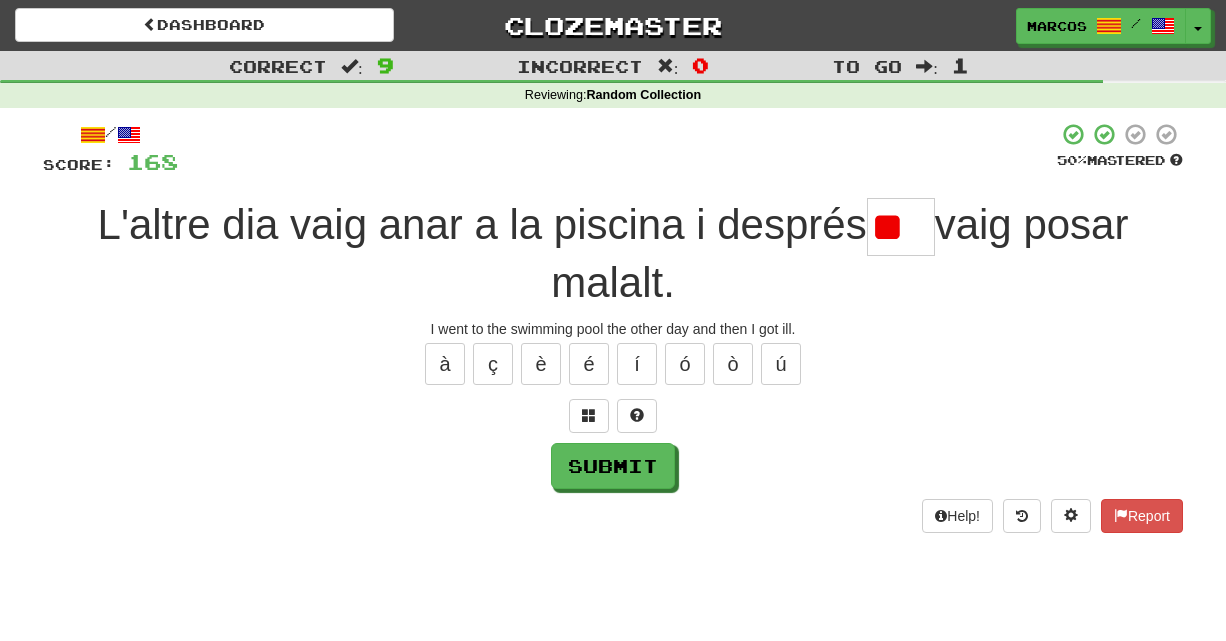 type on "*" 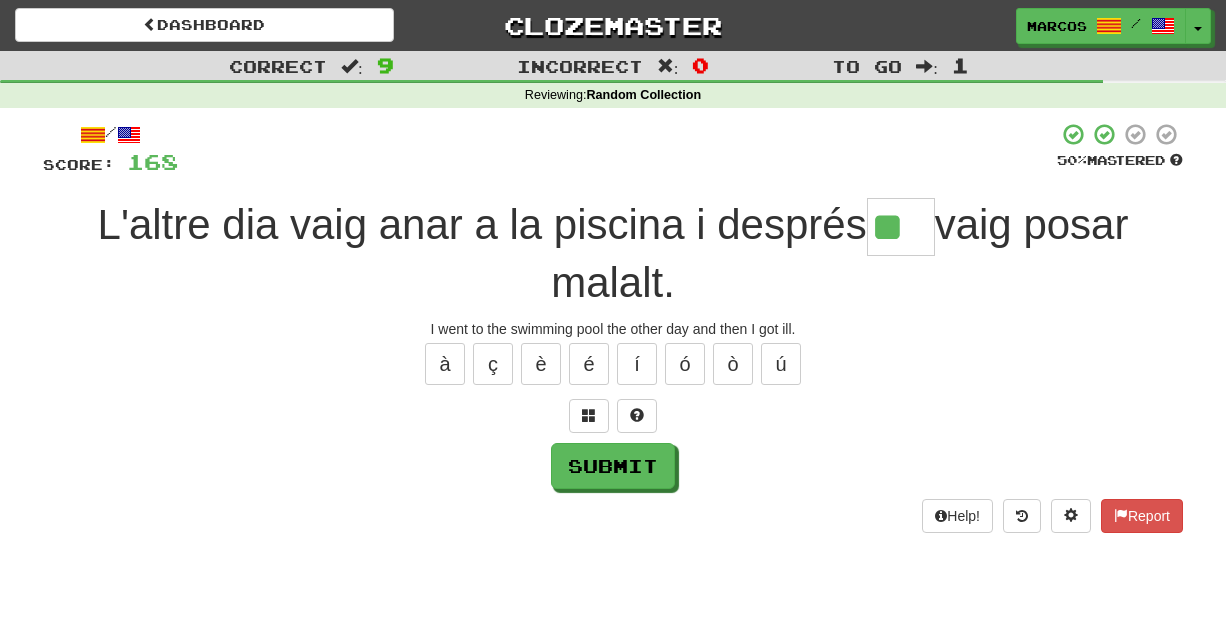 type on "**" 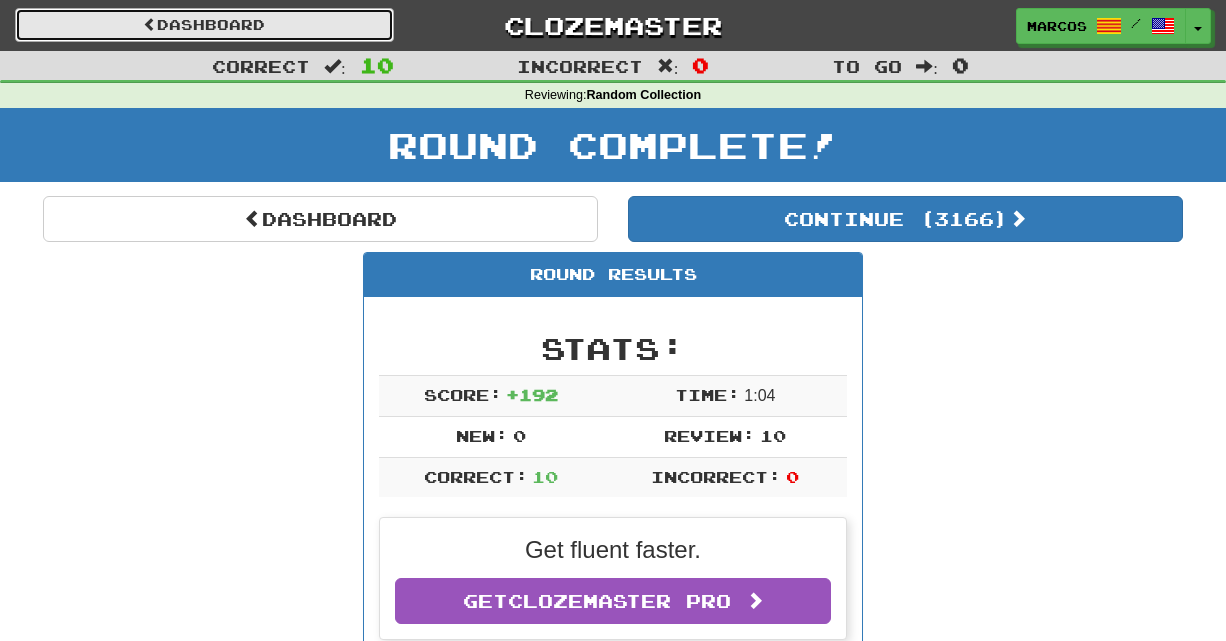 click on "Dashboard" at bounding box center (204, 25) 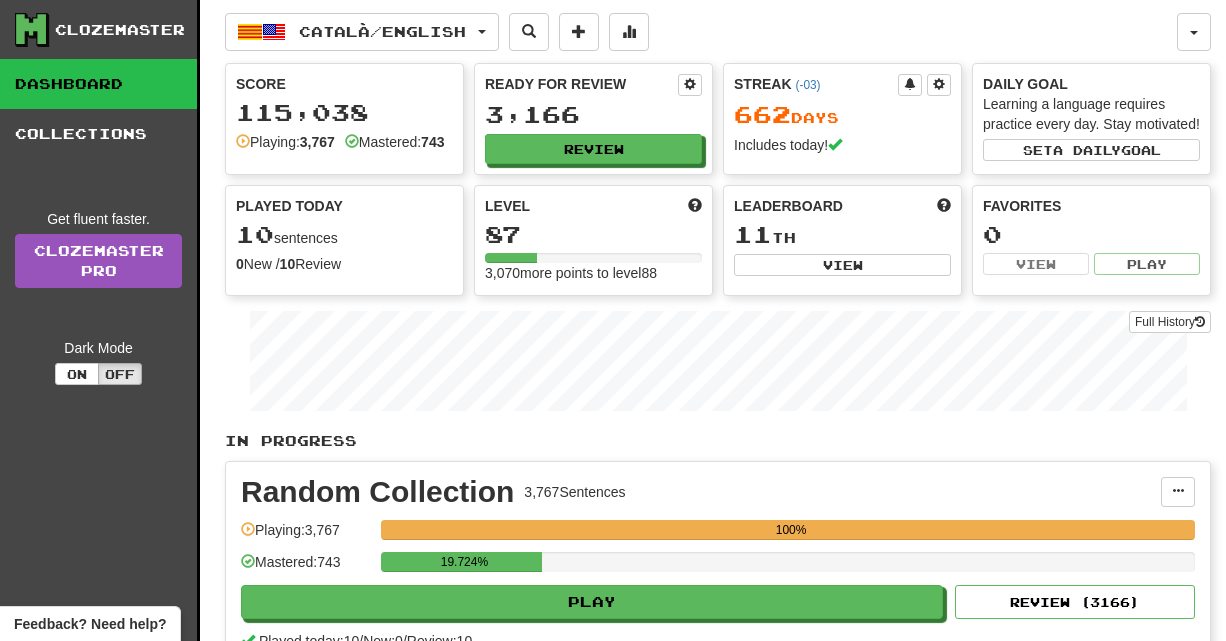 scroll, scrollTop: 0, scrollLeft: 0, axis: both 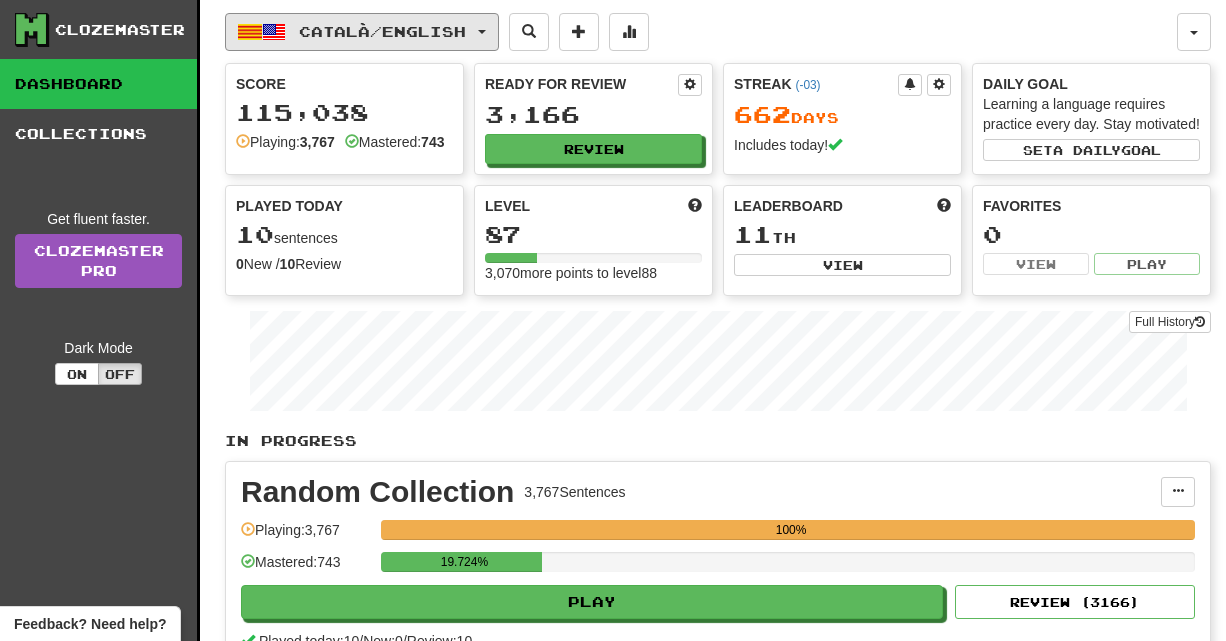 click on "Català  /  English" at bounding box center (382, 31) 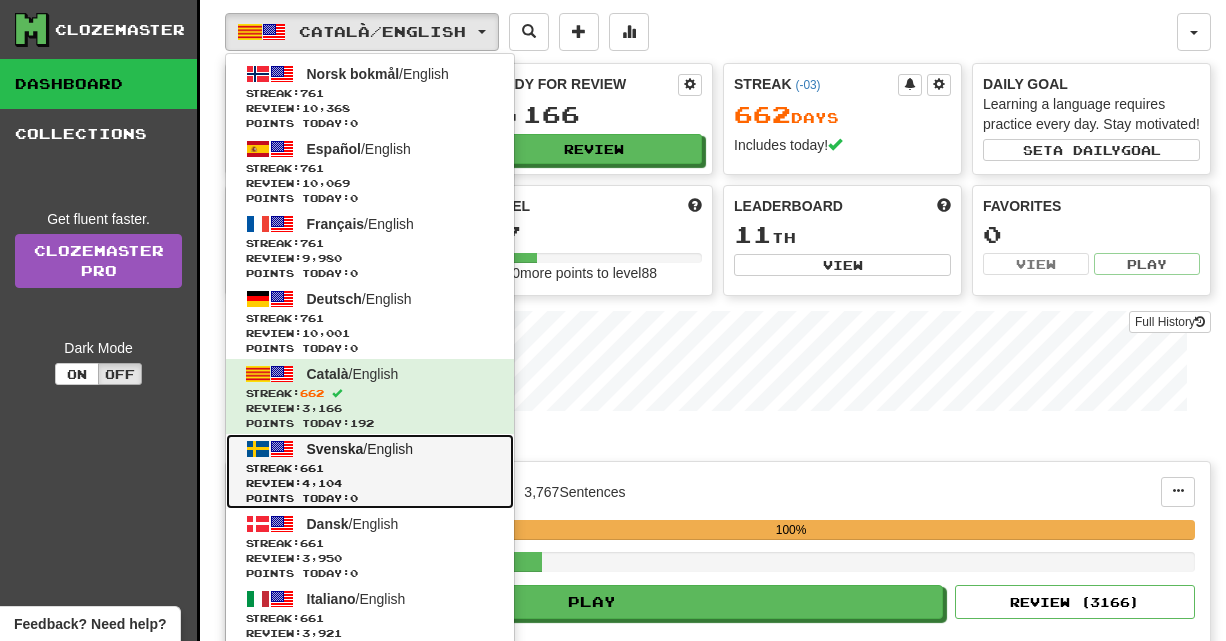 click on "Svenska  /  English Streak:  661   Review:  4,104 Points today:  0" at bounding box center (370, 471) 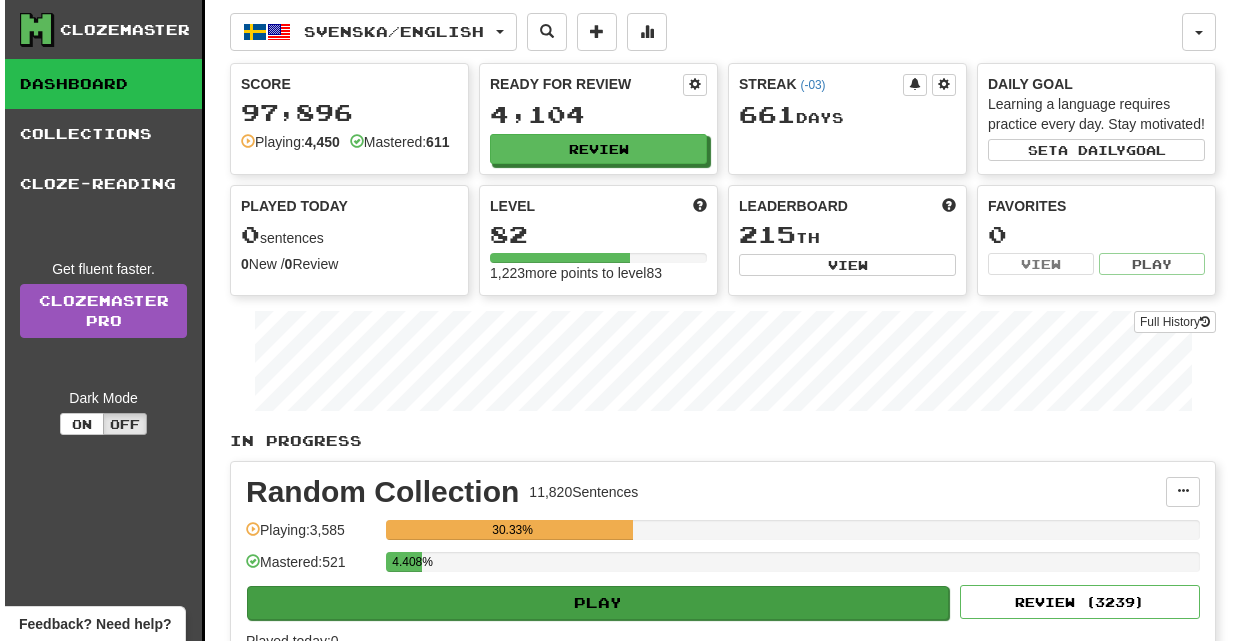 scroll, scrollTop: 0, scrollLeft: 0, axis: both 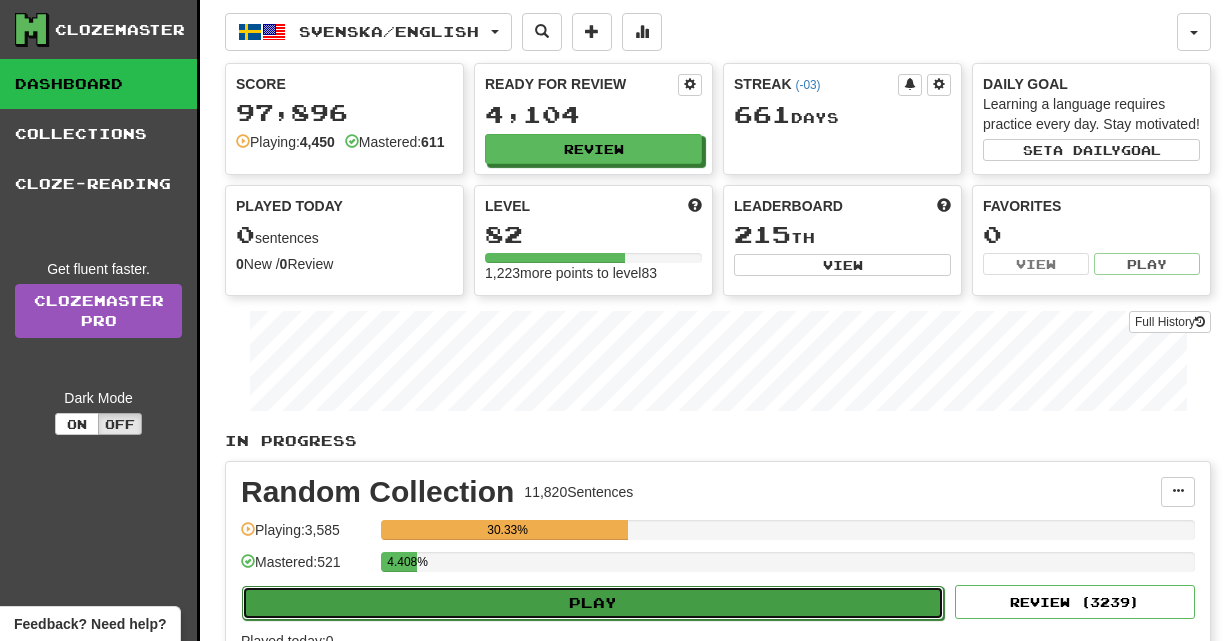 click on "Play" at bounding box center [593, 603] 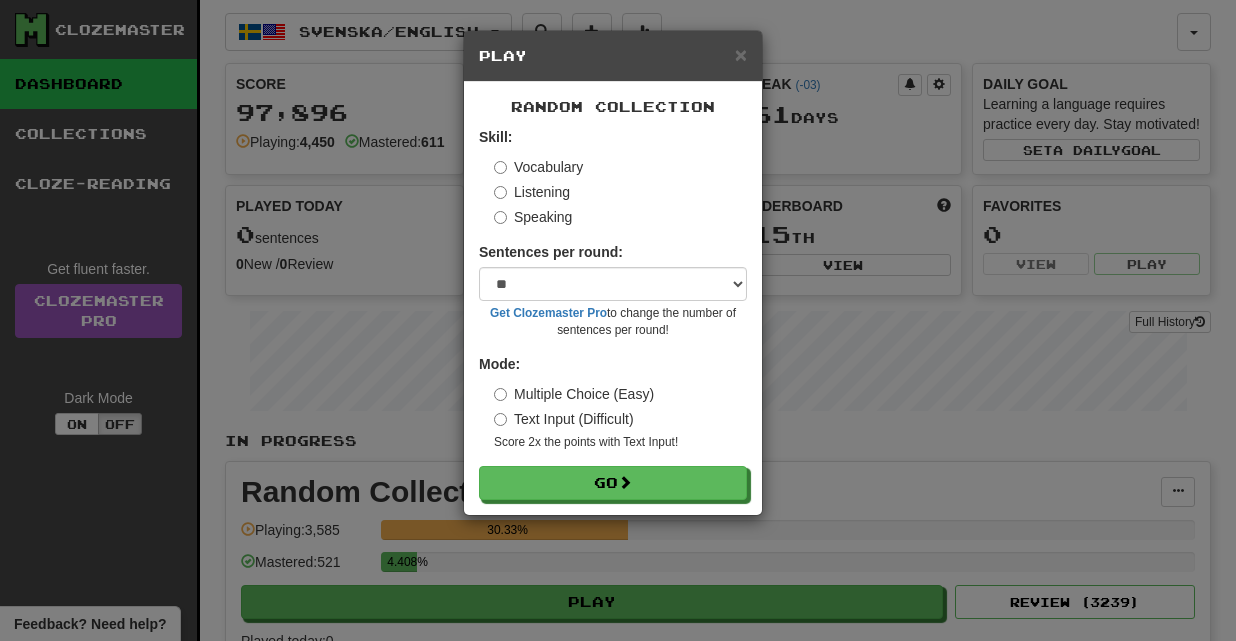 click on "Random Collection Skill: Vocabulary Listening Speaking Sentences per round: * ** ** ** ** ** *** ******** Get Clozemaster Pro  to change the number of sentences per round! Mode: Multiple Choice (Easy) Text Input (Difficult) Score 2x the points with Text Input ! Go" at bounding box center [613, 298] 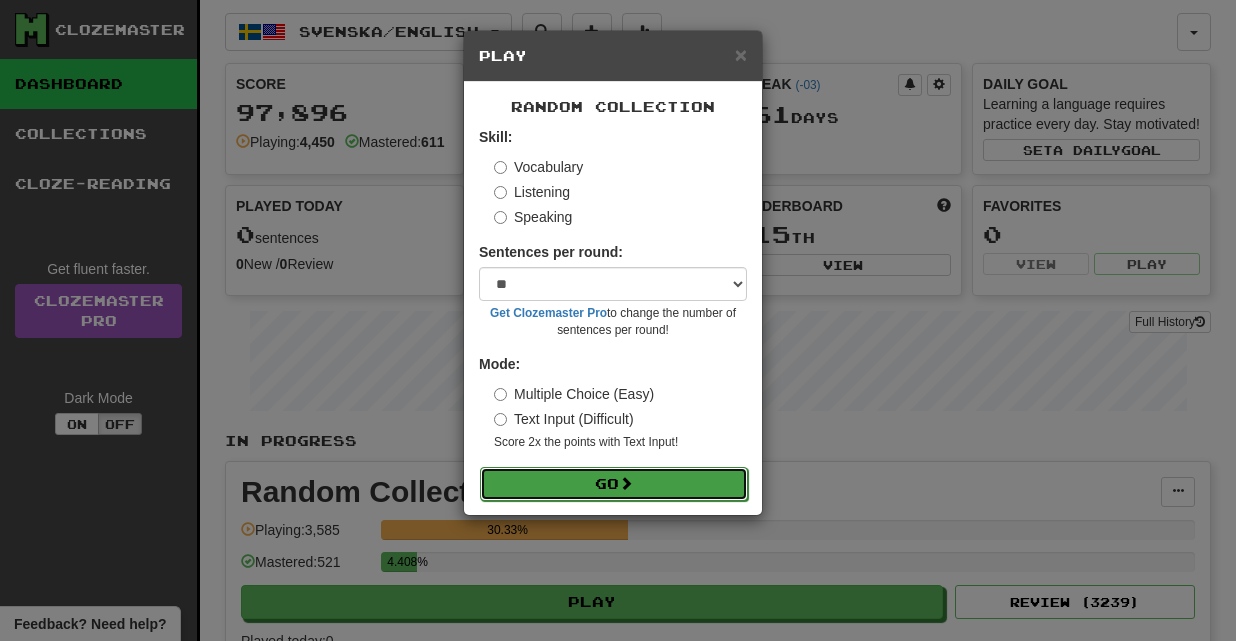 click on "Go" at bounding box center (614, 484) 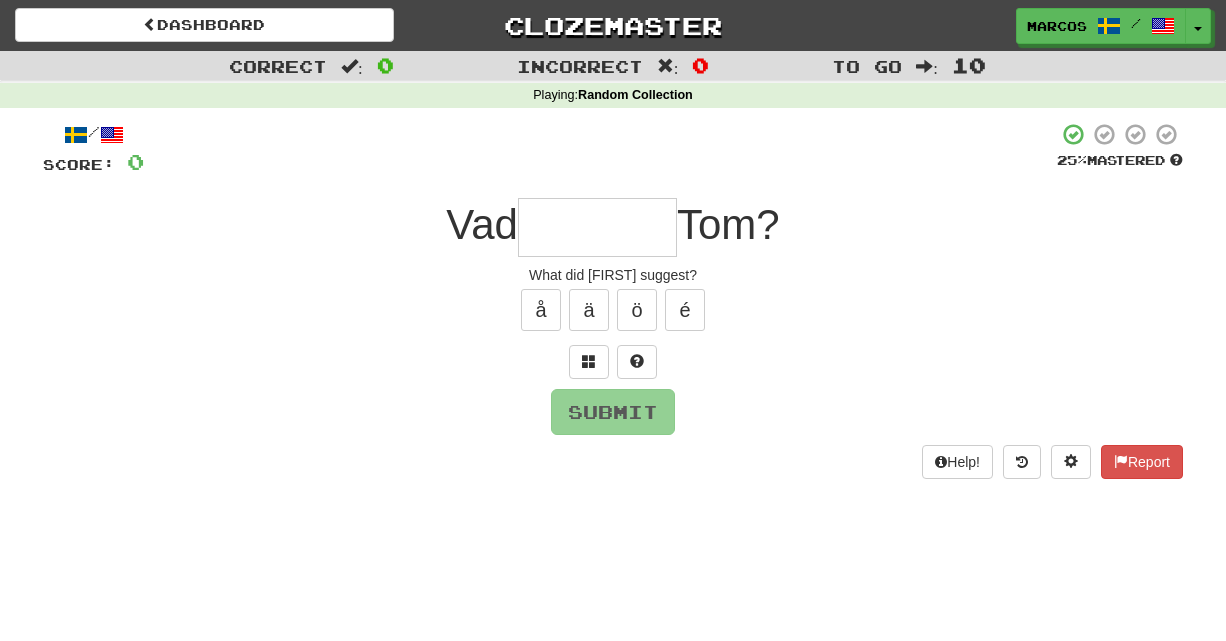 scroll, scrollTop: 0, scrollLeft: 0, axis: both 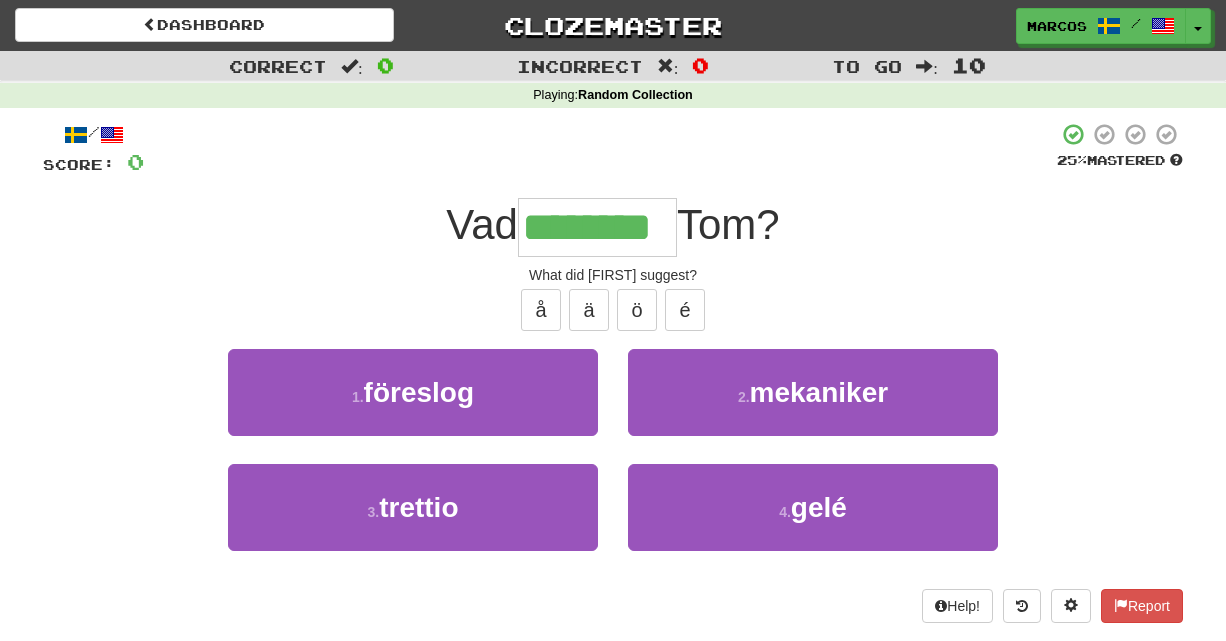 type on "********" 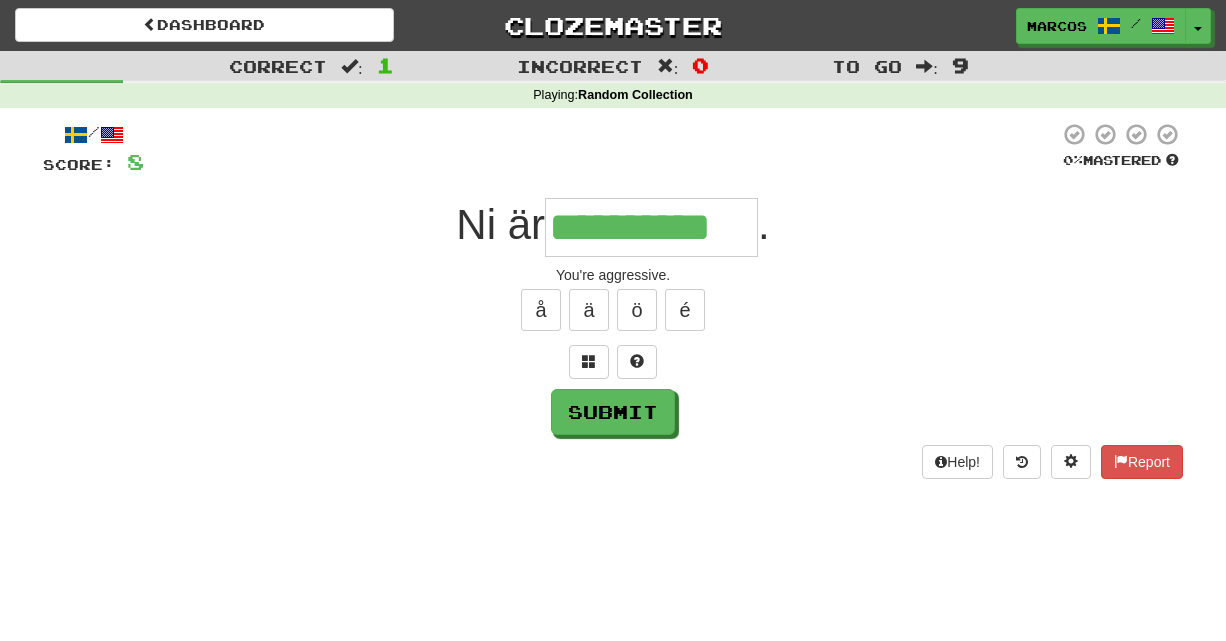 type on "**********" 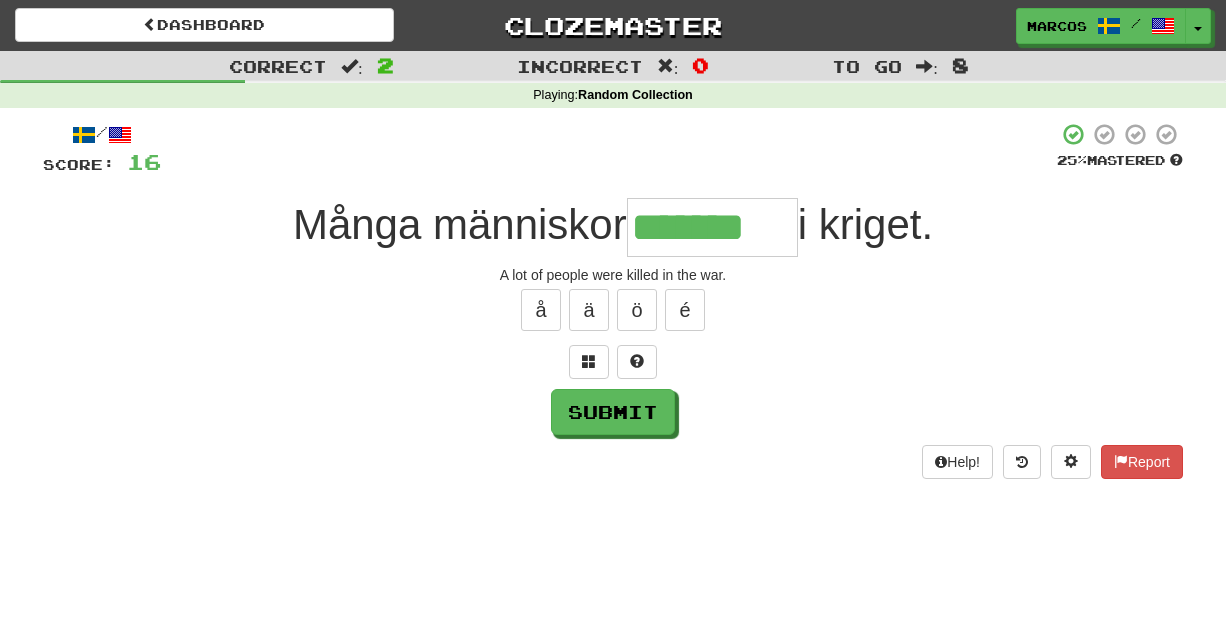 type on "*******" 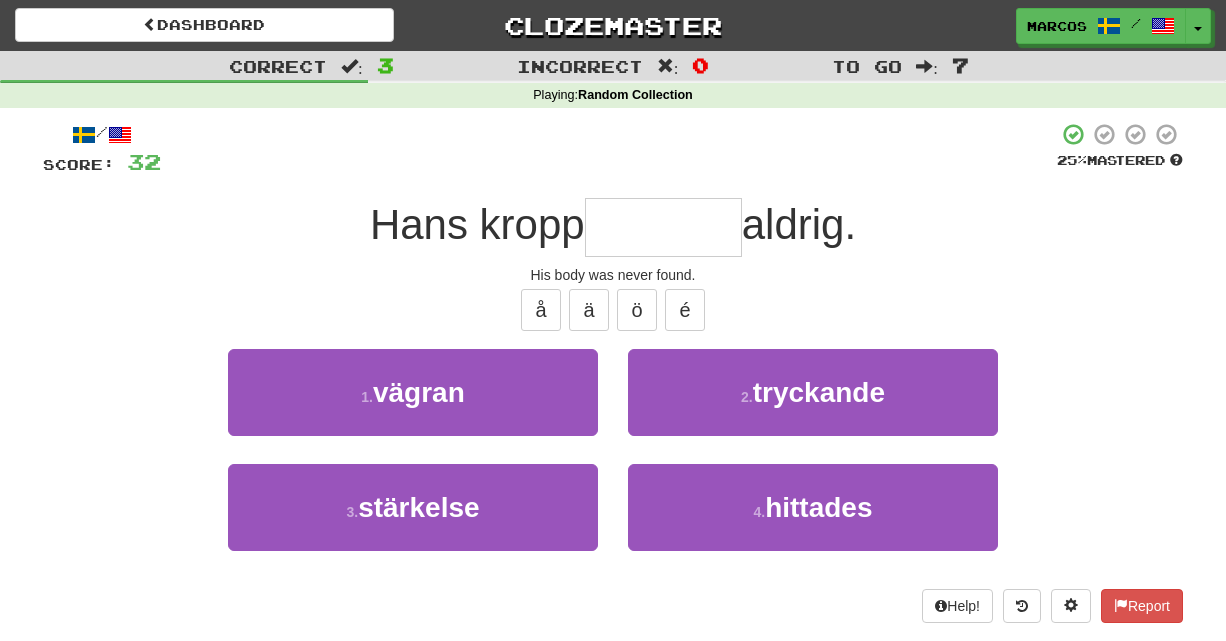 type on "*" 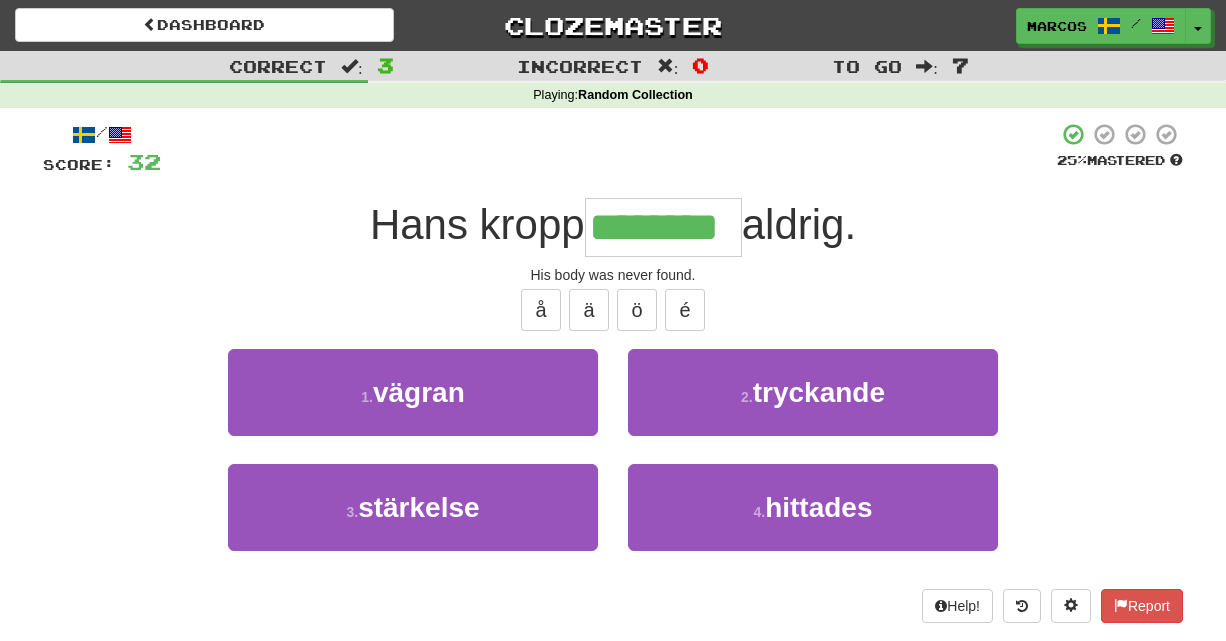 type on "********" 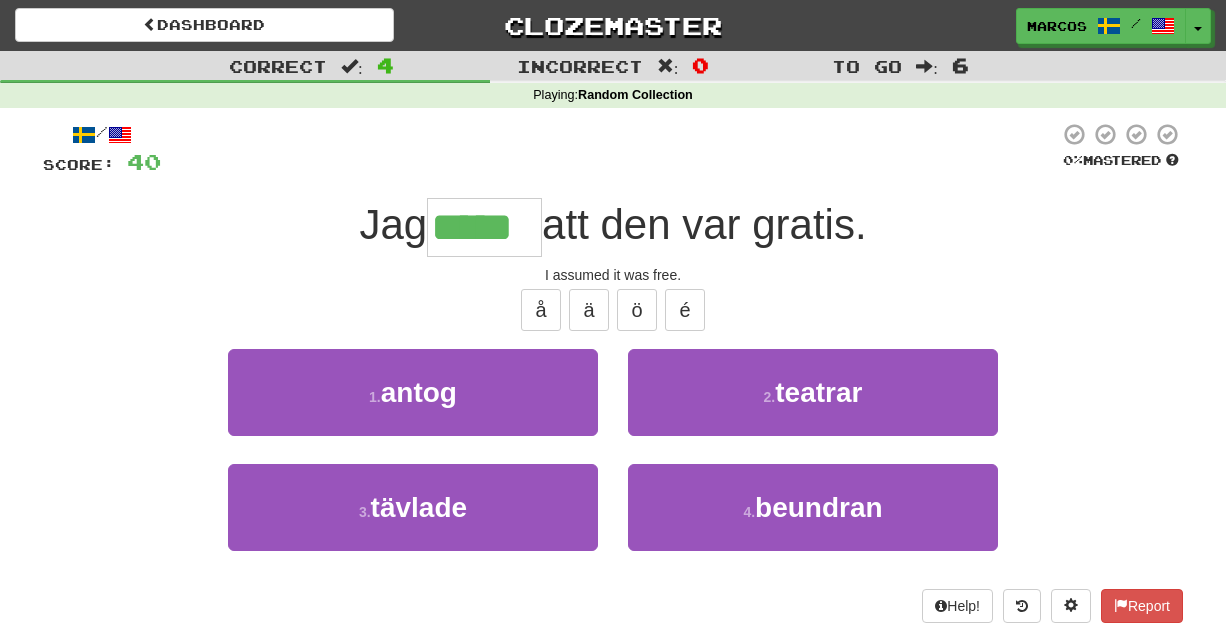 type on "*****" 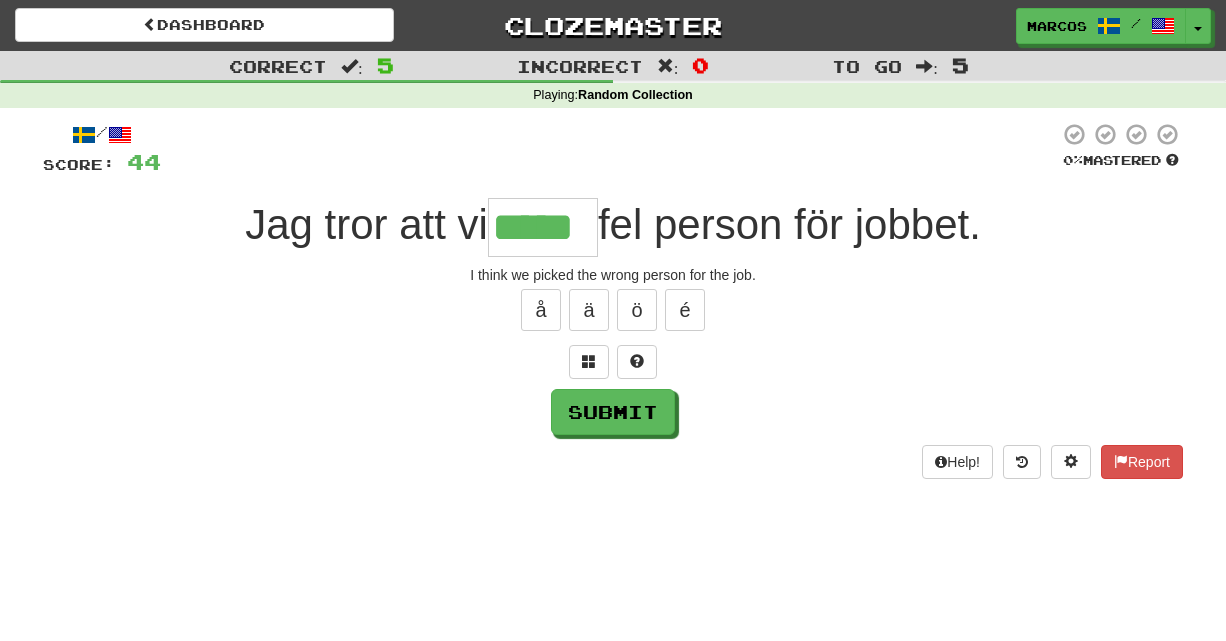 type on "*****" 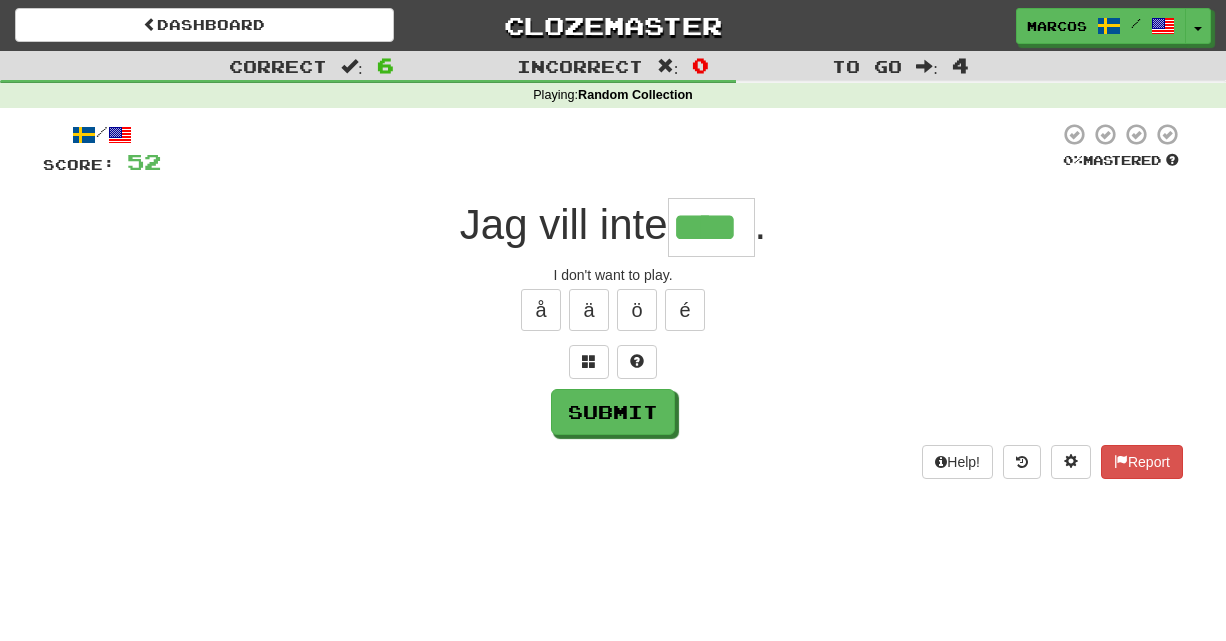 type on "****" 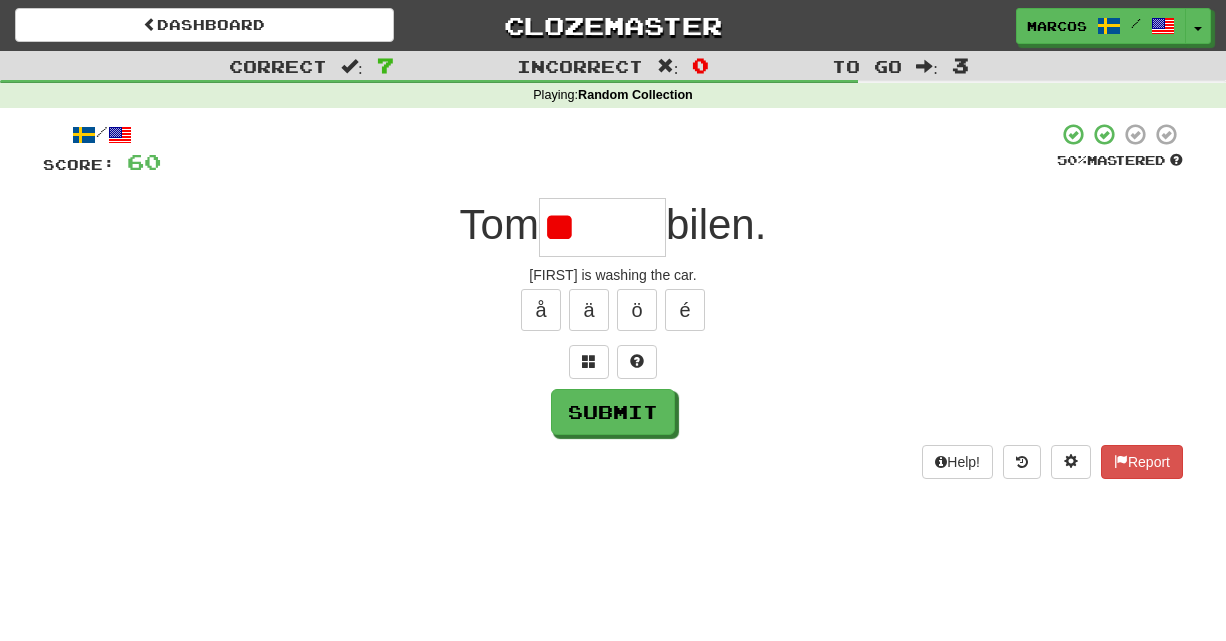 type on "*" 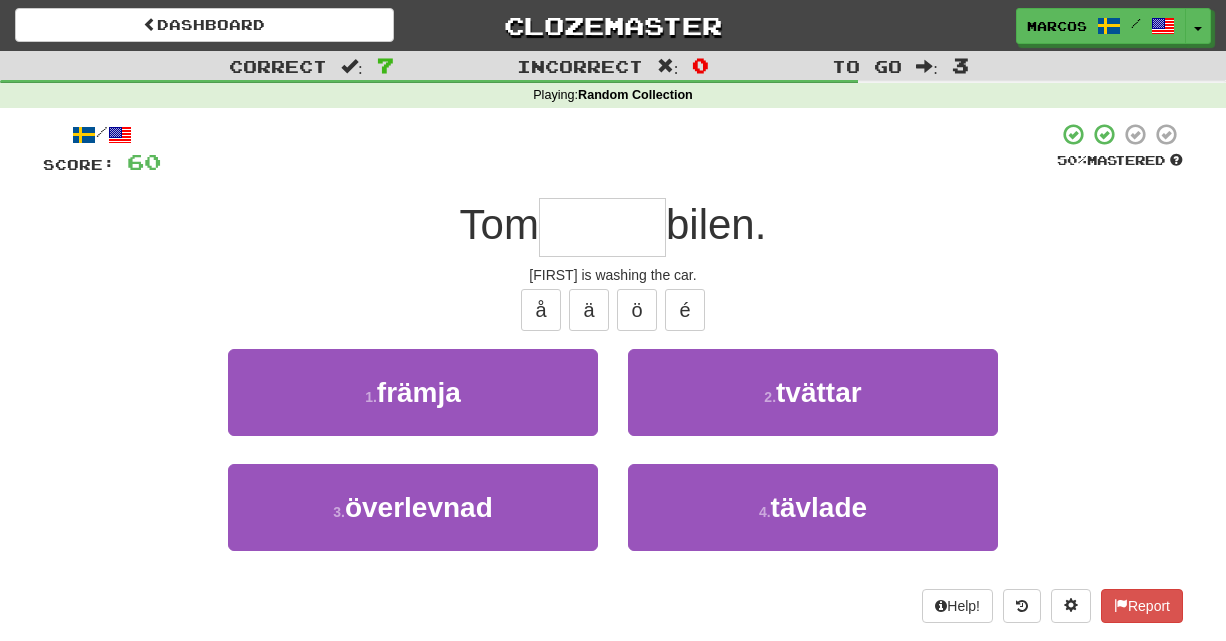 type on "*" 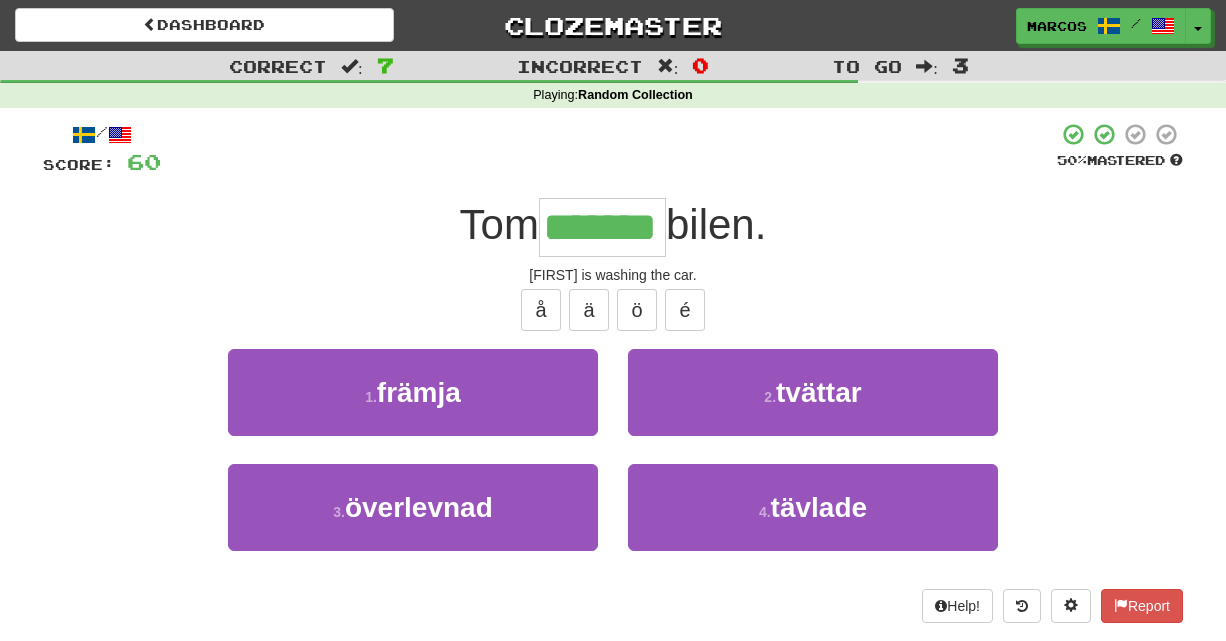 type on "*******" 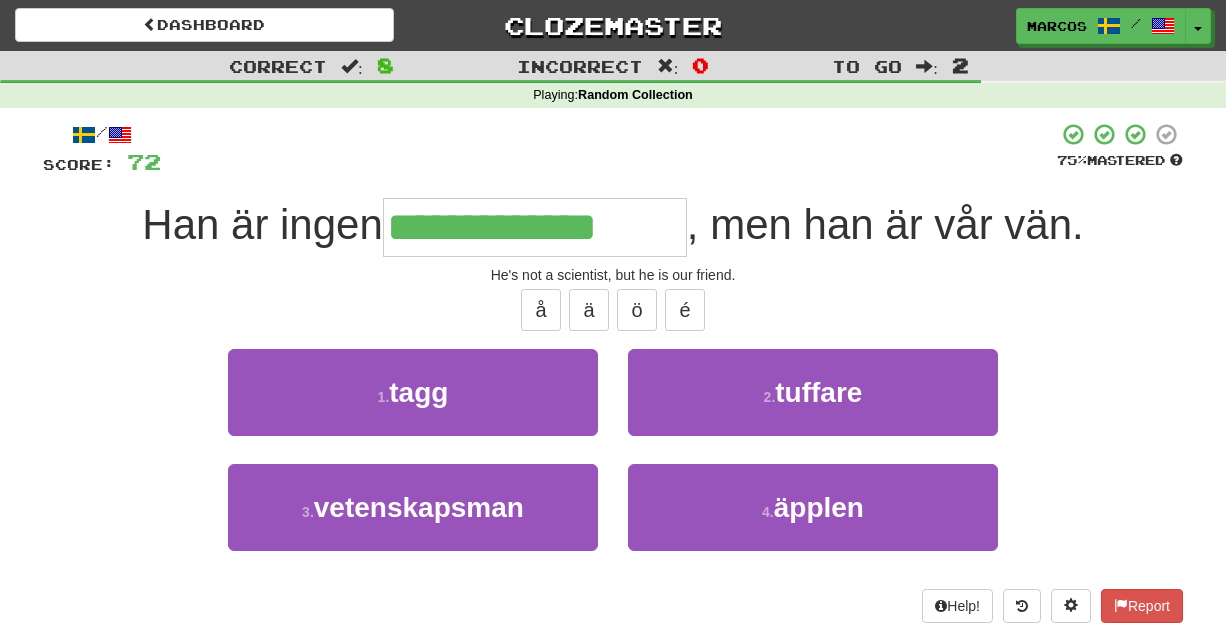 type on "**********" 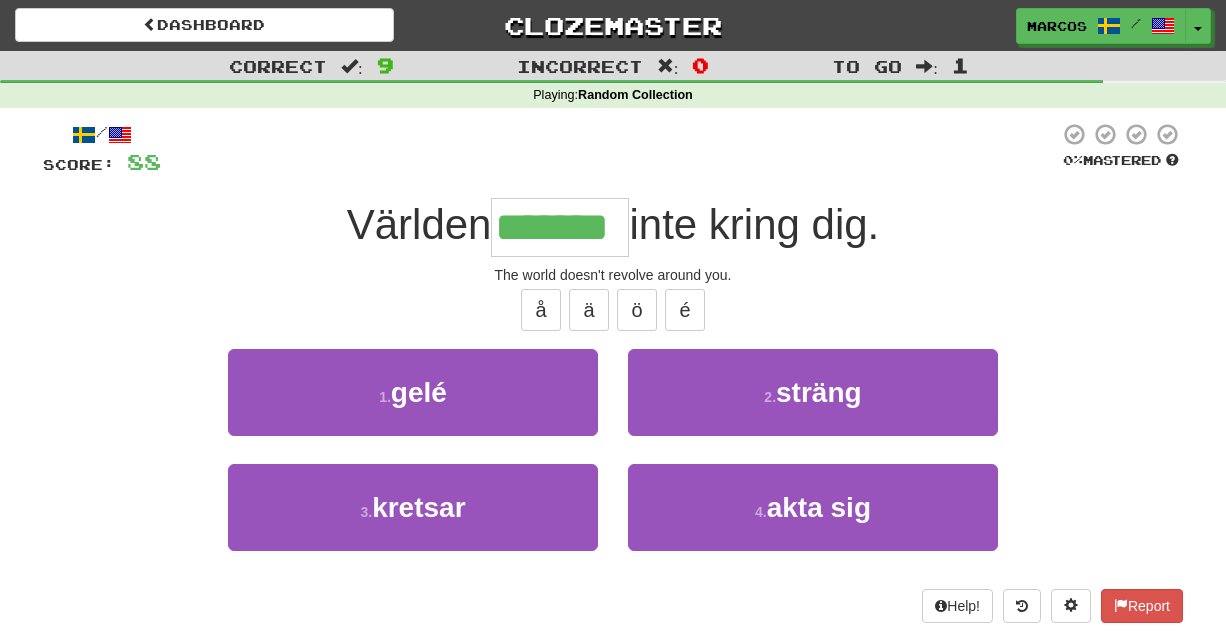 type on "*******" 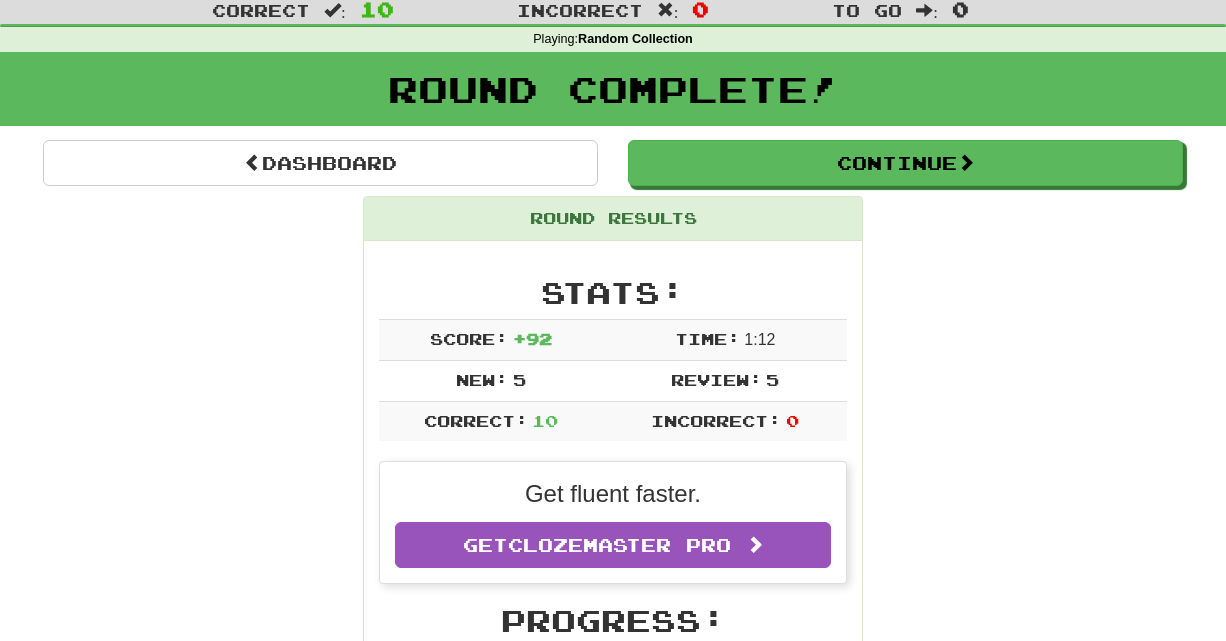 scroll, scrollTop: 0, scrollLeft: 0, axis: both 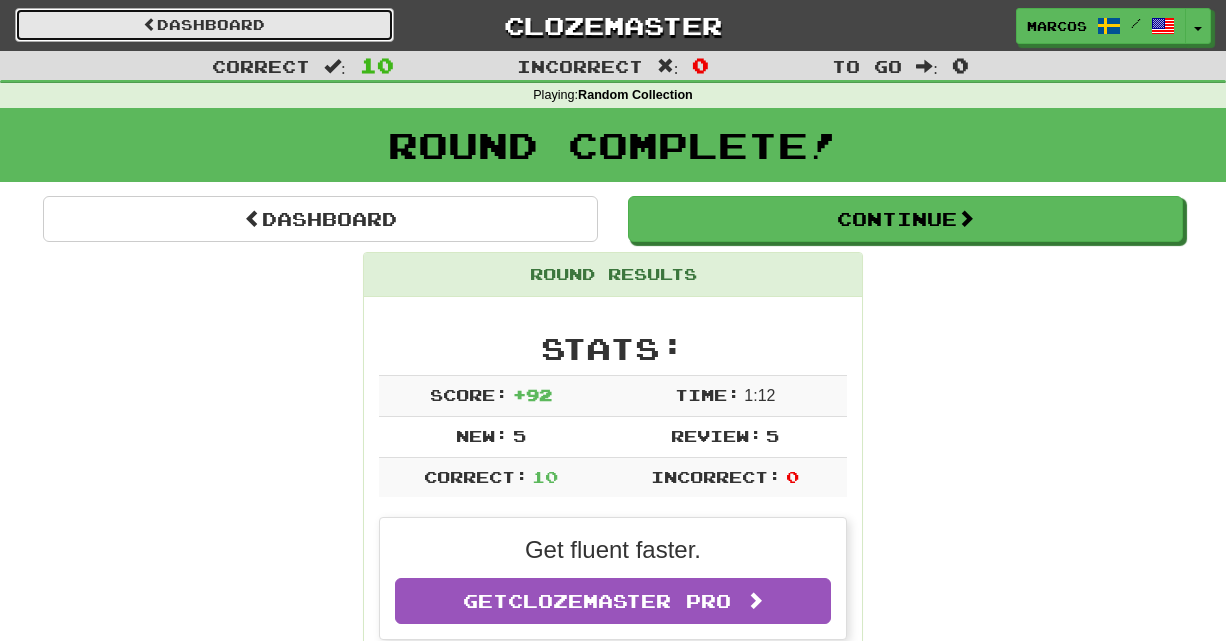click on "Dashboard" at bounding box center (204, 25) 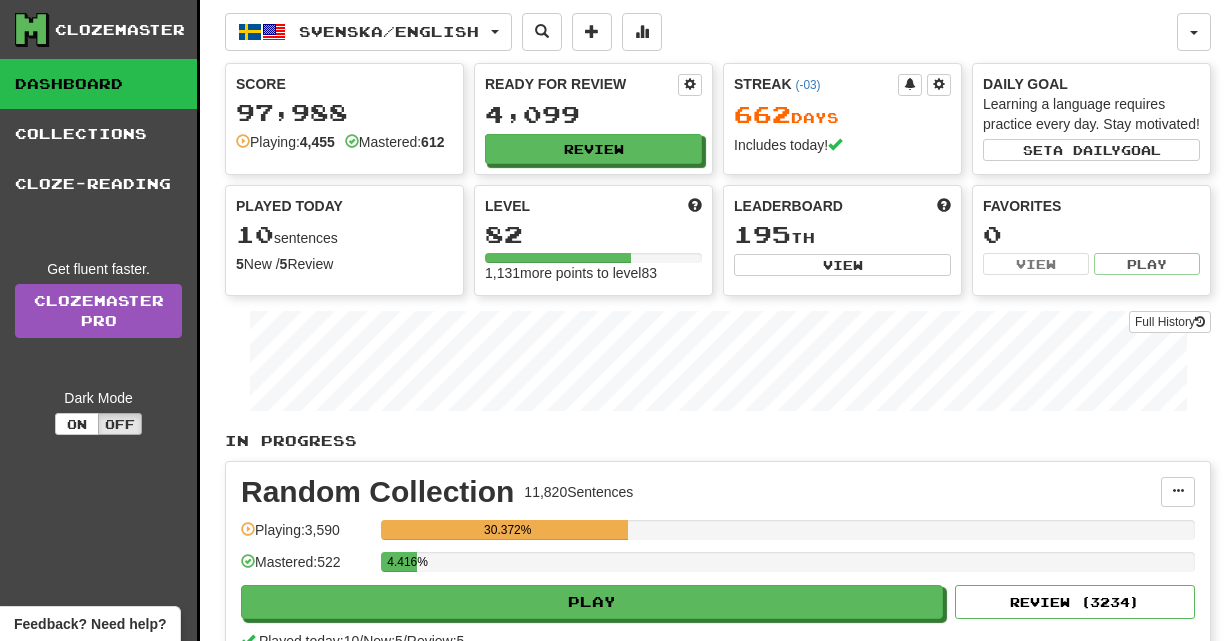 scroll, scrollTop: 0, scrollLeft: 0, axis: both 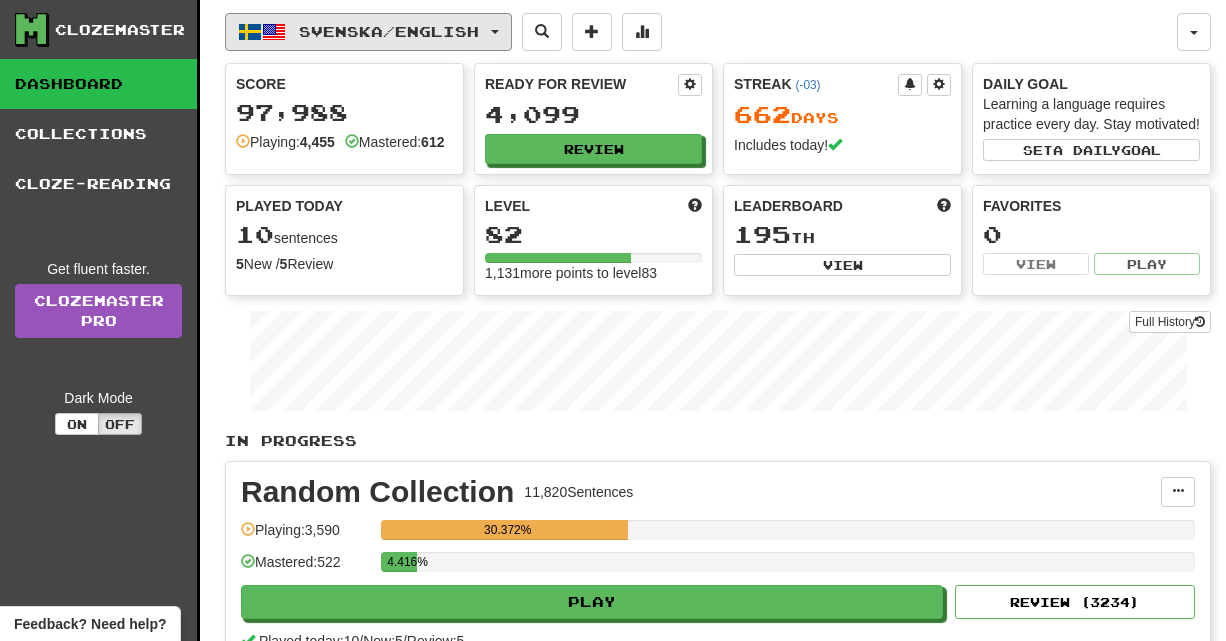 click on "Svenska  /  English" at bounding box center (368, 32) 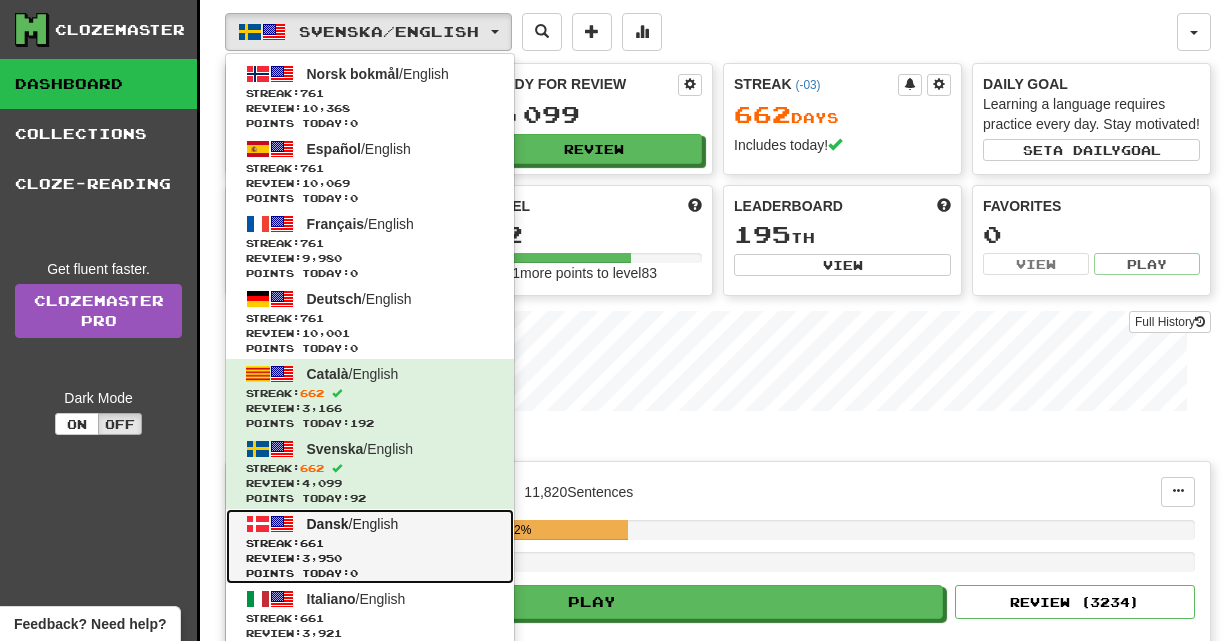click on "Streak:  661" at bounding box center [370, 543] 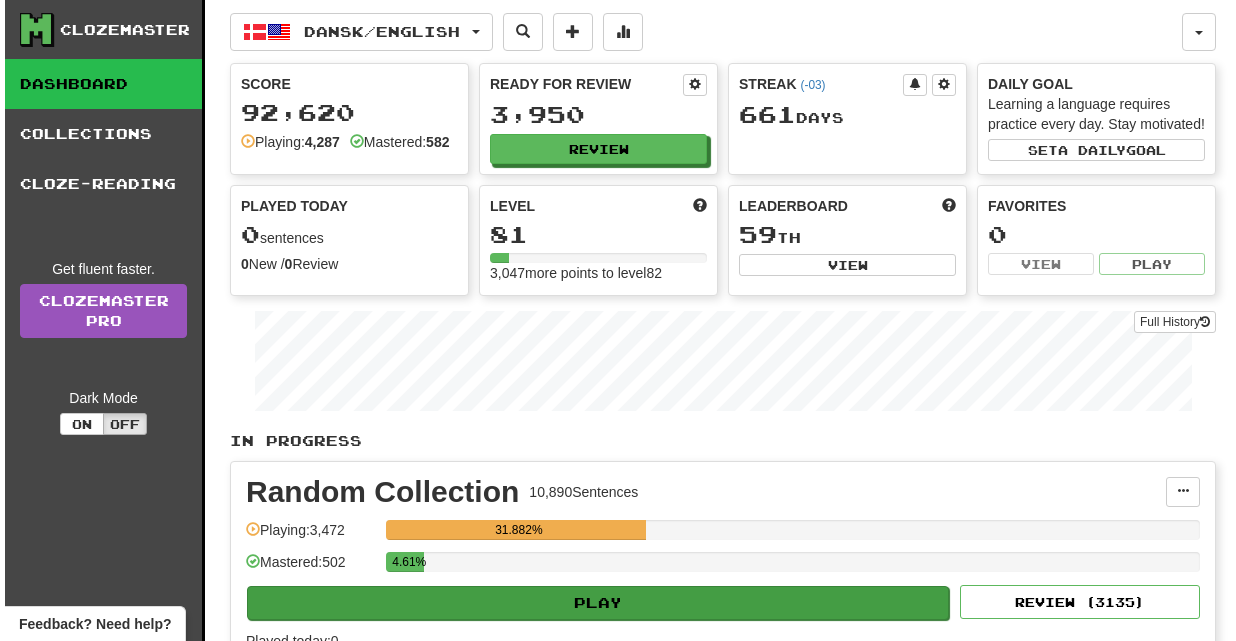 scroll, scrollTop: 0, scrollLeft: 0, axis: both 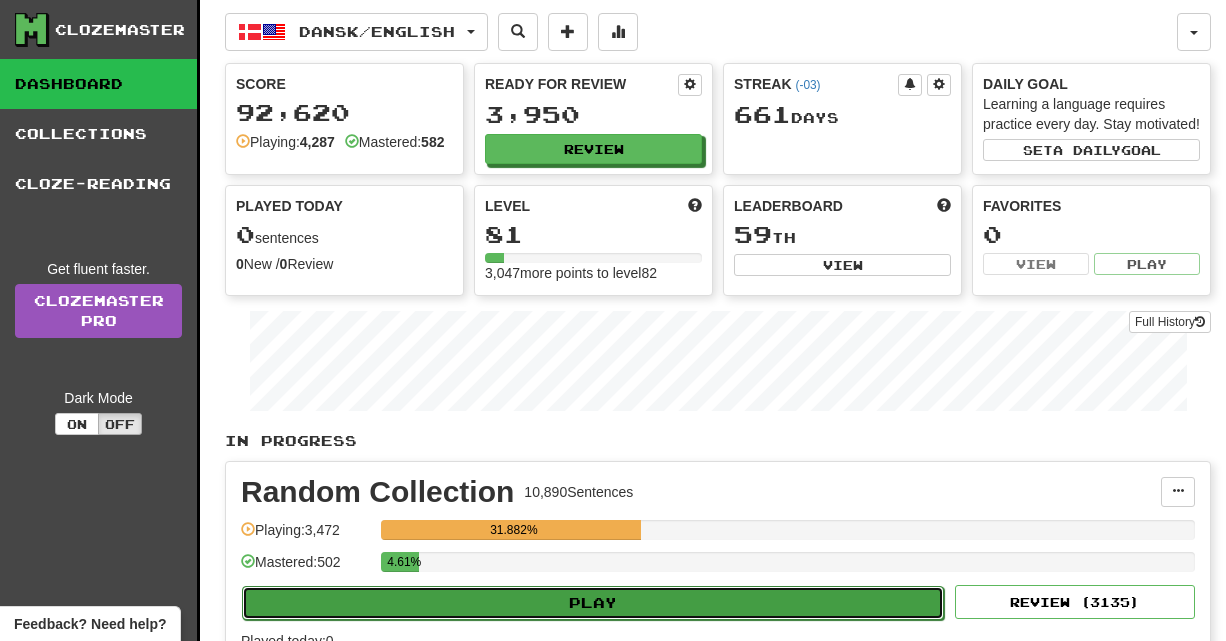 click on "Play" at bounding box center (593, 603) 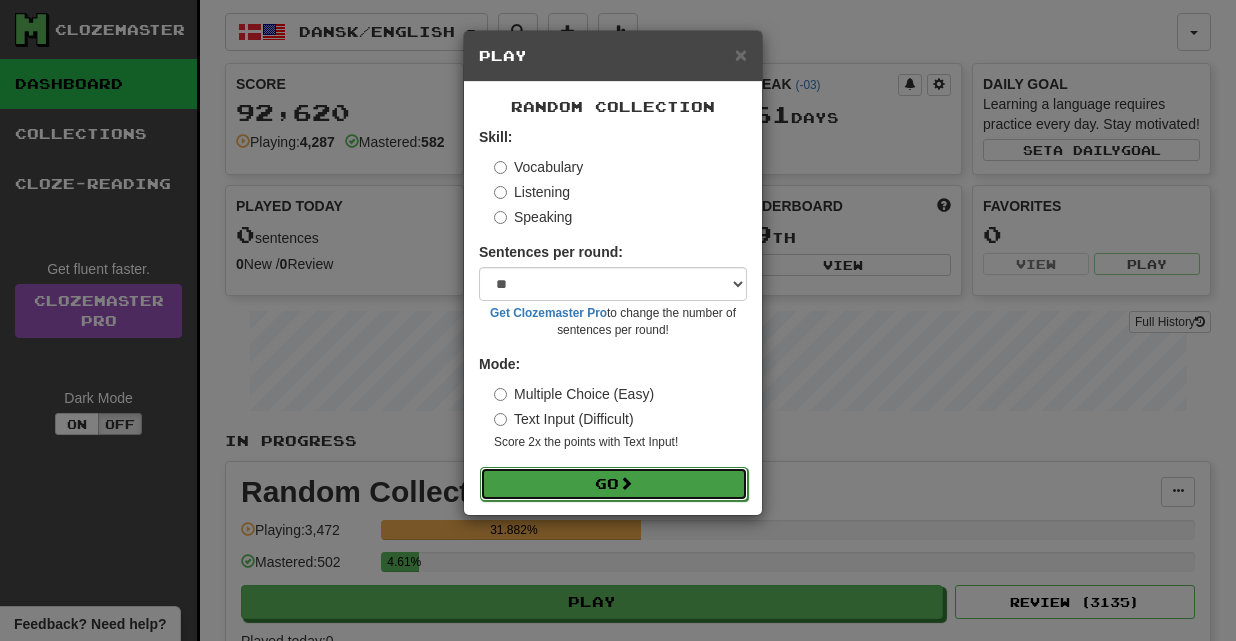 click on "Go" at bounding box center [614, 484] 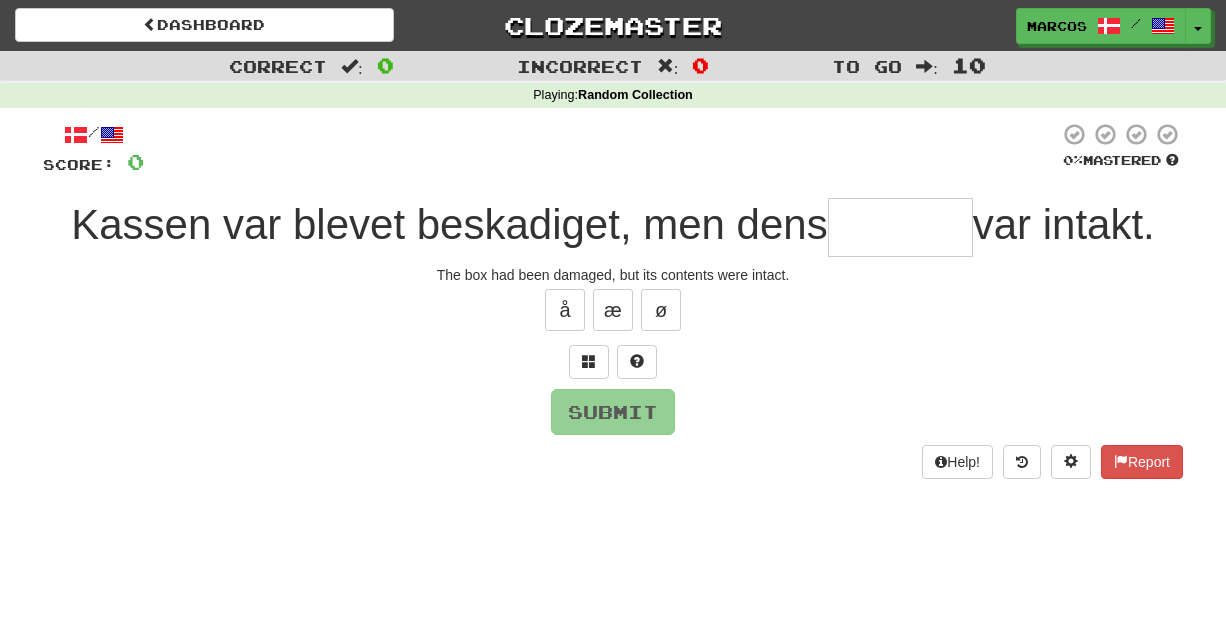 scroll, scrollTop: 0, scrollLeft: 0, axis: both 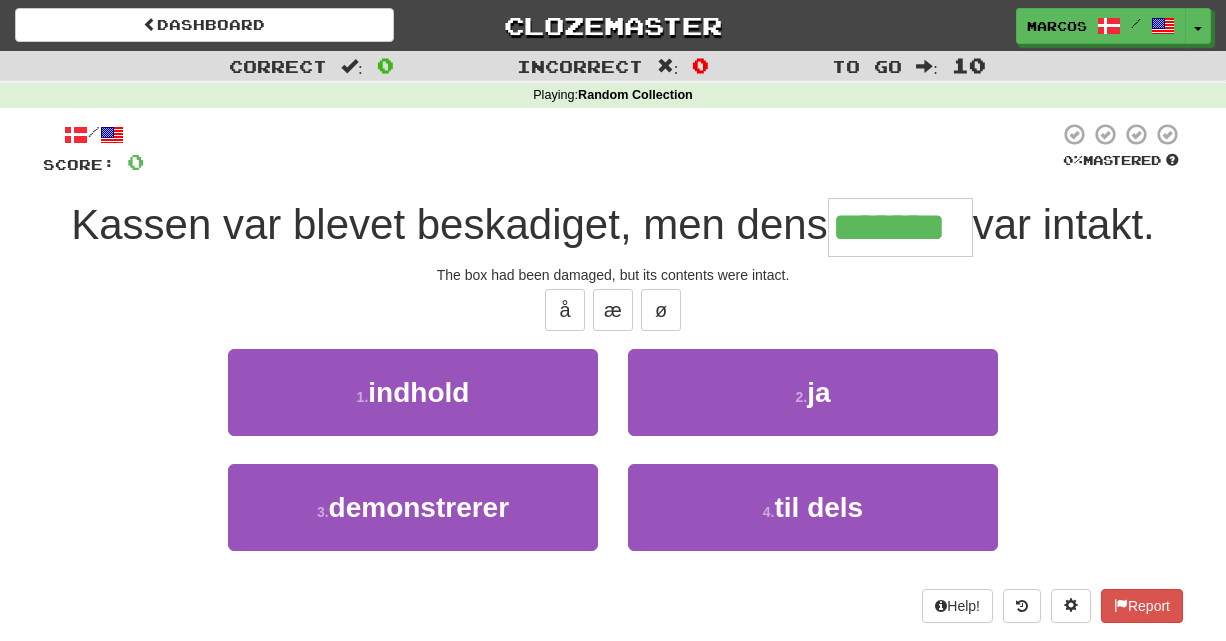 type on "*******" 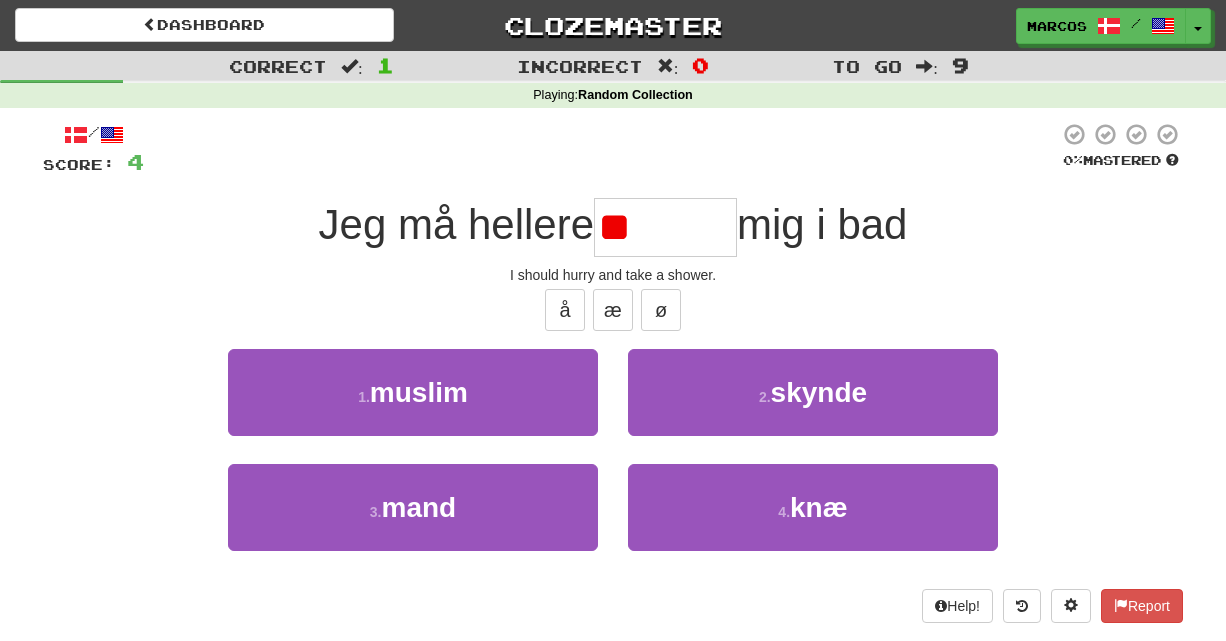 type on "*" 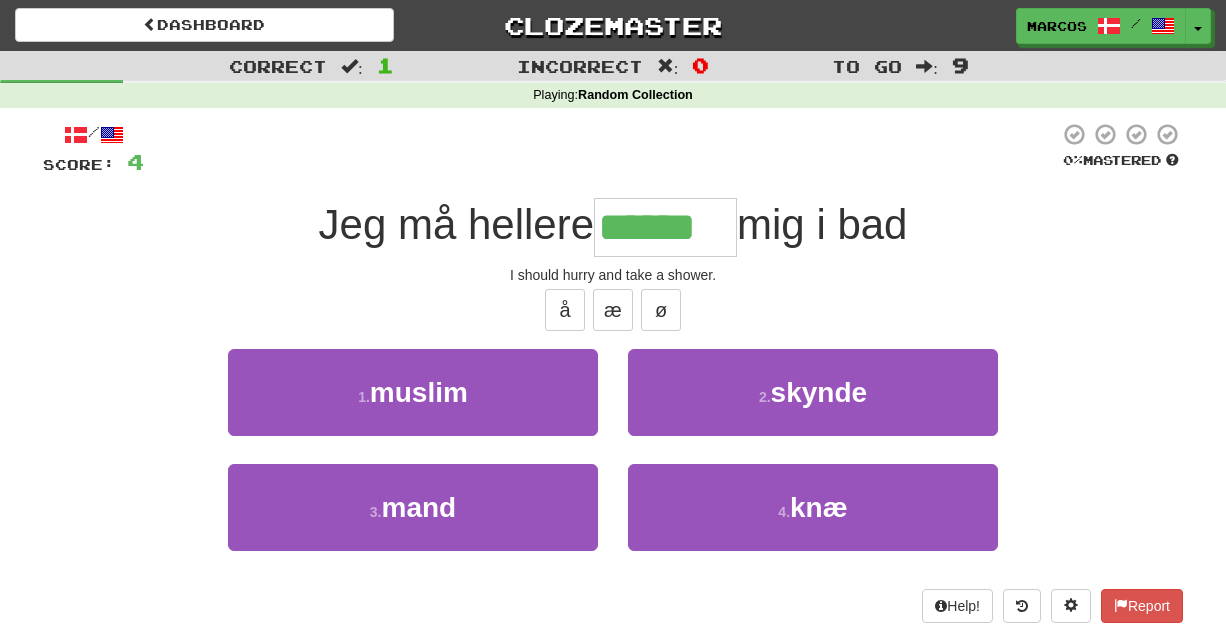 type on "******" 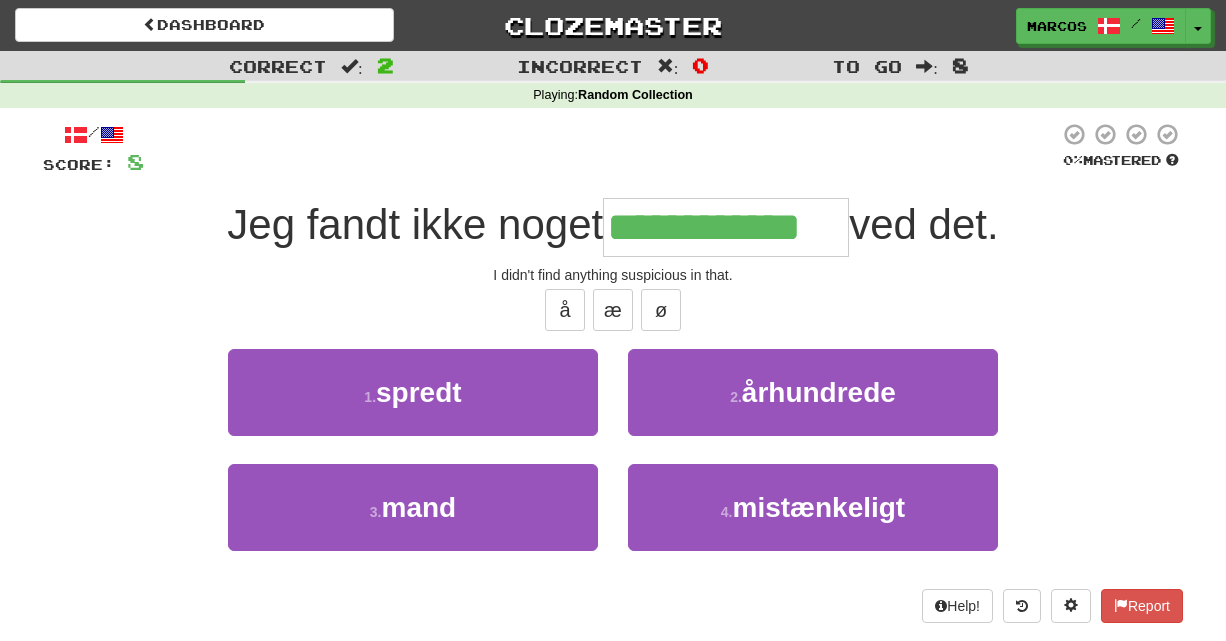 type on "**********" 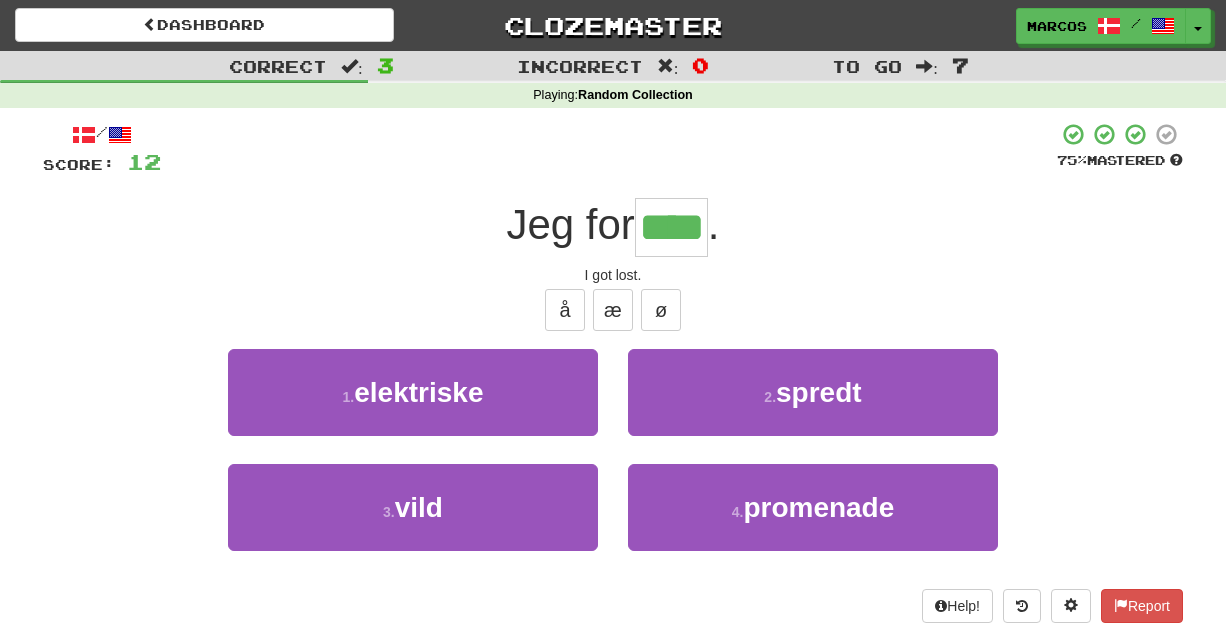 type on "****" 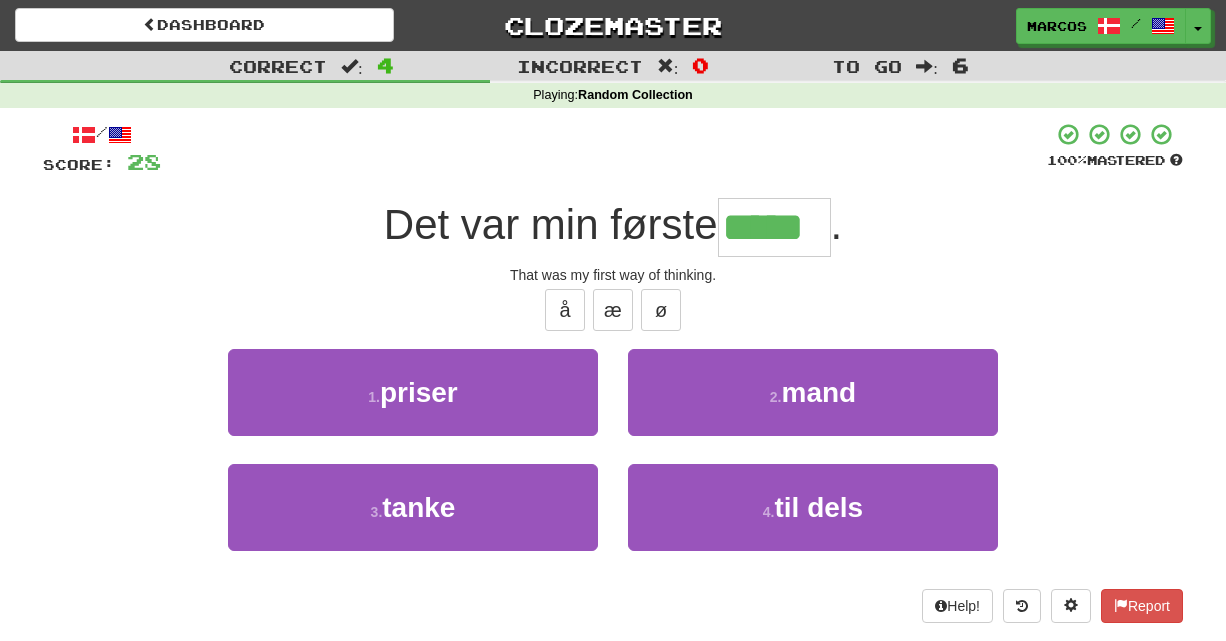 type on "*****" 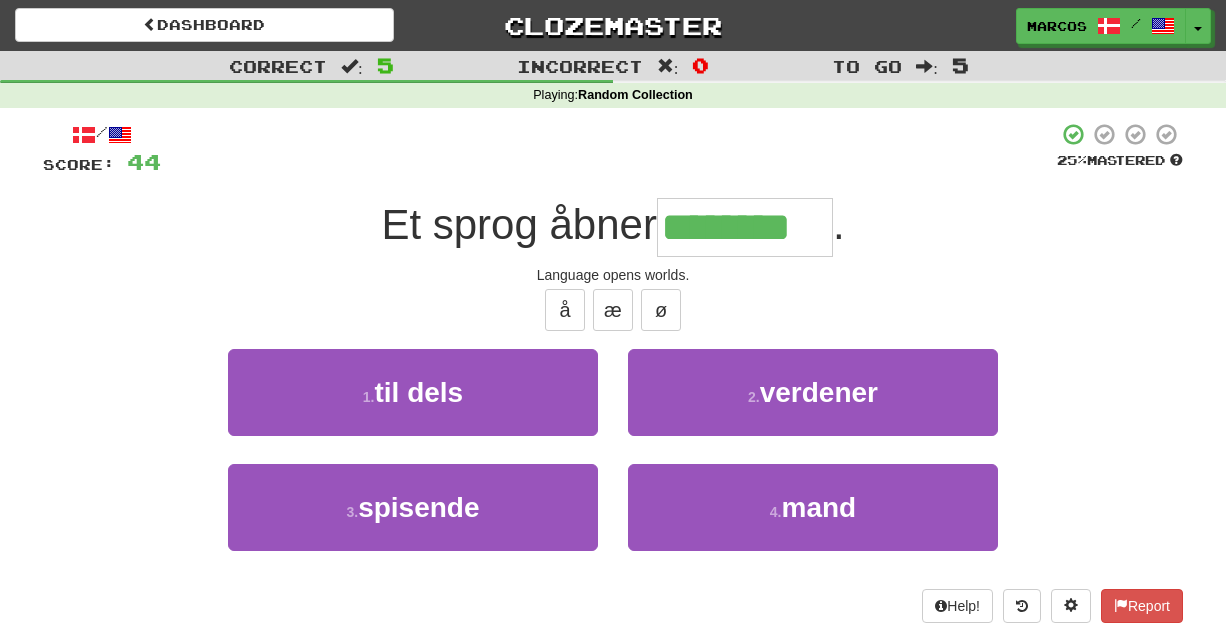 type on "********" 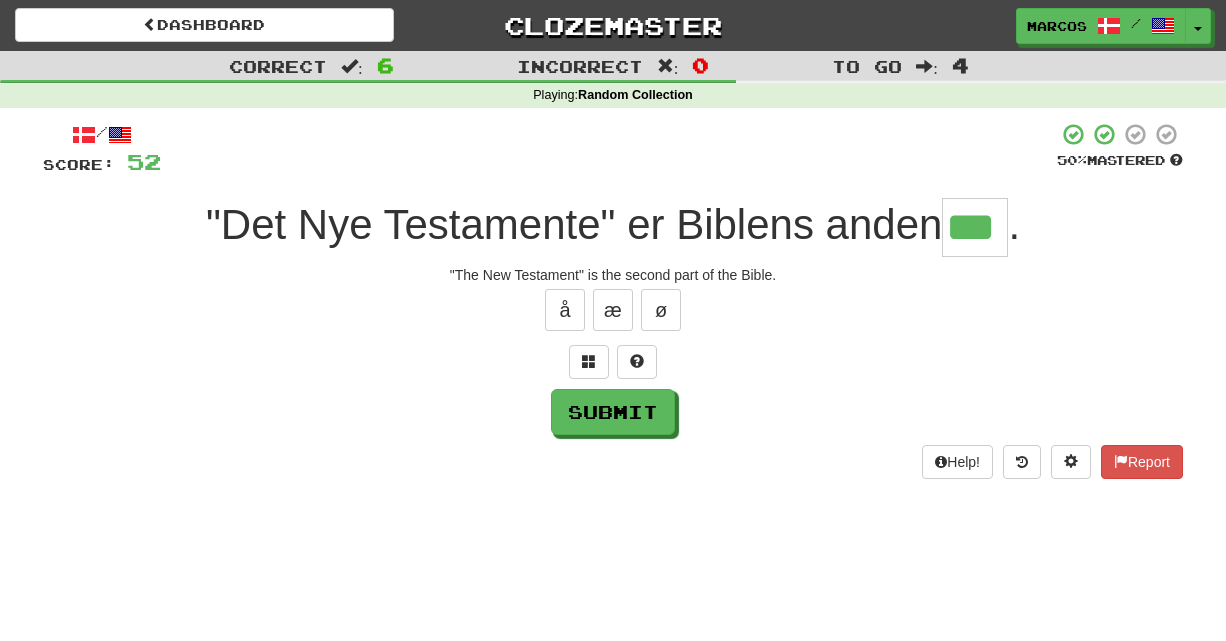 type on "***" 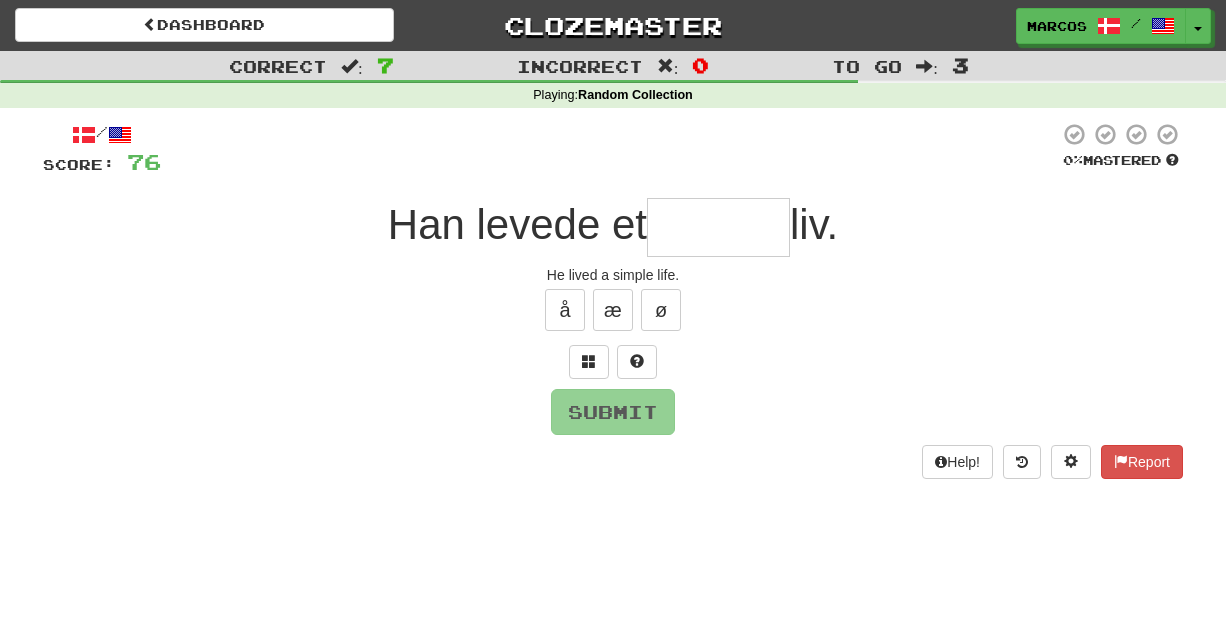 type on "*" 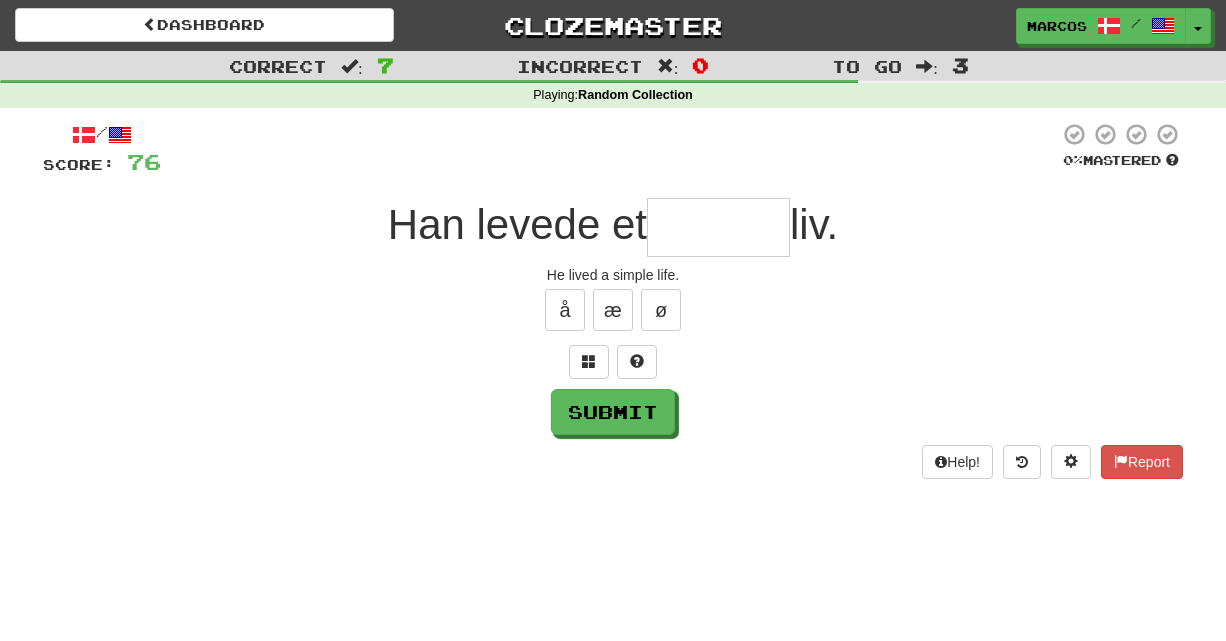 type on "*" 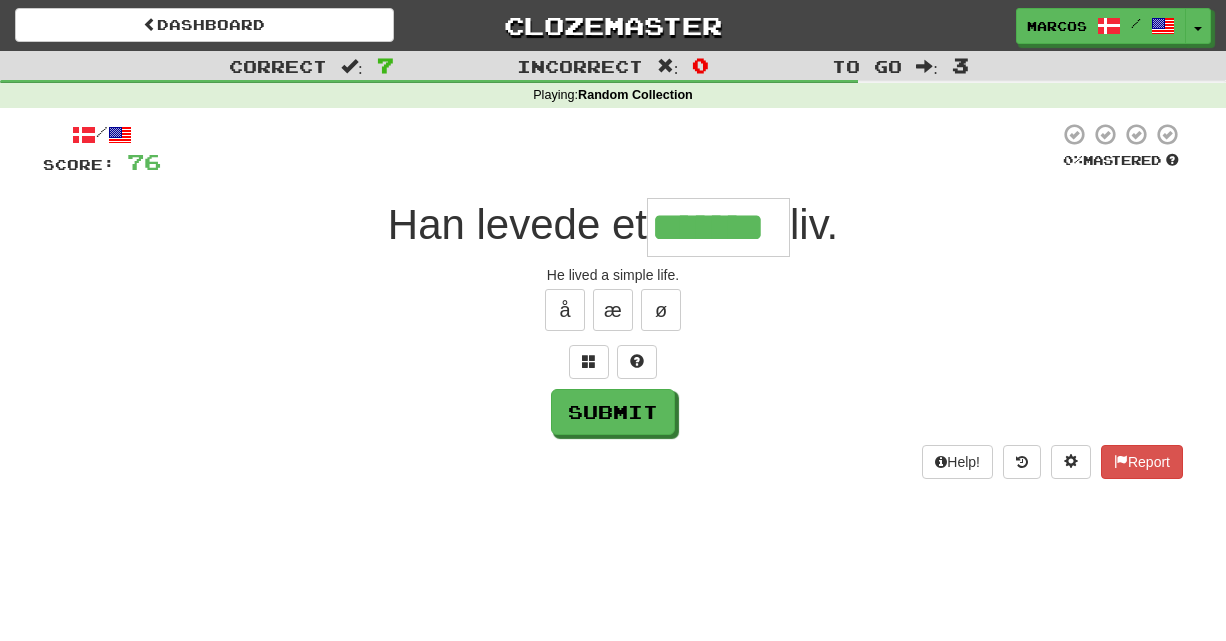 type on "*******" 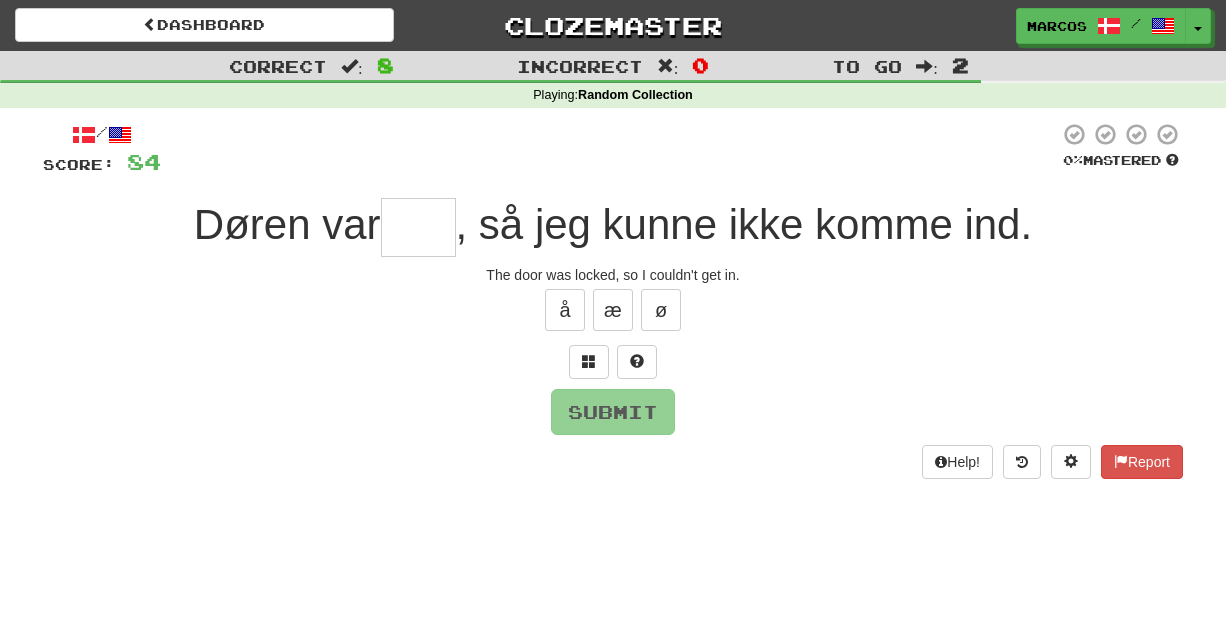 type on "*" 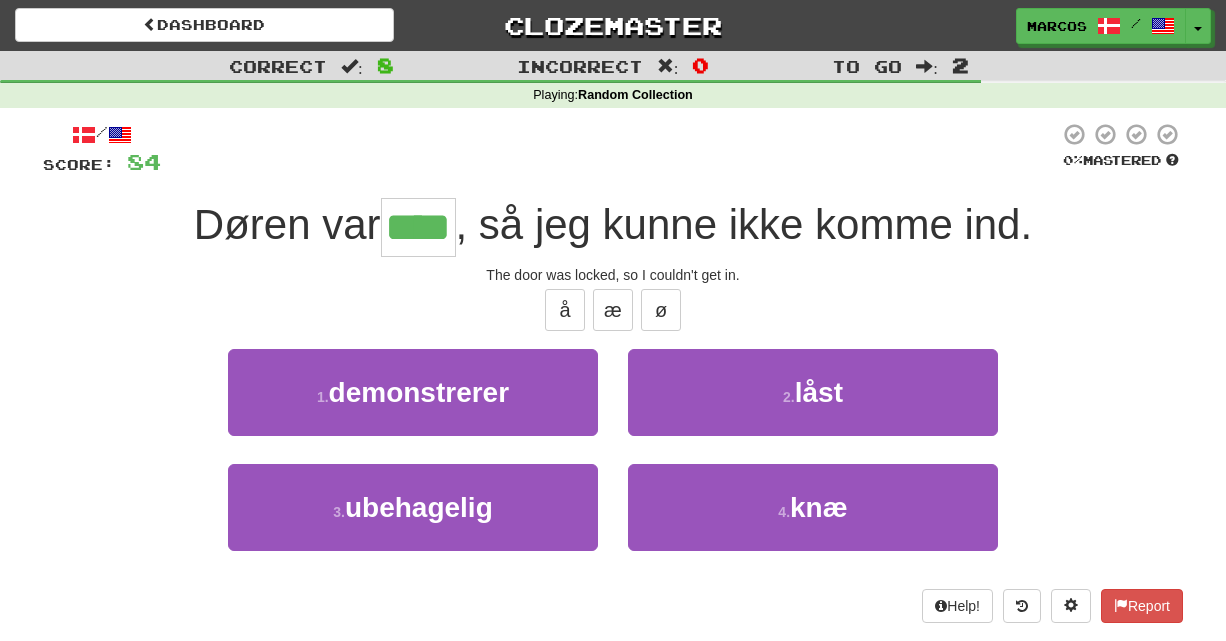 type on "****" 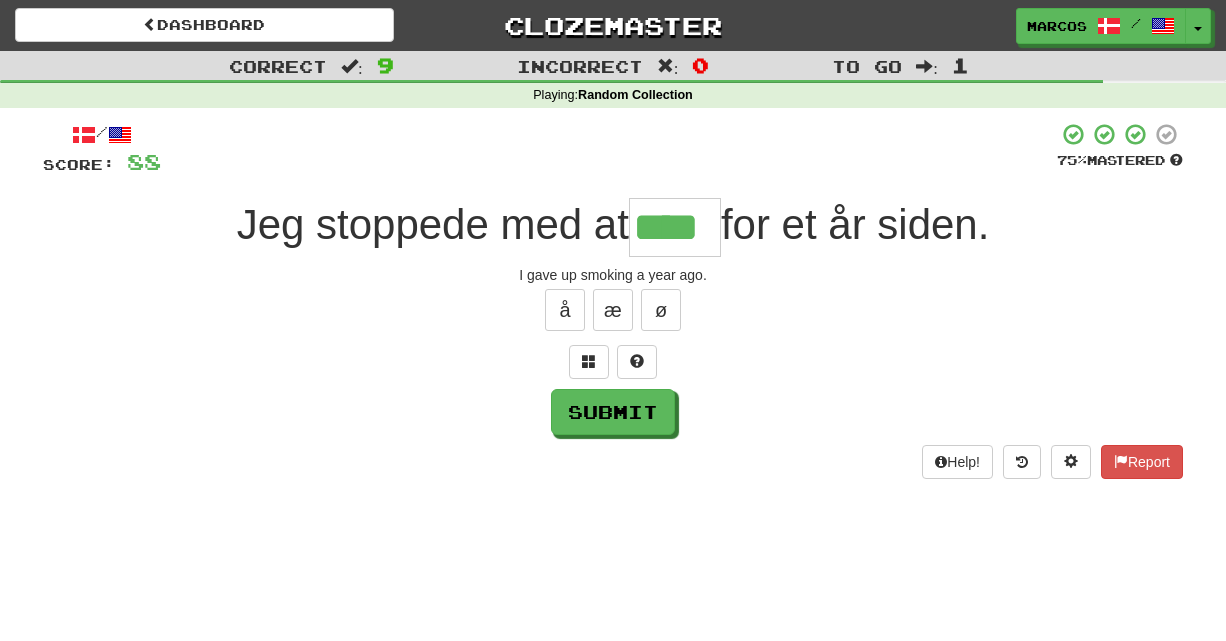 type on "****" 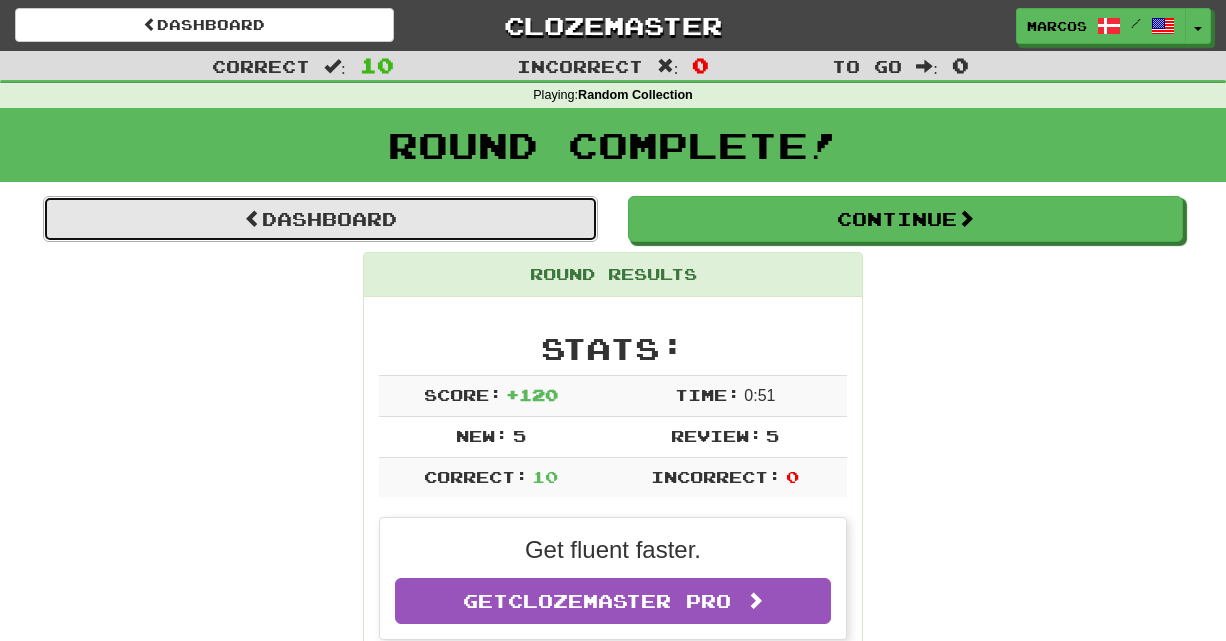 click on "Dashboard" at bounding box center [320, 219] 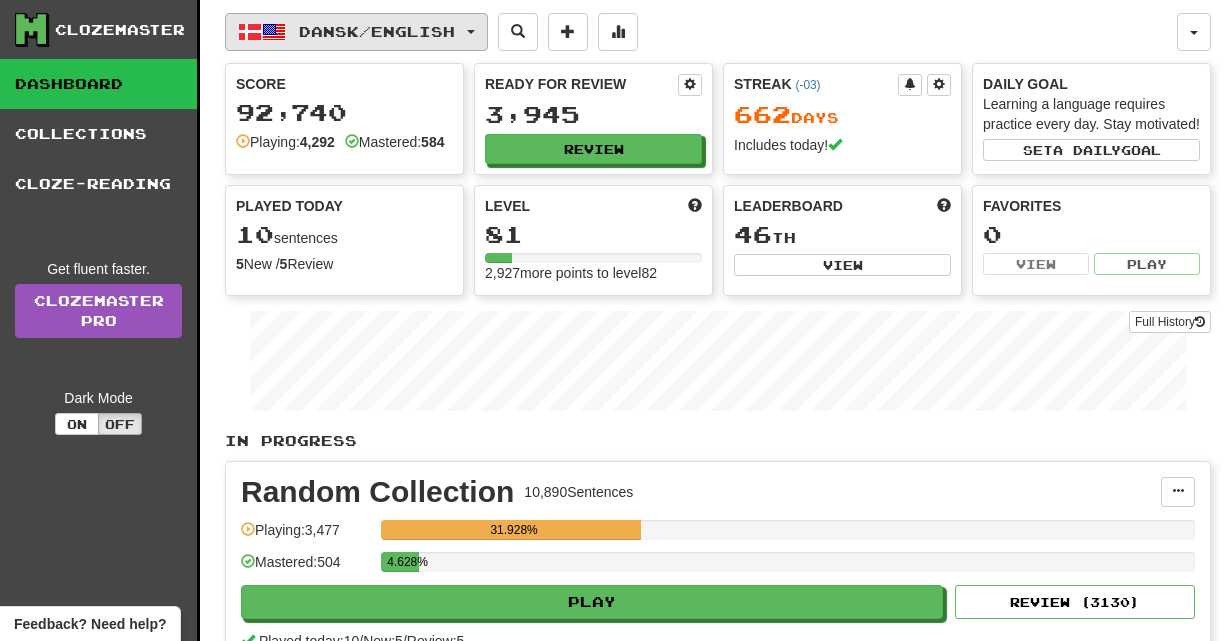 scroll, scrollTop: 0, scrollLeft: 0, axis: both 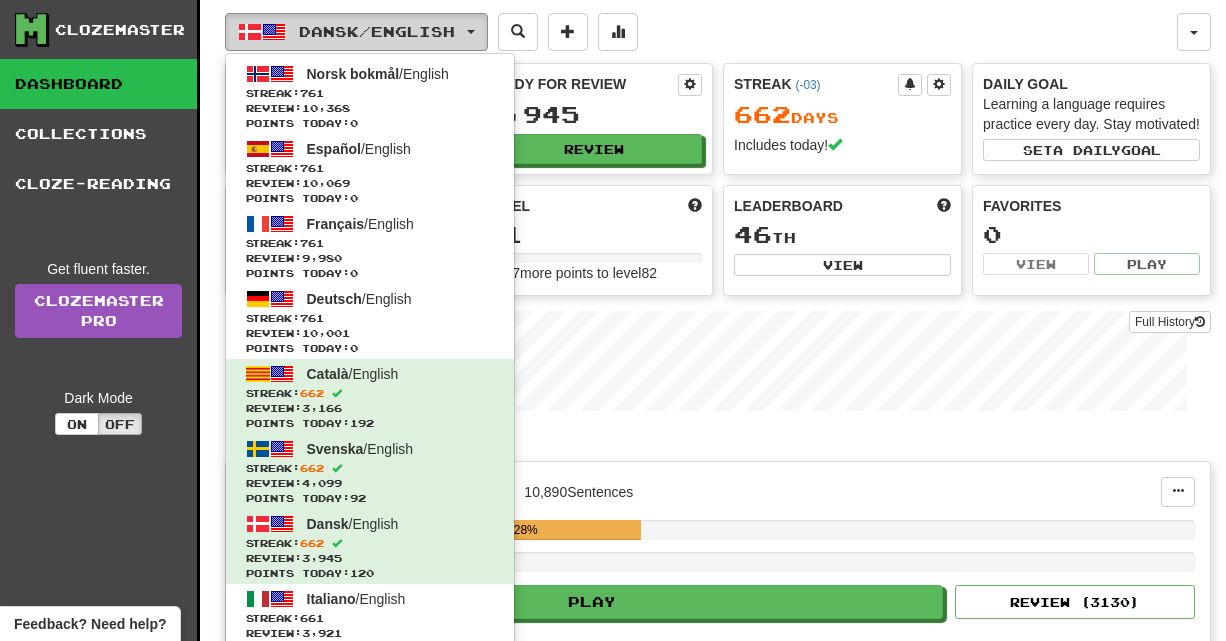 type 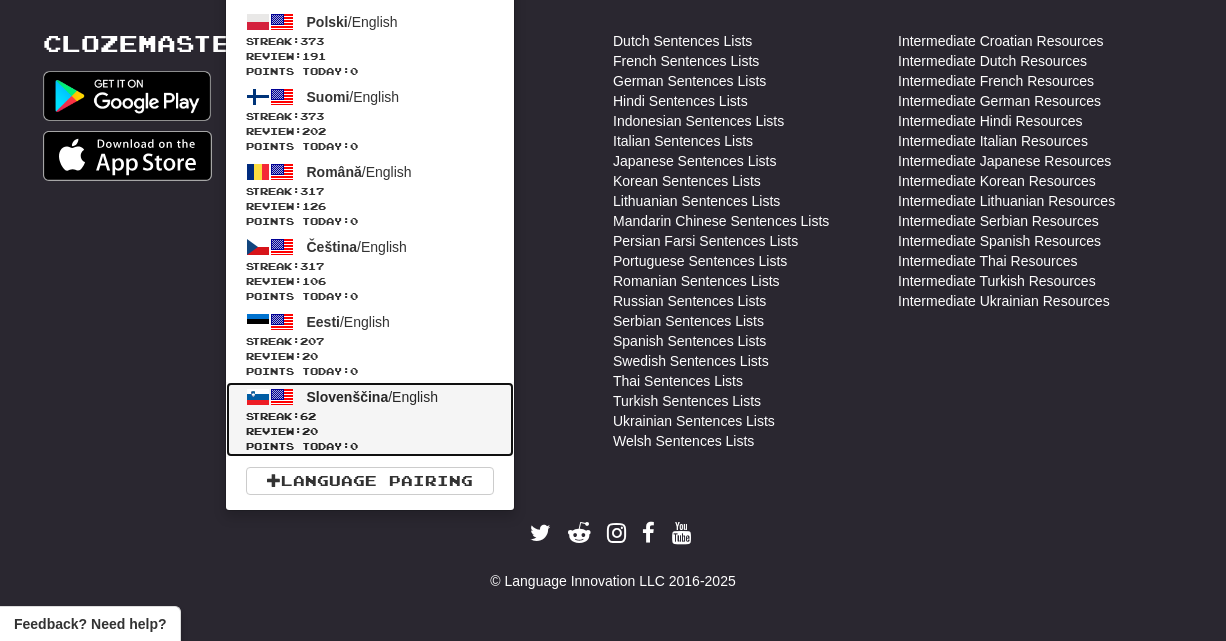 click on "Streak:  62" at bounding box center (370, 416) 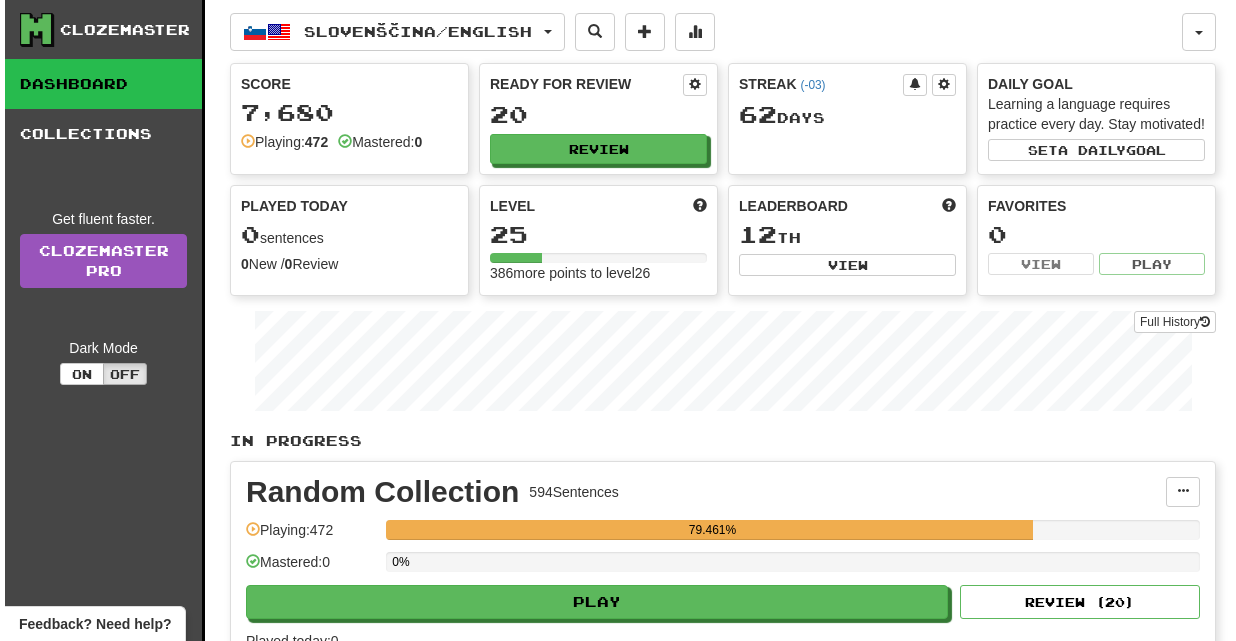scroll, scrollTop: 0, scrollLeft: 0, axis: both 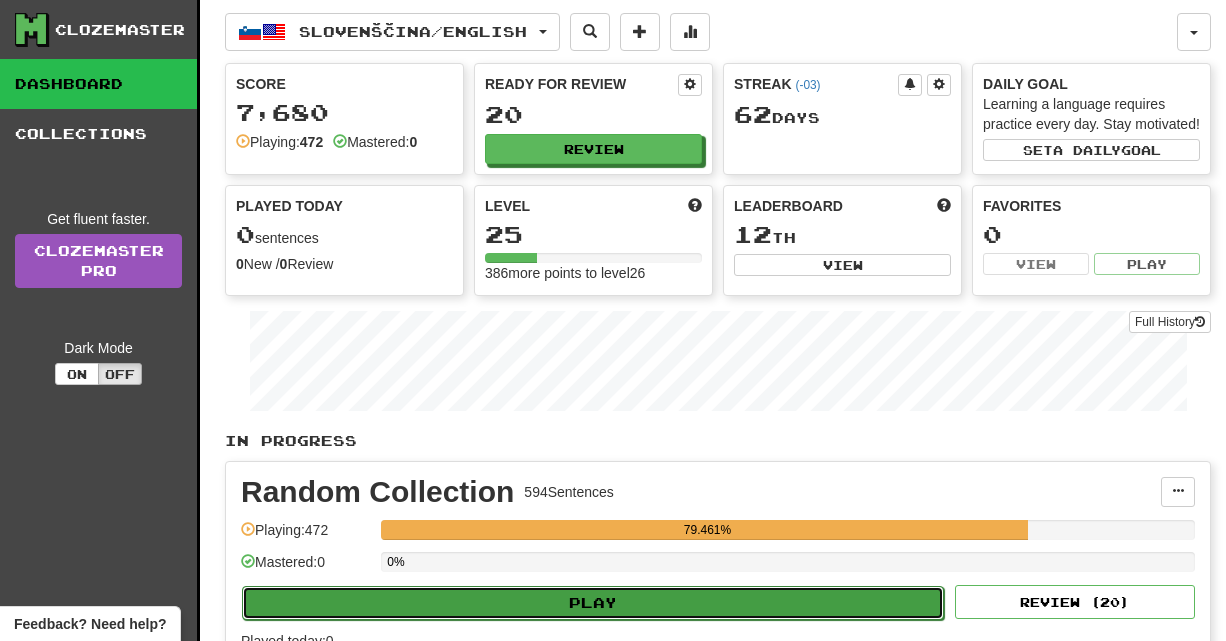 click on "Play" at bounding box center (593, 603) 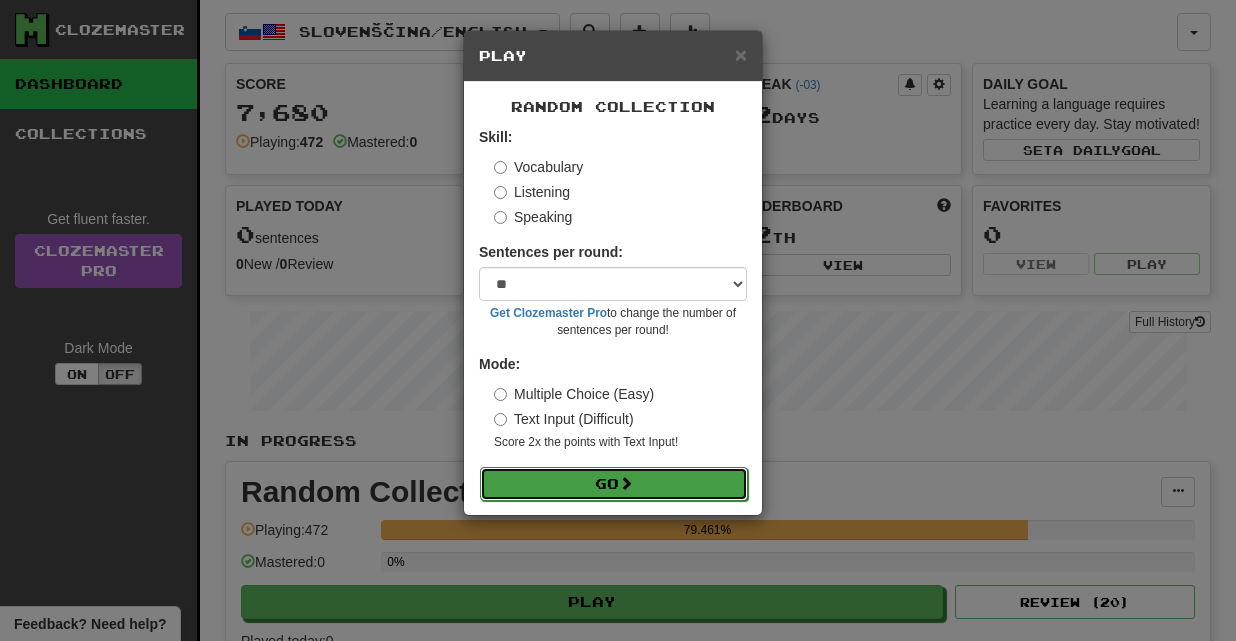 click on "Go" at bounding box center [614, 484] 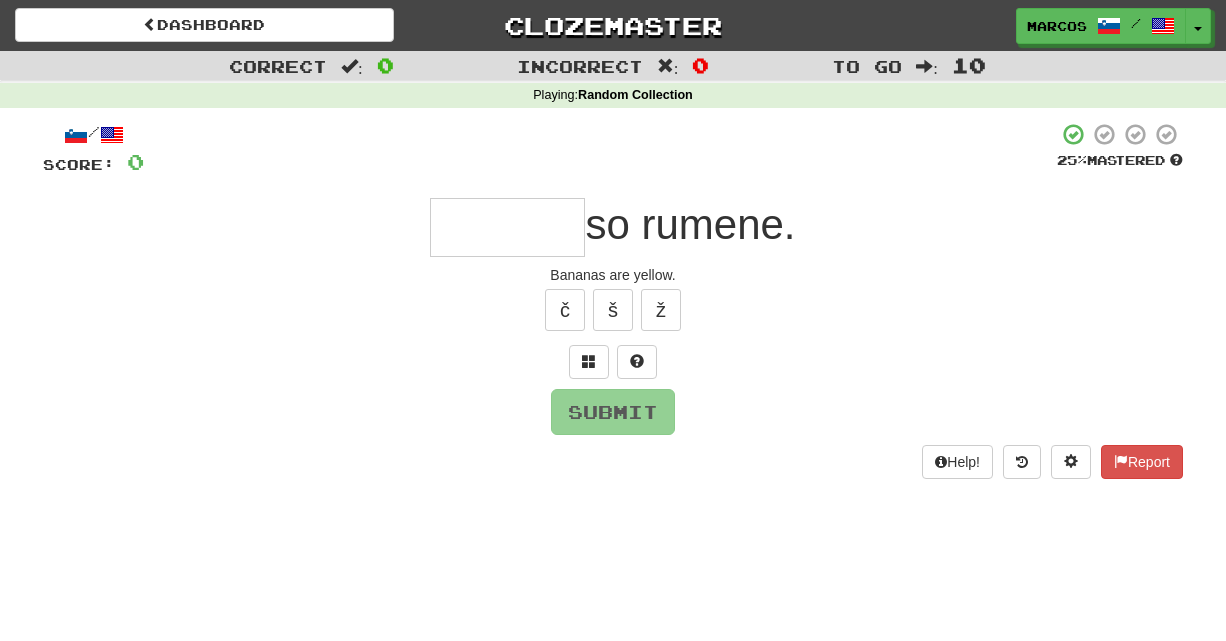 scroll, scrollTop: 0, scrollLeft: 0, axis: both 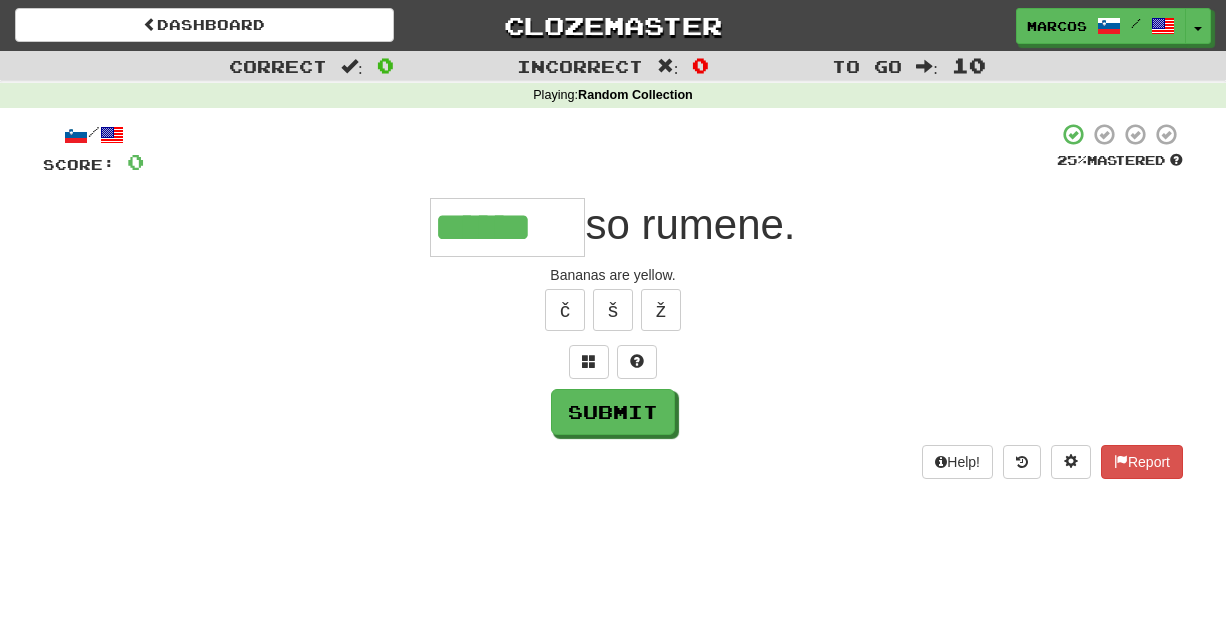 type on "******" 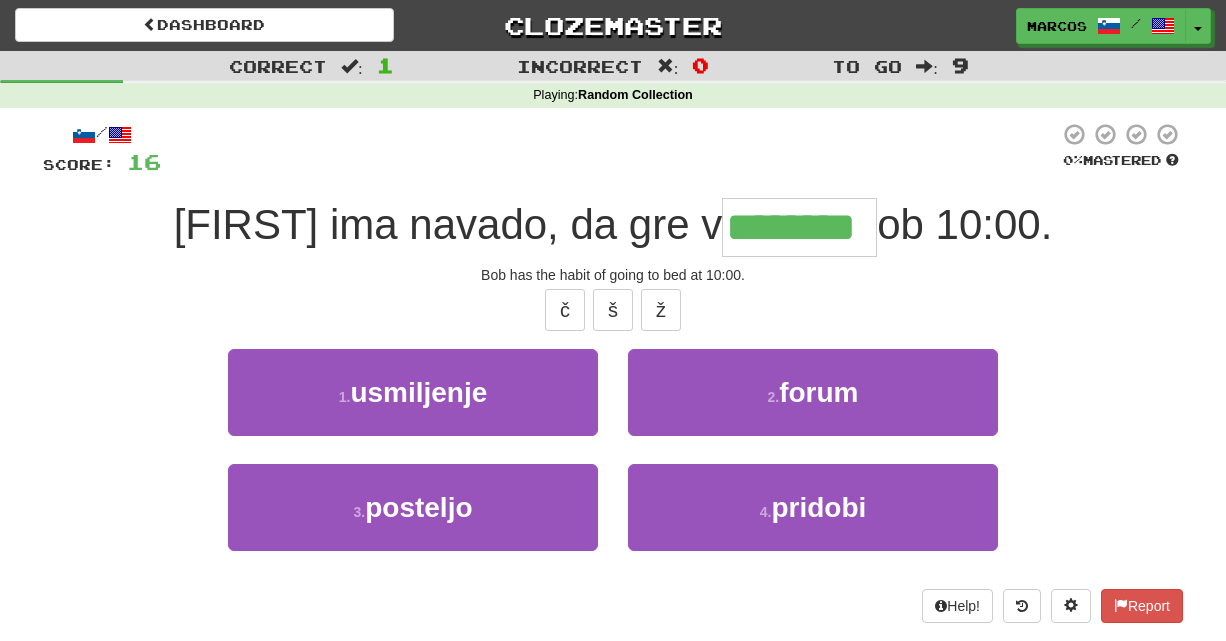 type on "********" 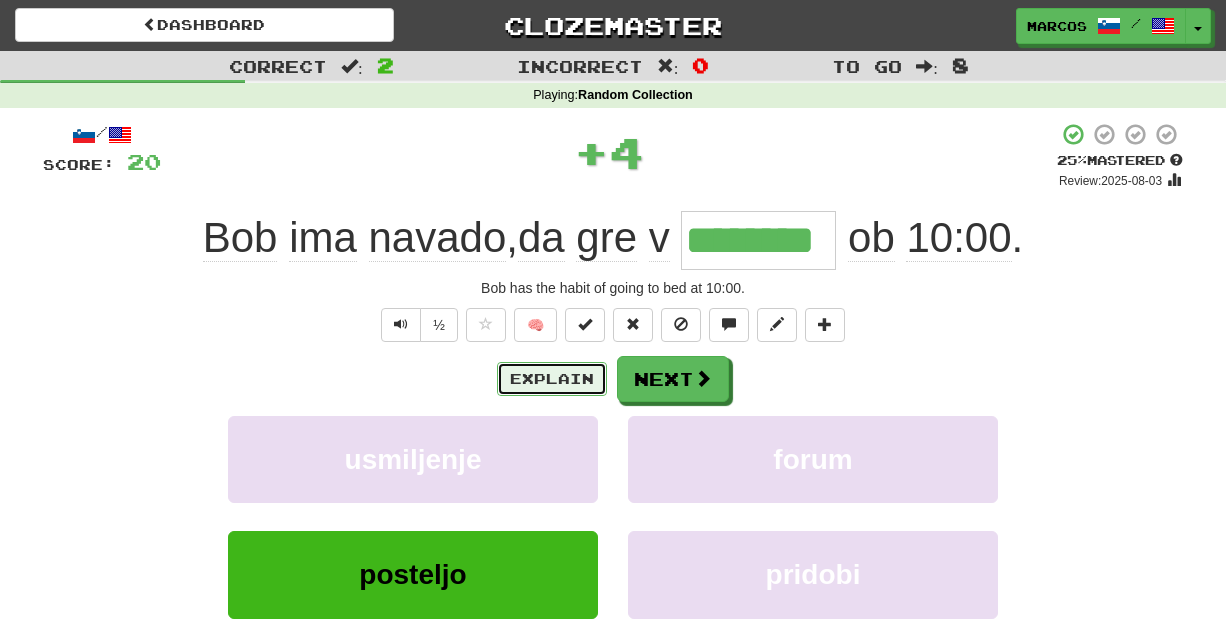 click on "Explain" at bounding box center [552, 379] 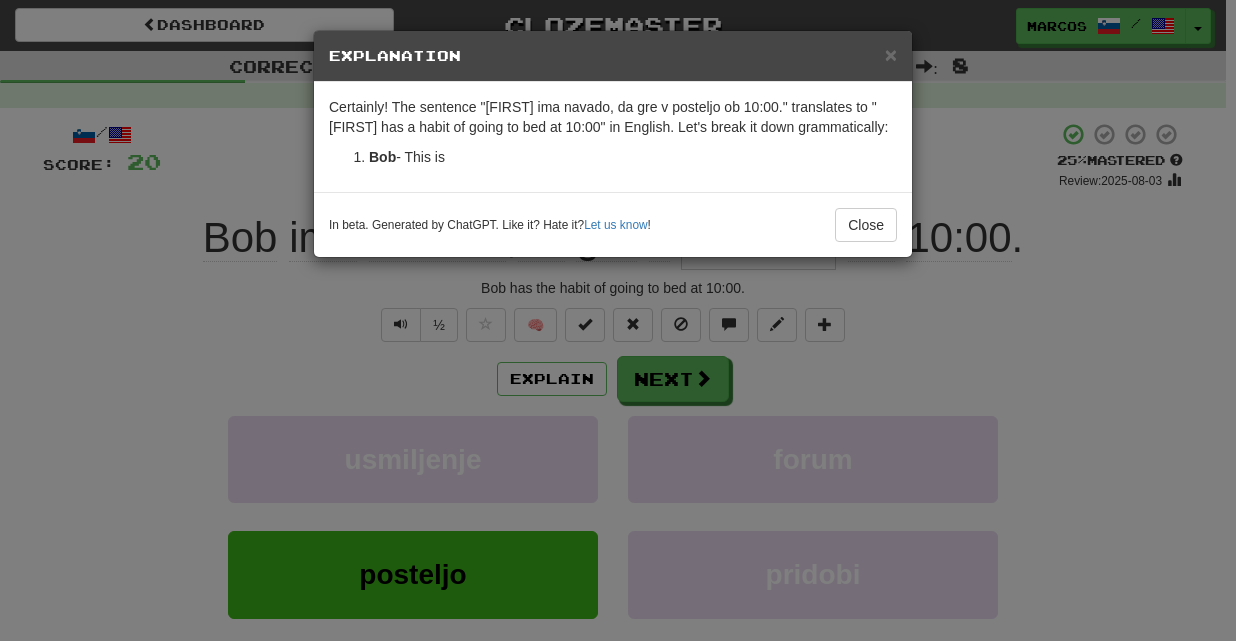 click on "× Explanation Certainly! The sentence "Bob ima navado, da gre v posteljo ob 10:00." translates to "Bob has a habit of going to bed at 10:00" in English. Let's break it down grammatically:
Bob  - This is
In beta. Generated by ChatGPT. Like it? Hate it?  Let us know ! Close" at bounding box center [618, 320] 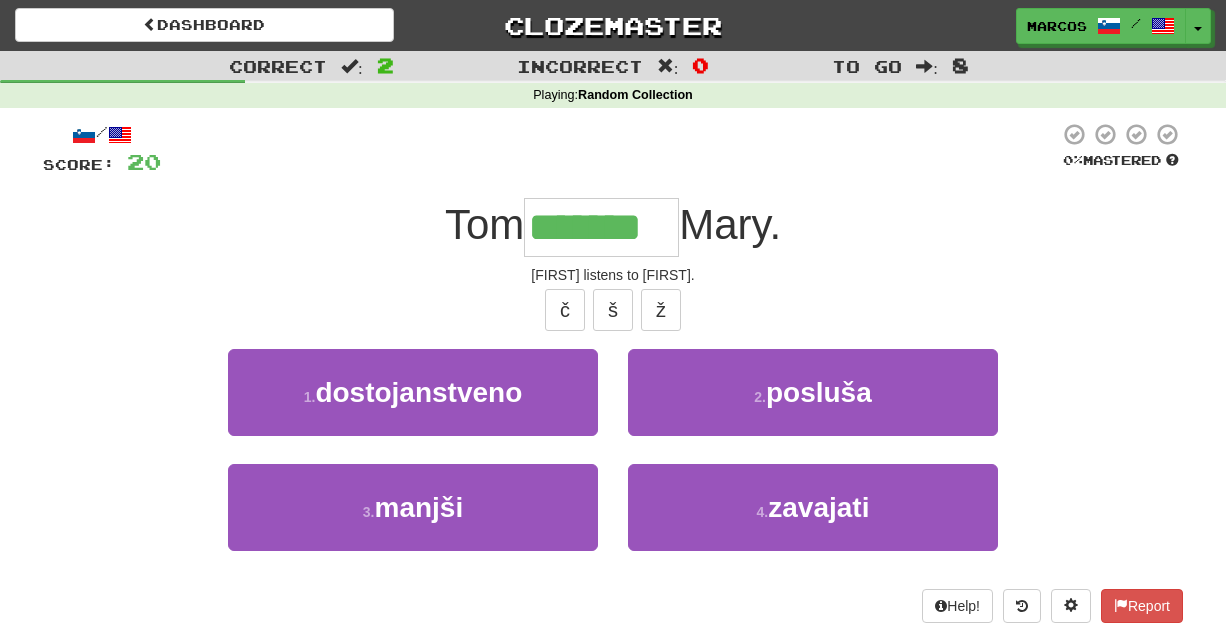 type on "*******" 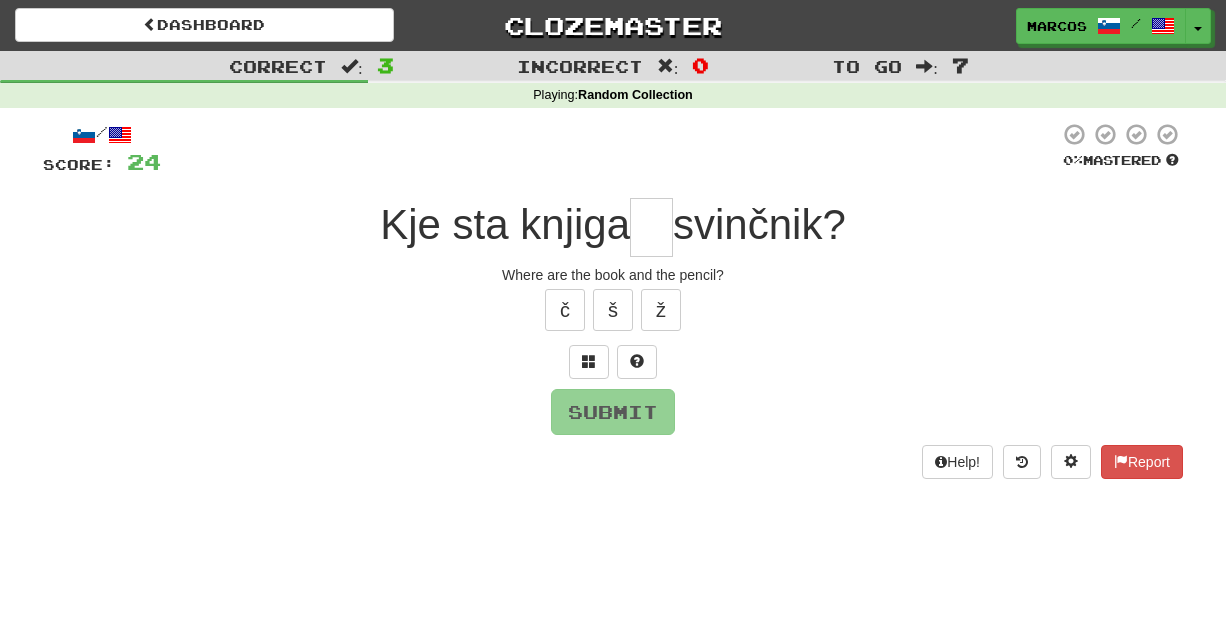 type on "*" 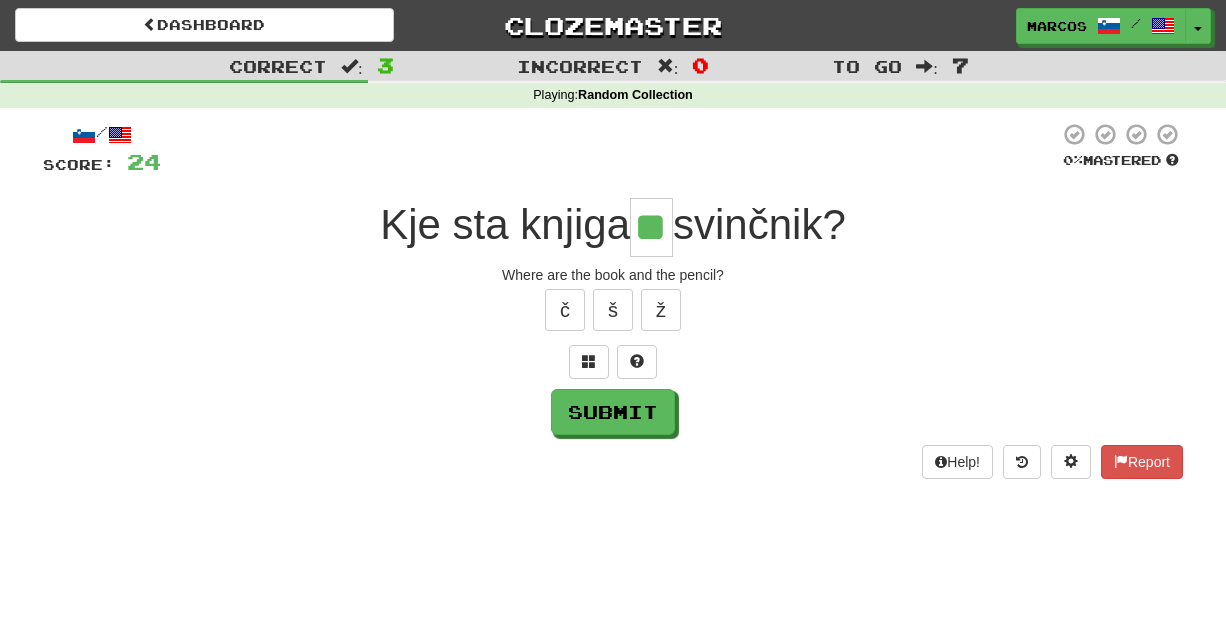 type on "**" 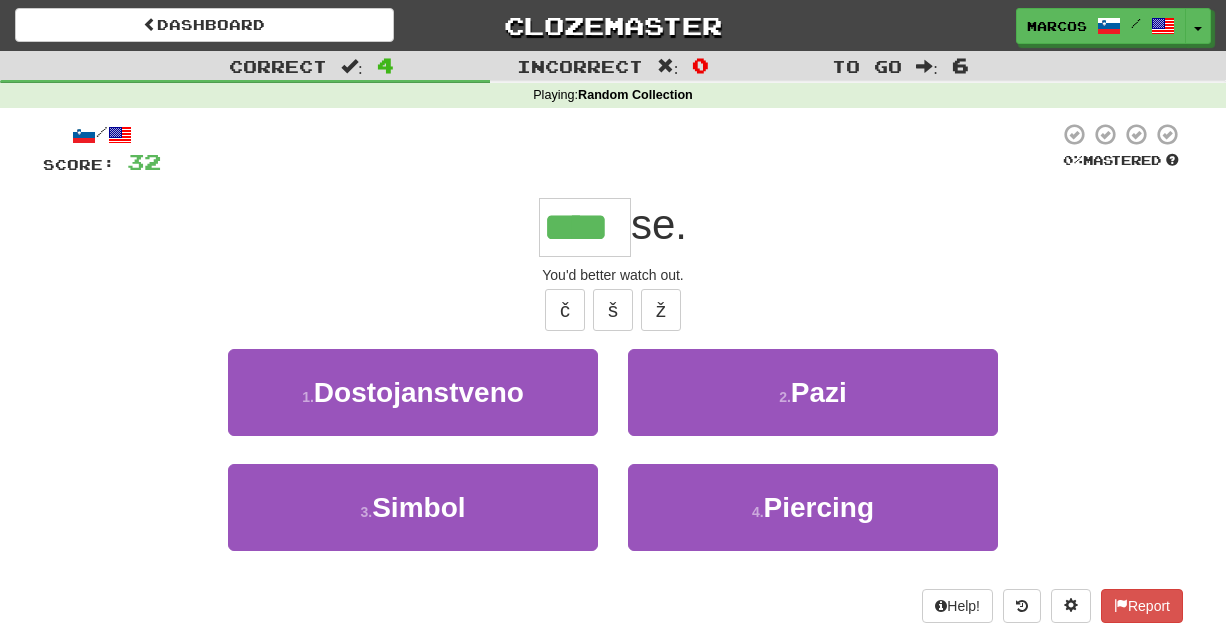 type on "****" 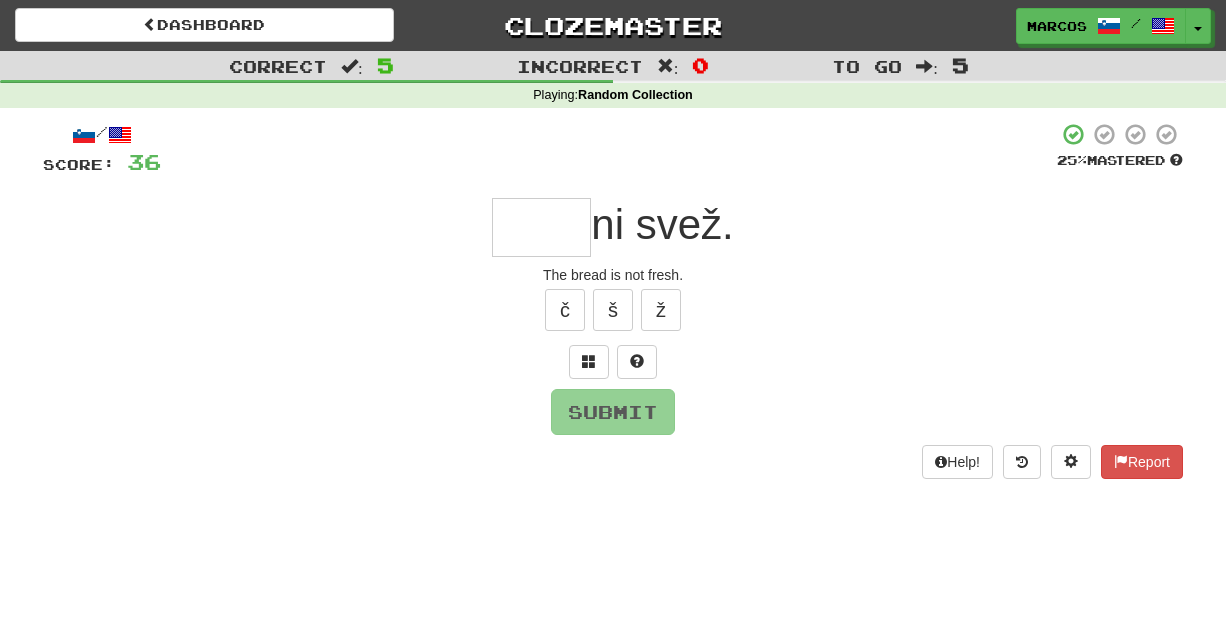 type on "*" 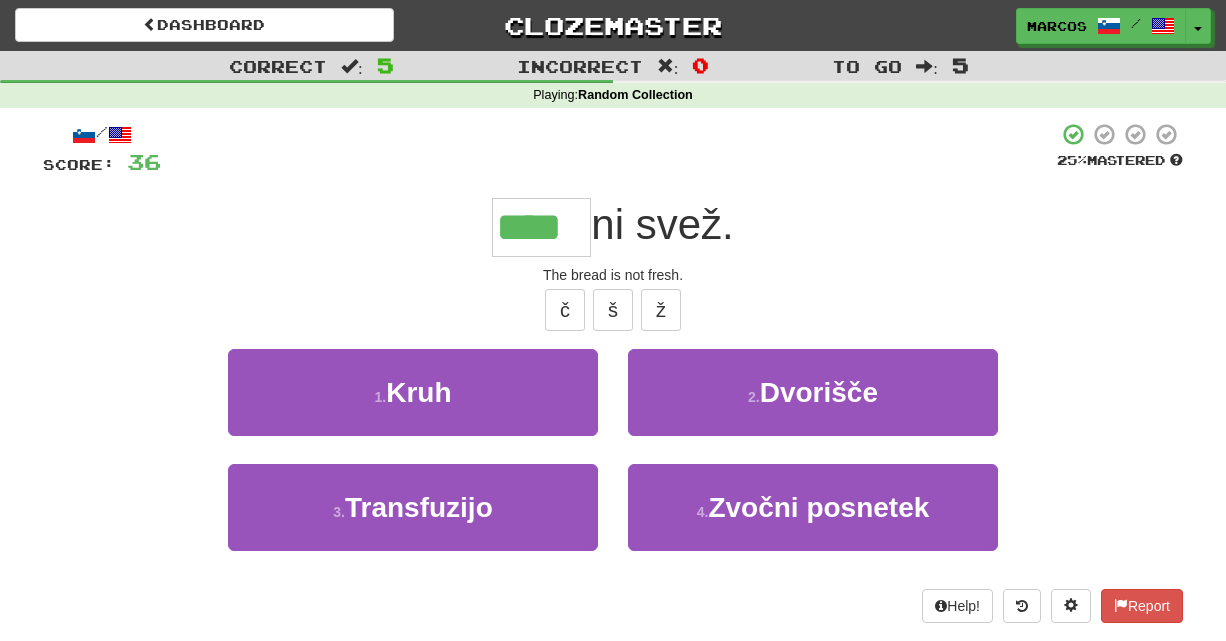type on "****" 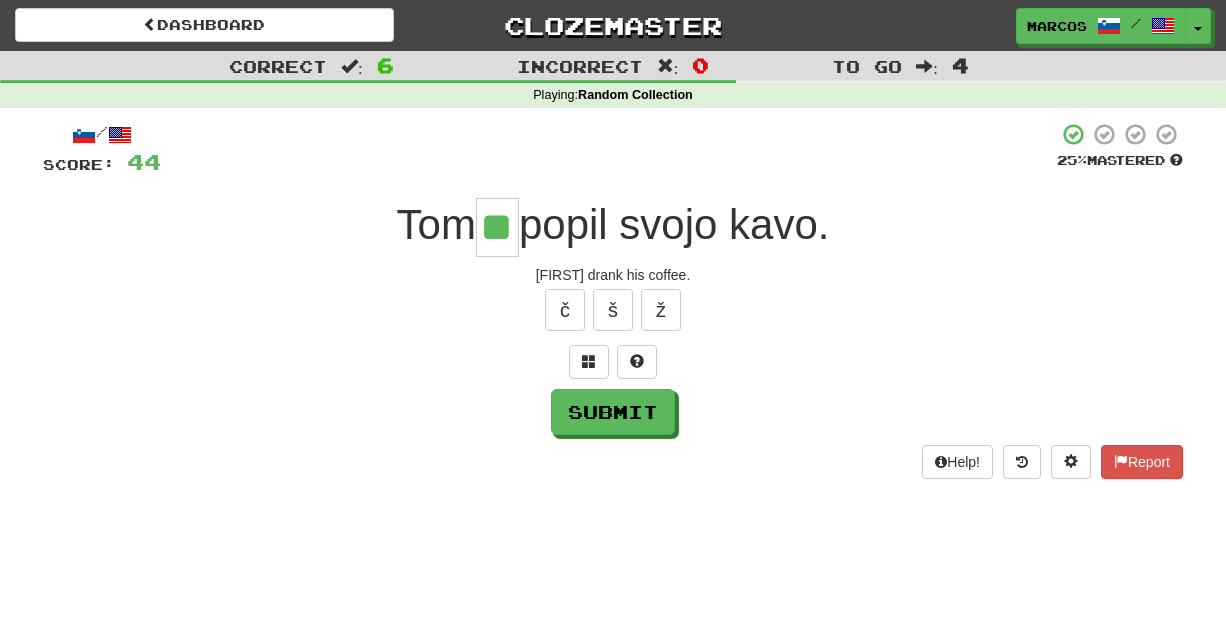 type on "**" 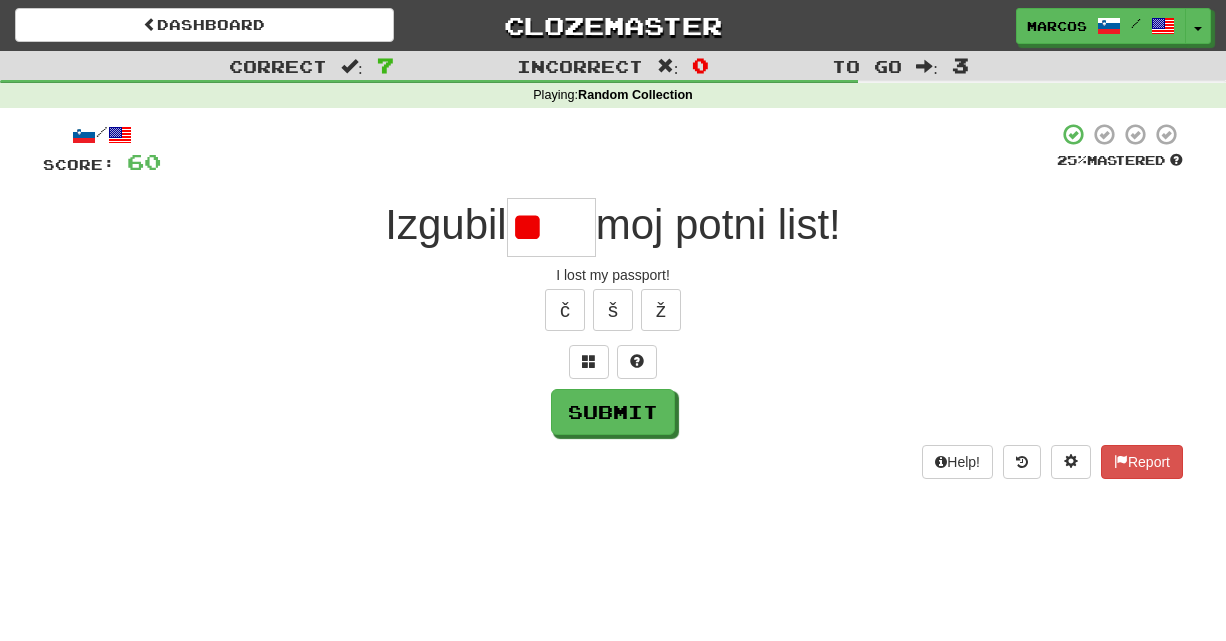 type on "*" 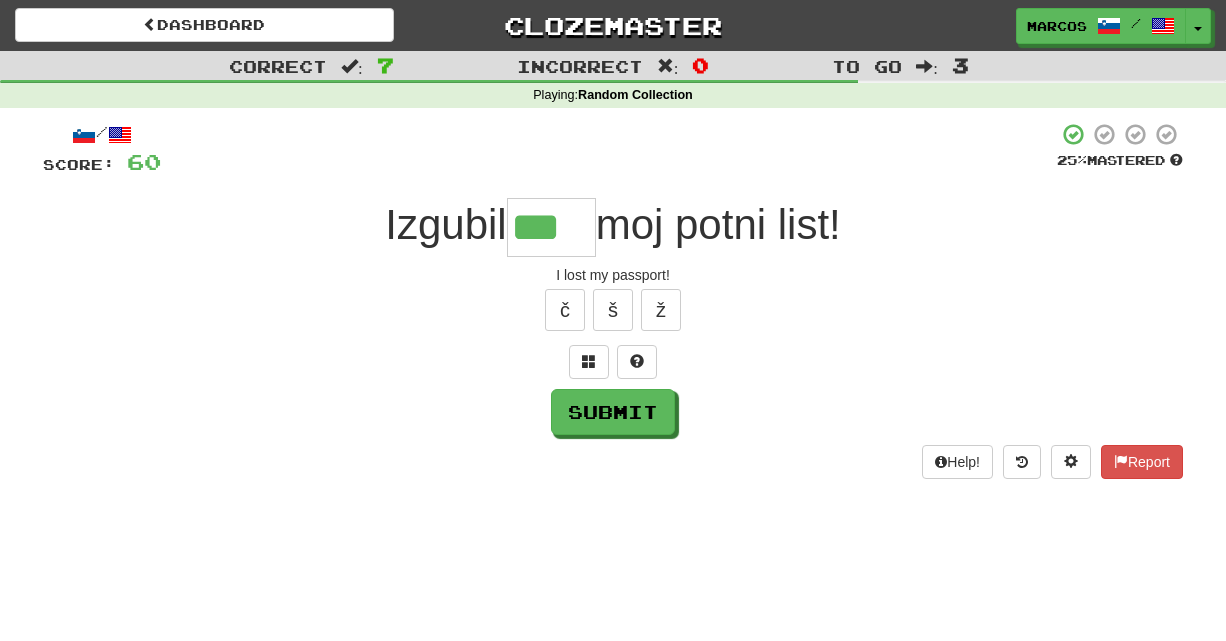 type on "***" 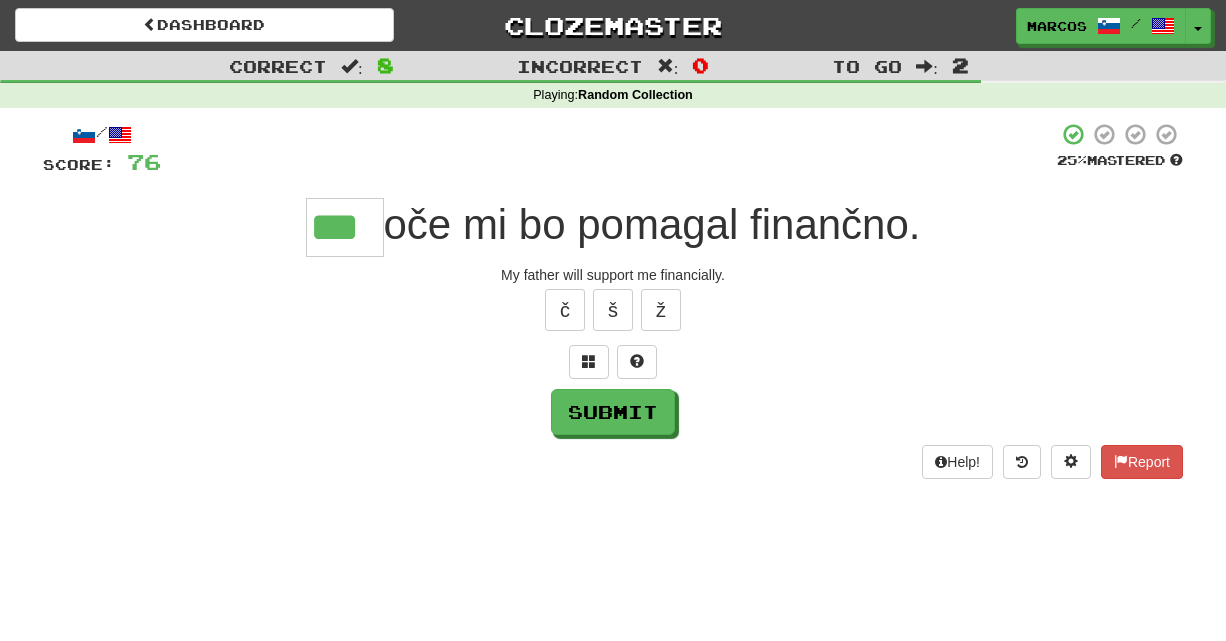 type on "***" 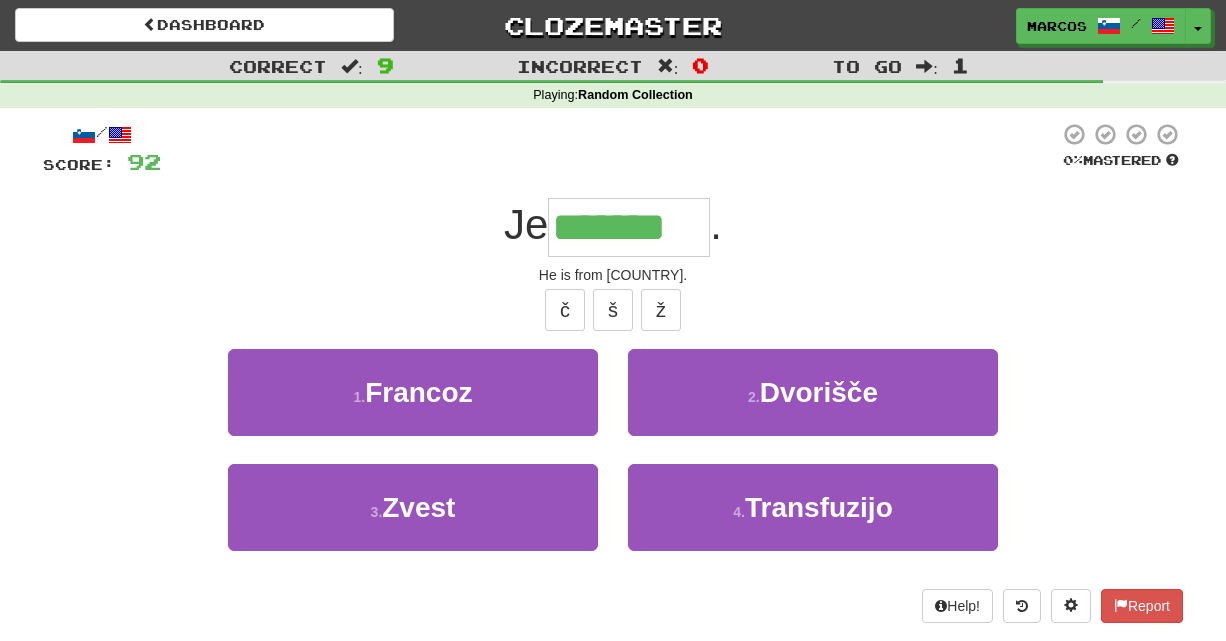 type on "*******" 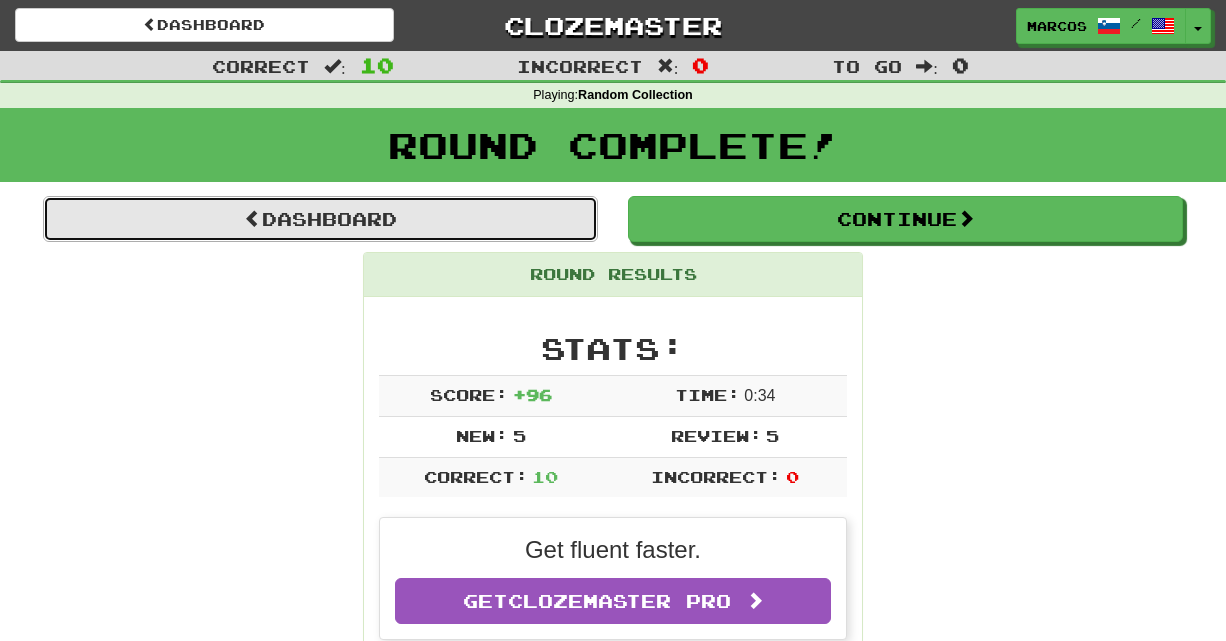 click on "Dashboard" at bounding box center (320, 219) 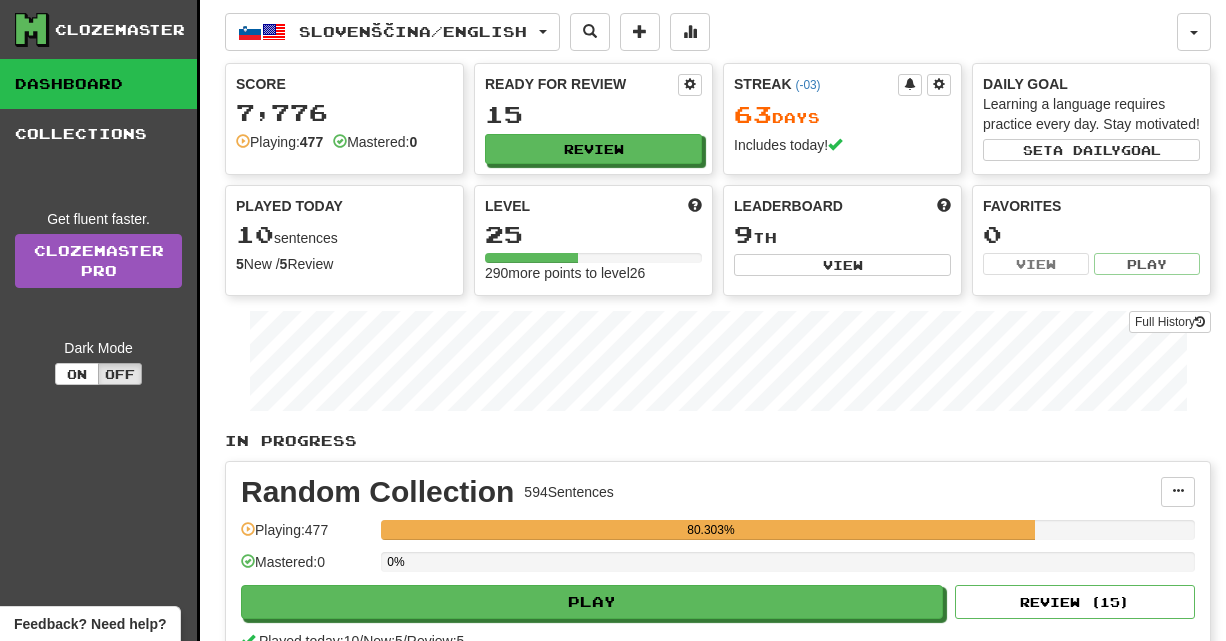scroll, scrollTop: 0, scrollLeft: 0, axis: both 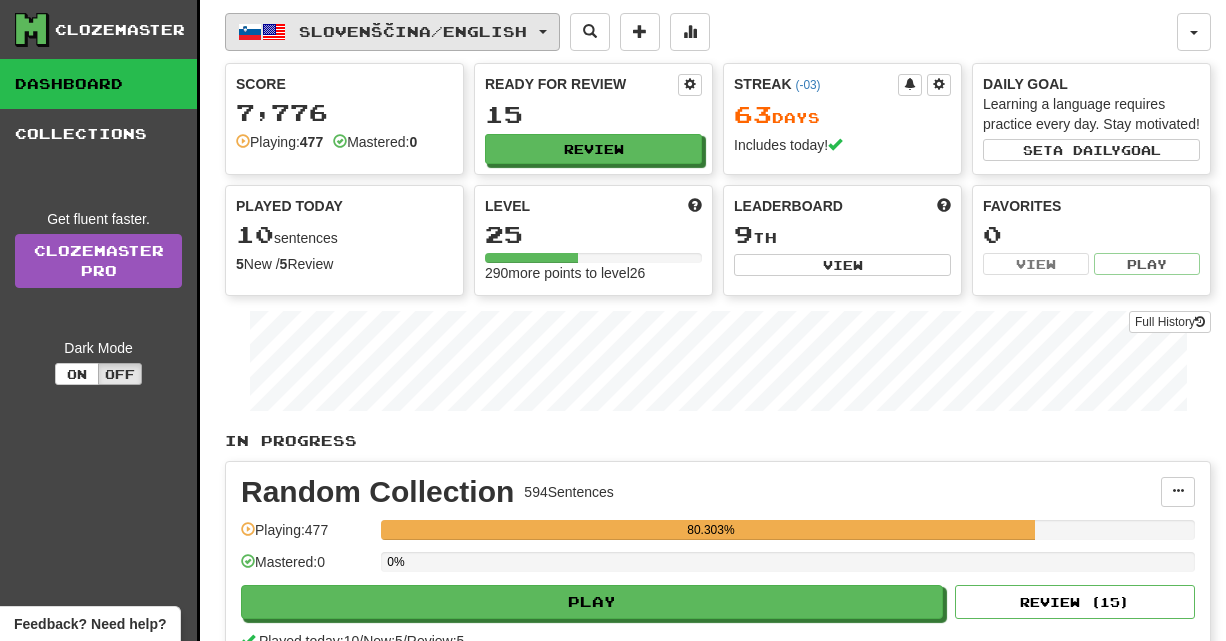 click on "Slovenščina  /  English" at bounding box center [413, 31] 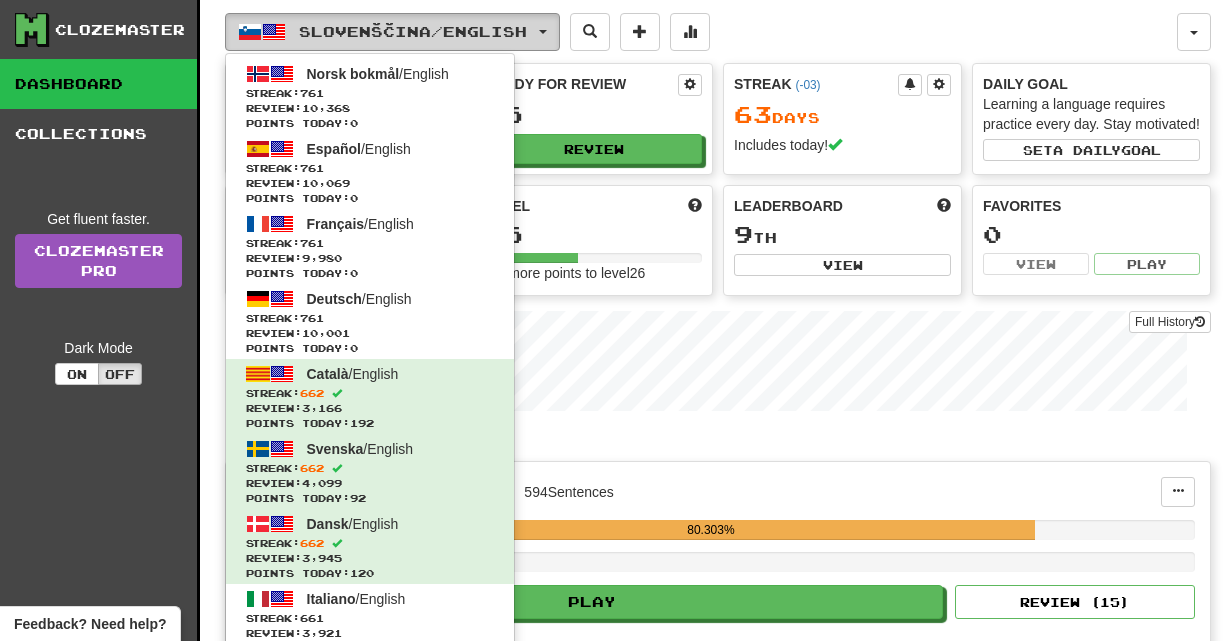type 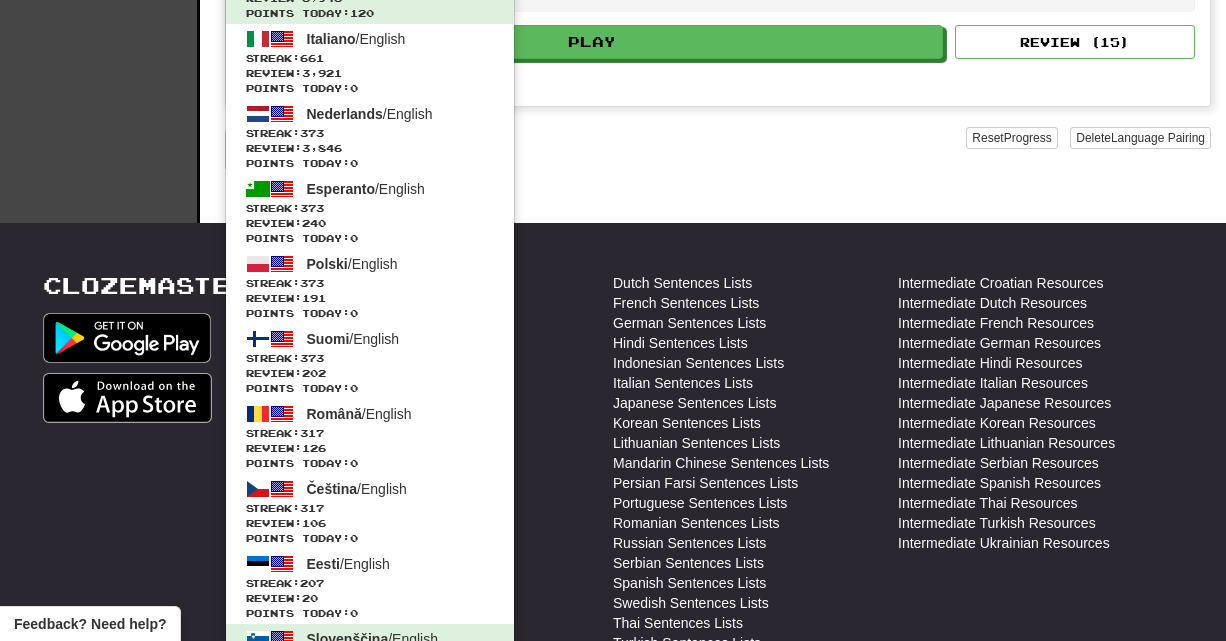 scroll, scrollTop: 796, scrollLeft: 0, axis: vertical 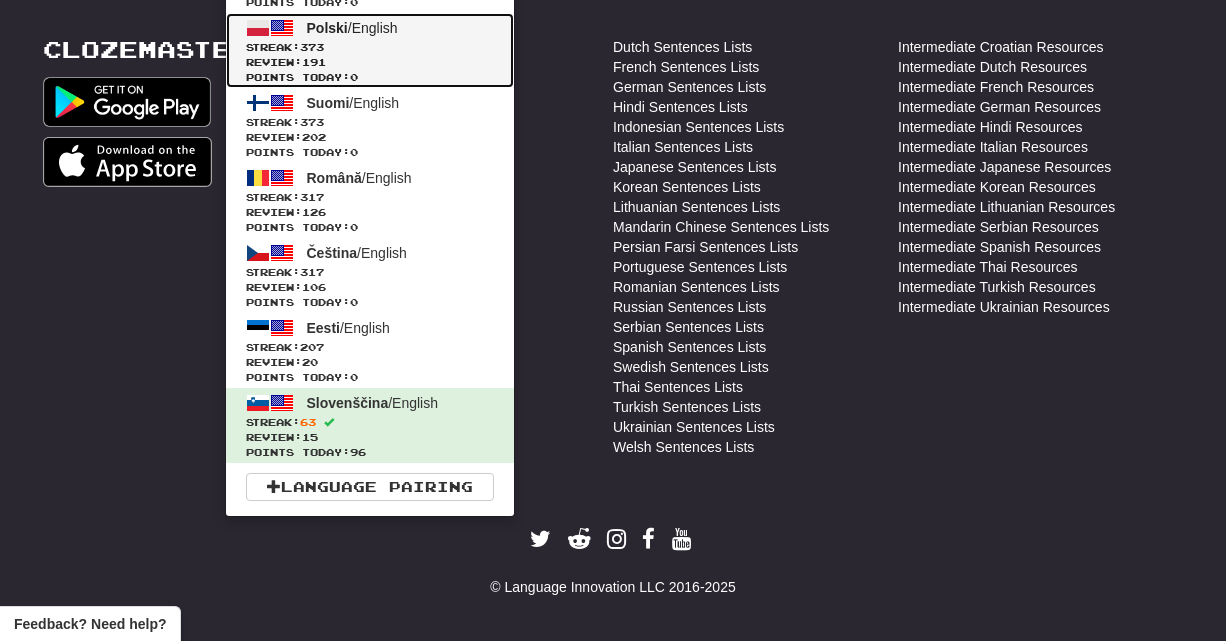 click on "Polski" at bounding box center [327, 28] 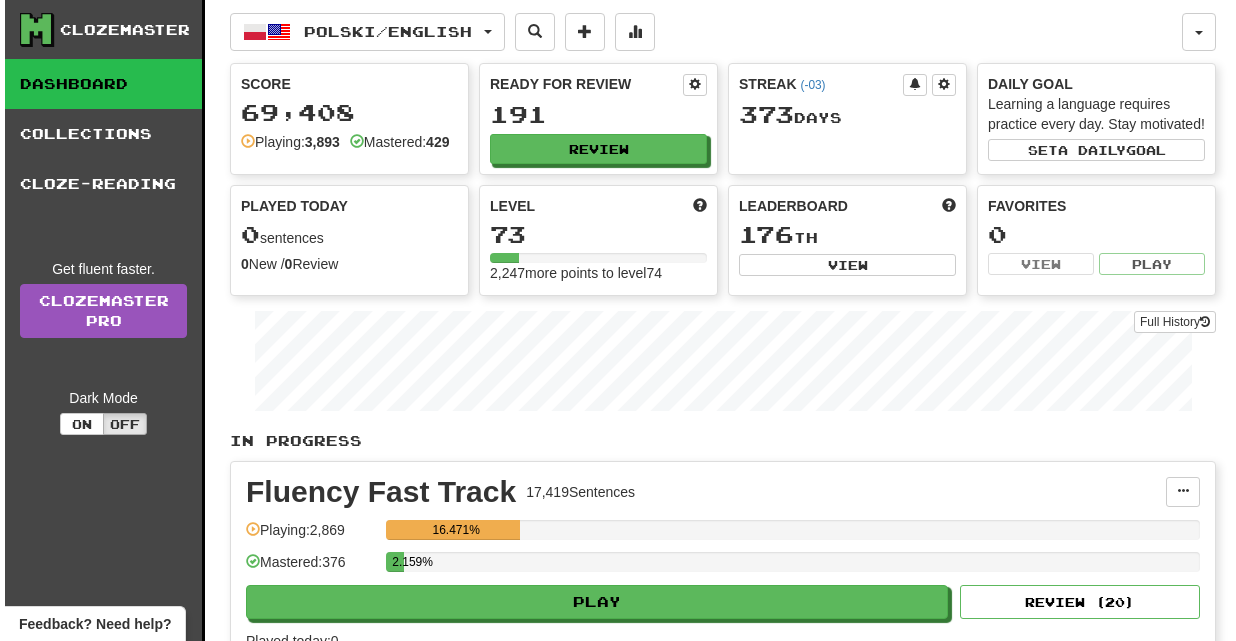 scroll, scrollTop: 0, scrollLeft: 0, axis: both 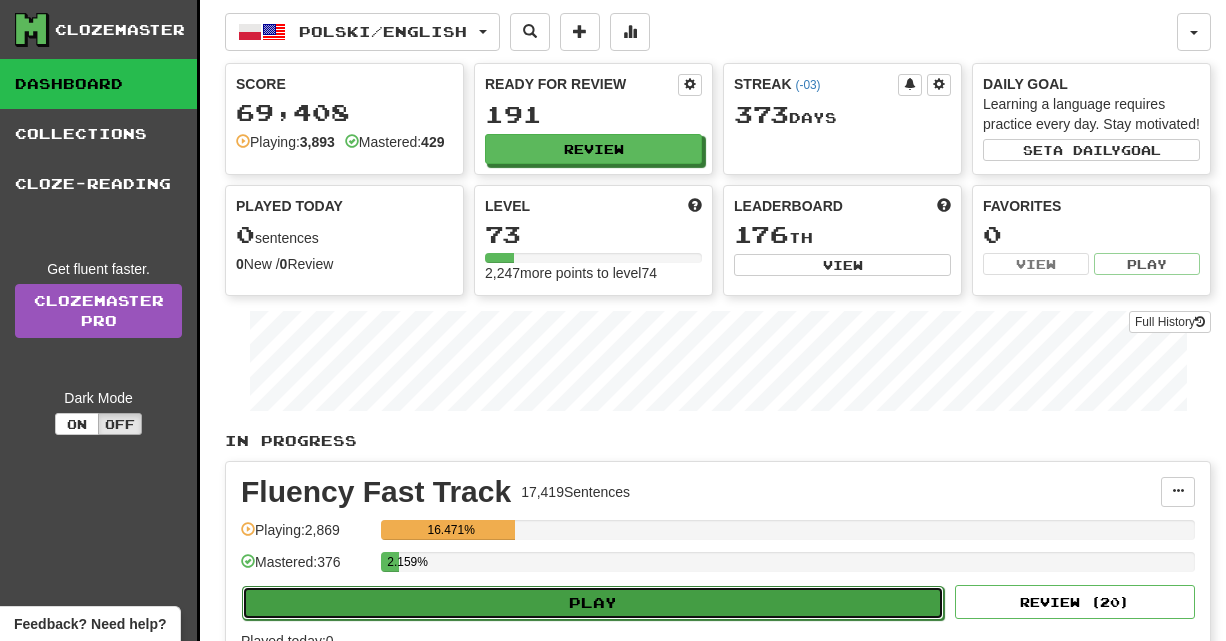 click on "Play" at bounding box center (593, 603) 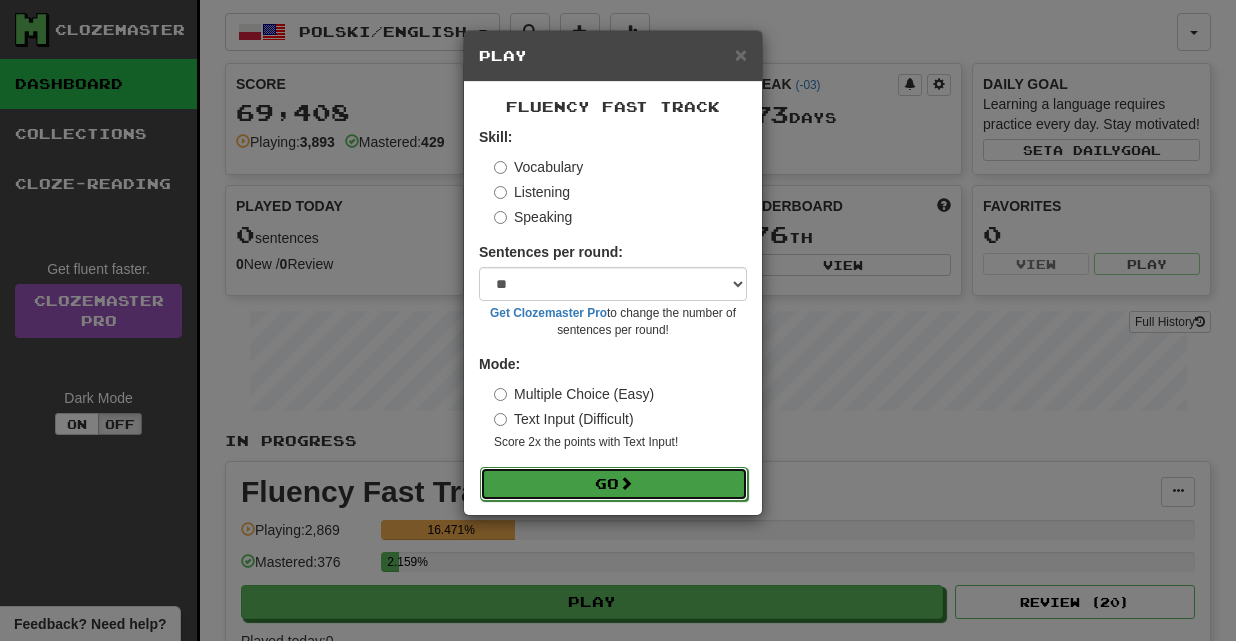 click on "Go" at bounding box center (614, 484) 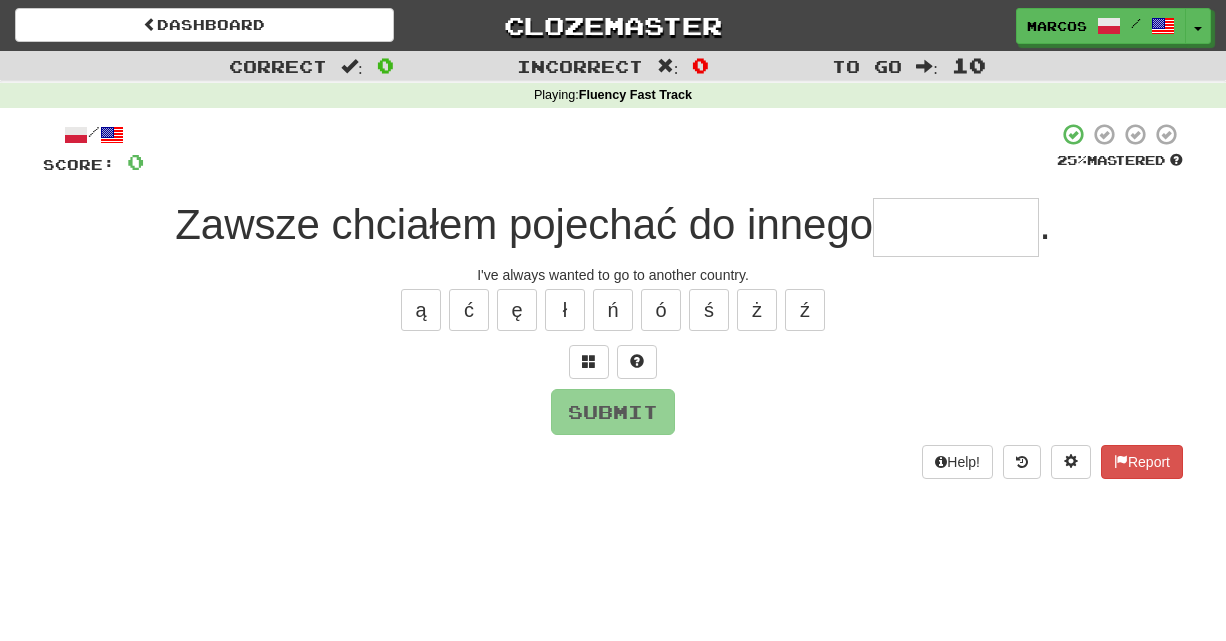 scroll, scrollTop: 0, scrollLeft: 0, axis: both 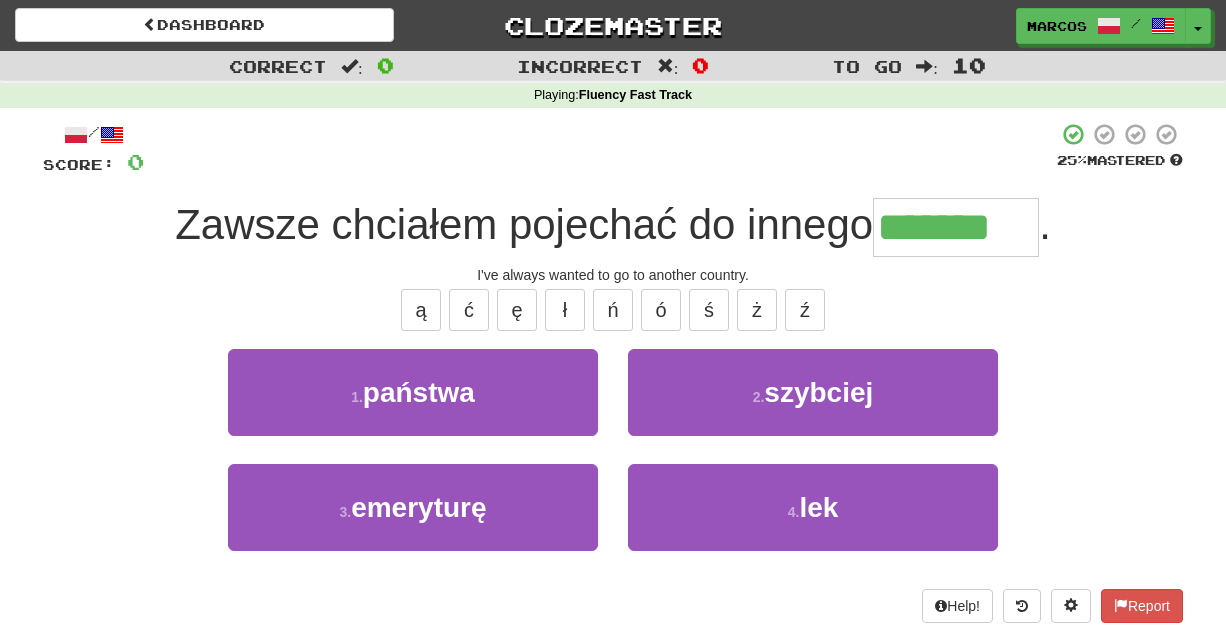 type on "*******" 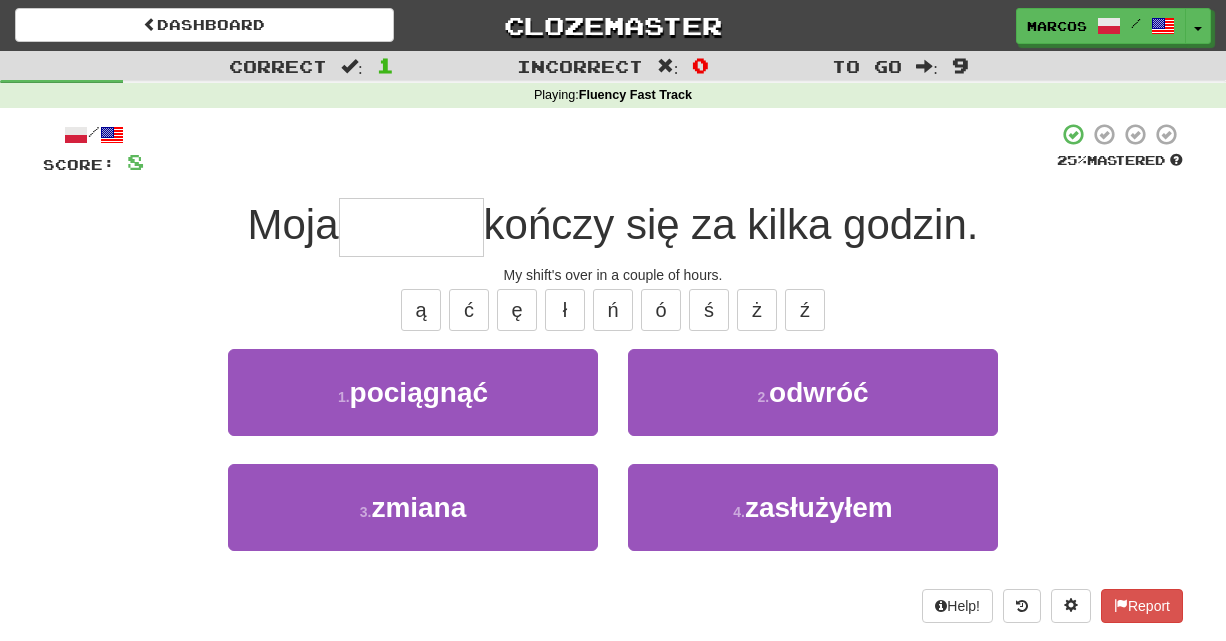 type on "*" 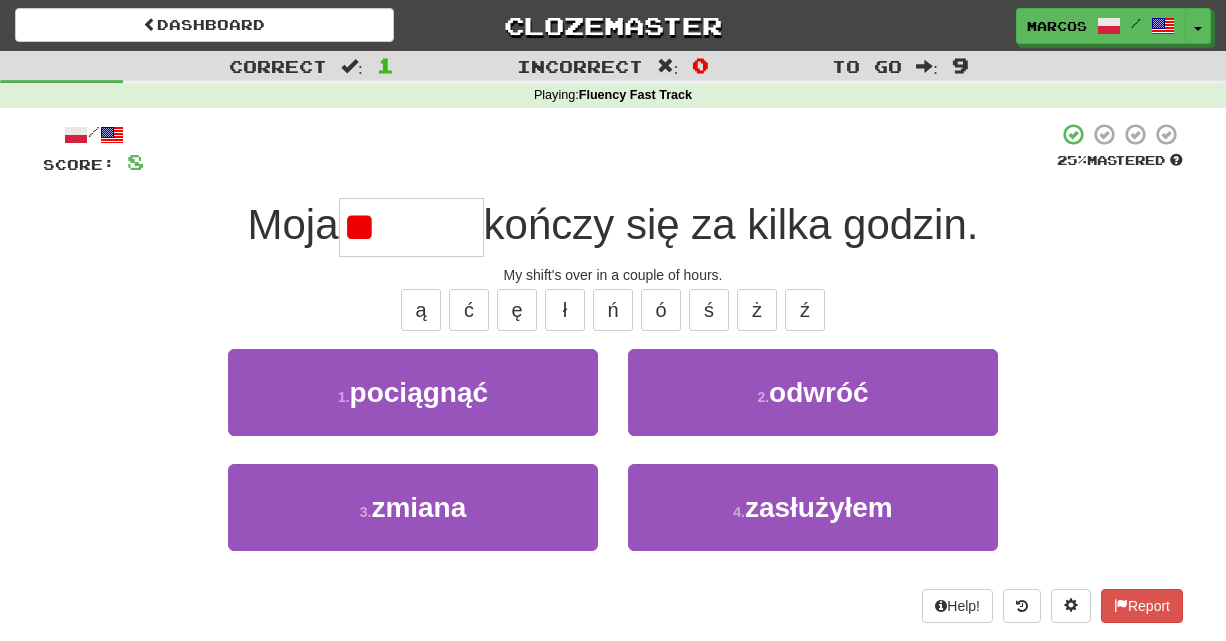 type on "*" 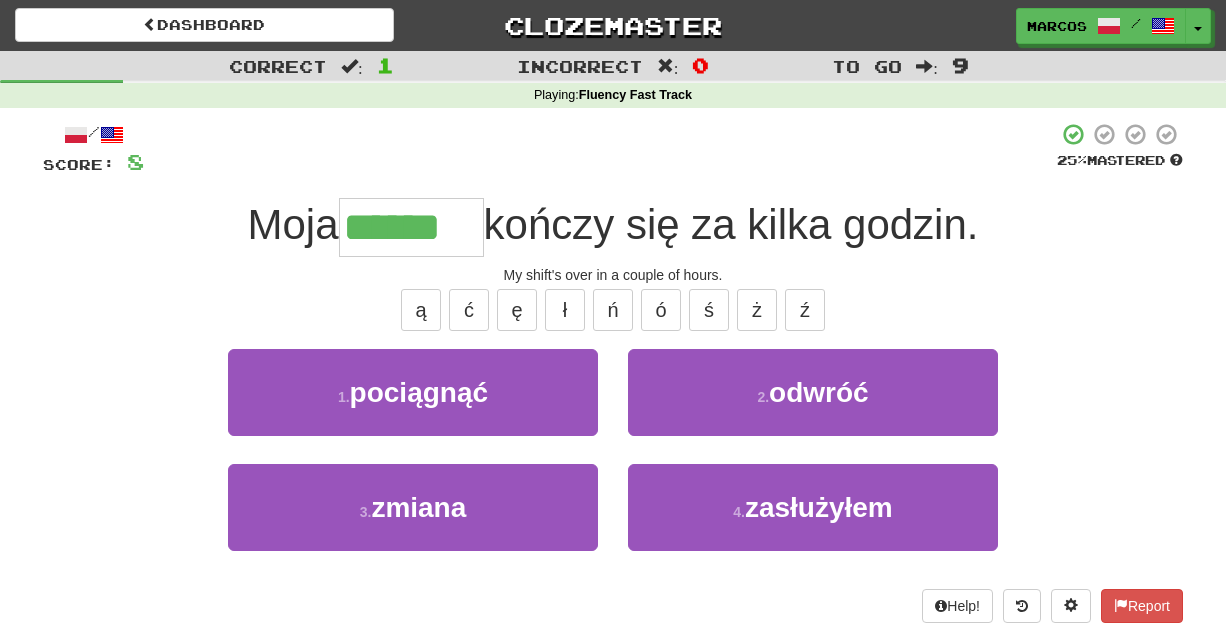type on "******" 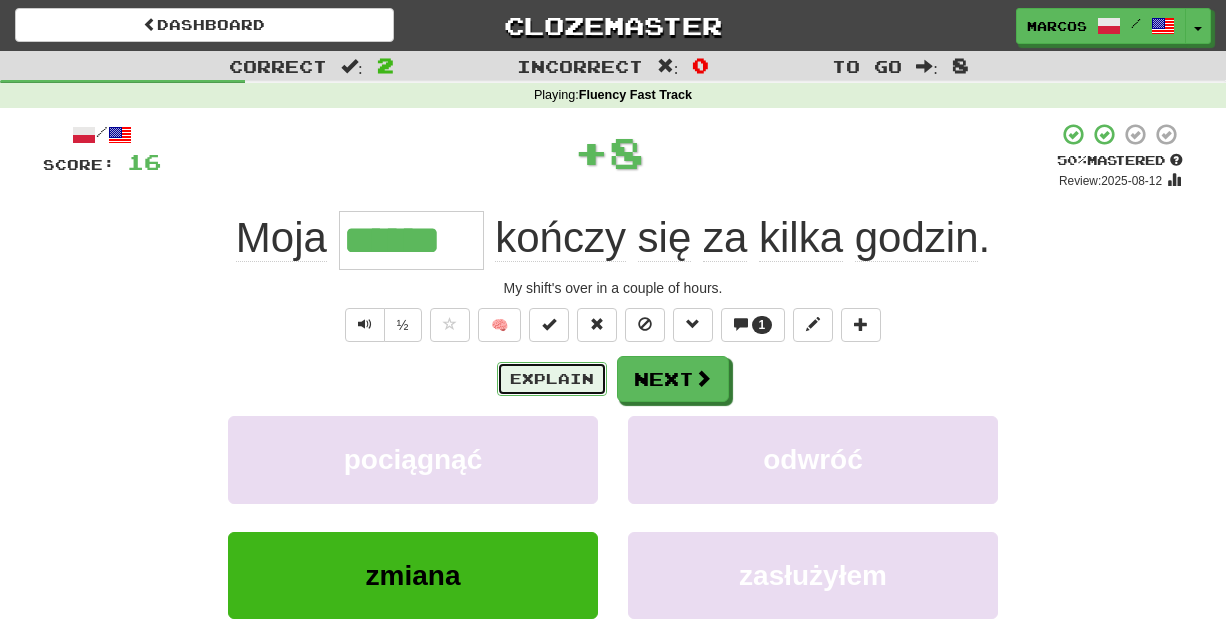 click on "Explain" at bounding box center (552, 379) 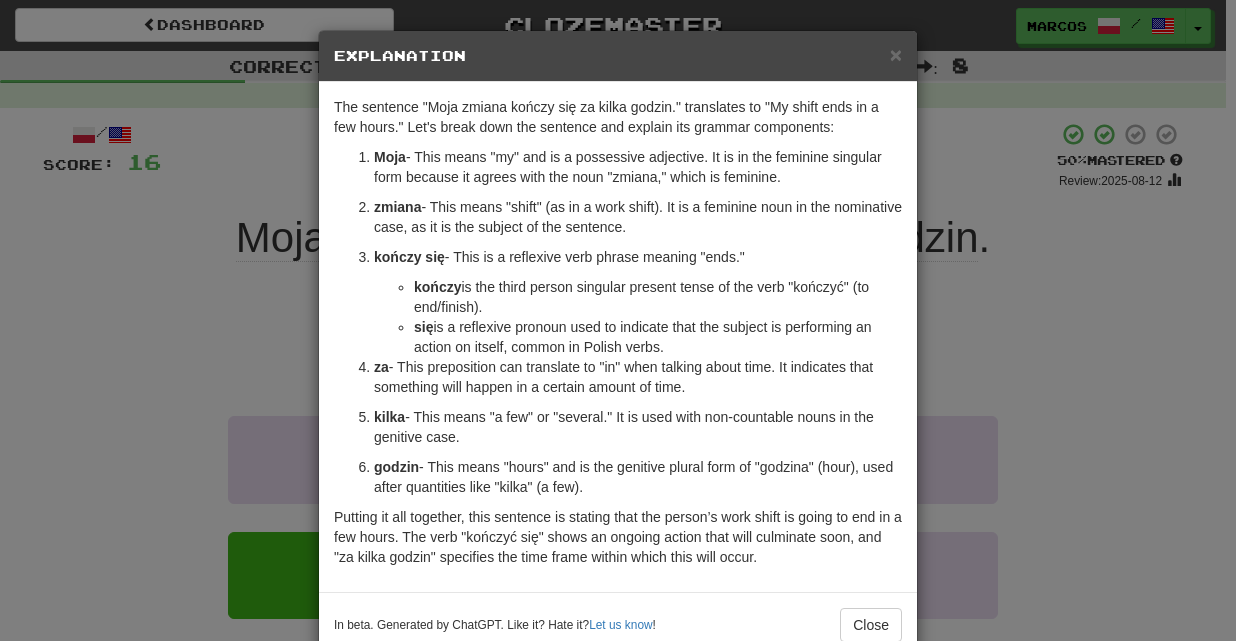 click on "× Explanation The sentence "Moja zmiana kończy się za kilka godzin." translates to "My shift ends in a few hours." Let's break down the sentence and explain its grammar components:
Moja  - This means "my" and is a possessive adjective. It is in the feminine singular form because it agrees with the noun "zmiana," which is feminine.
zmiana  - This means "shift" (as in a work shift). It is a feminine noun in the nominative case, as it is the subject of the sentence.
kończy się  - This is a reflexive verb phrase meaning "ends."
kończy  is the third person singular present tense of the verb "kończyć" (to end/finish).
się  is a reflexive pronoun used to indicate that the subject is performing an action on itself, common in Polish verbs.
za  - This preposition can translate to "in" when talking about time. It indicates that something will happen in a certain amount of time.
kilka
godzin
In beta. Generated by ChatGPT. Like it? Hate it?  Let us know ! Close" at bounding box center [618, 320] 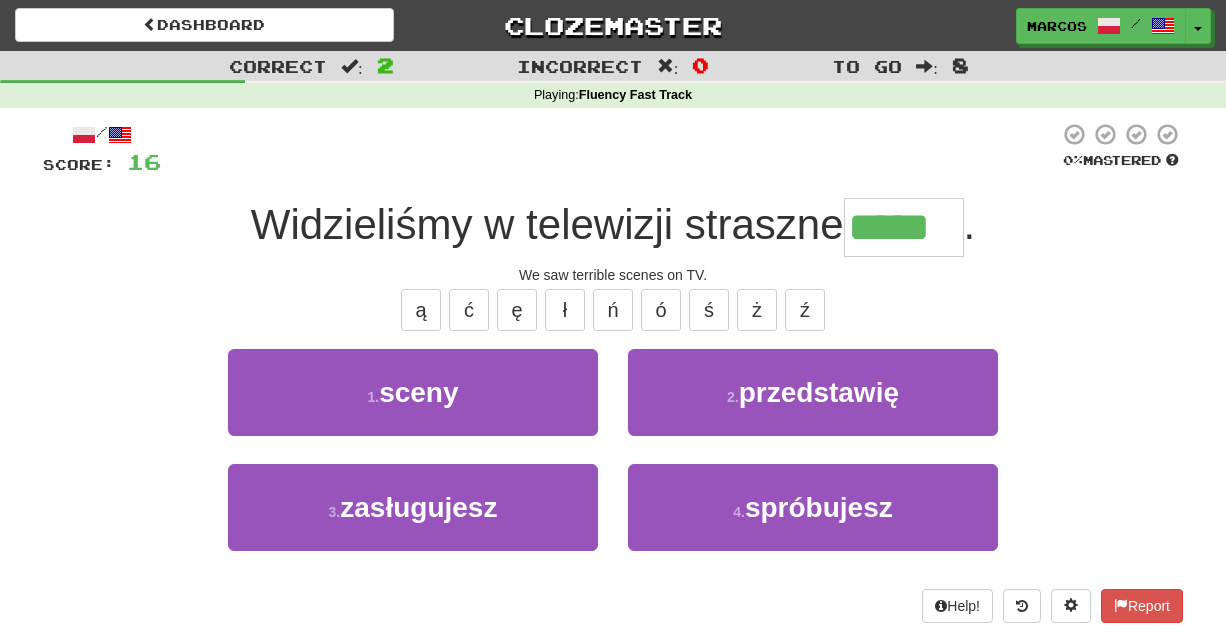type on "*****" 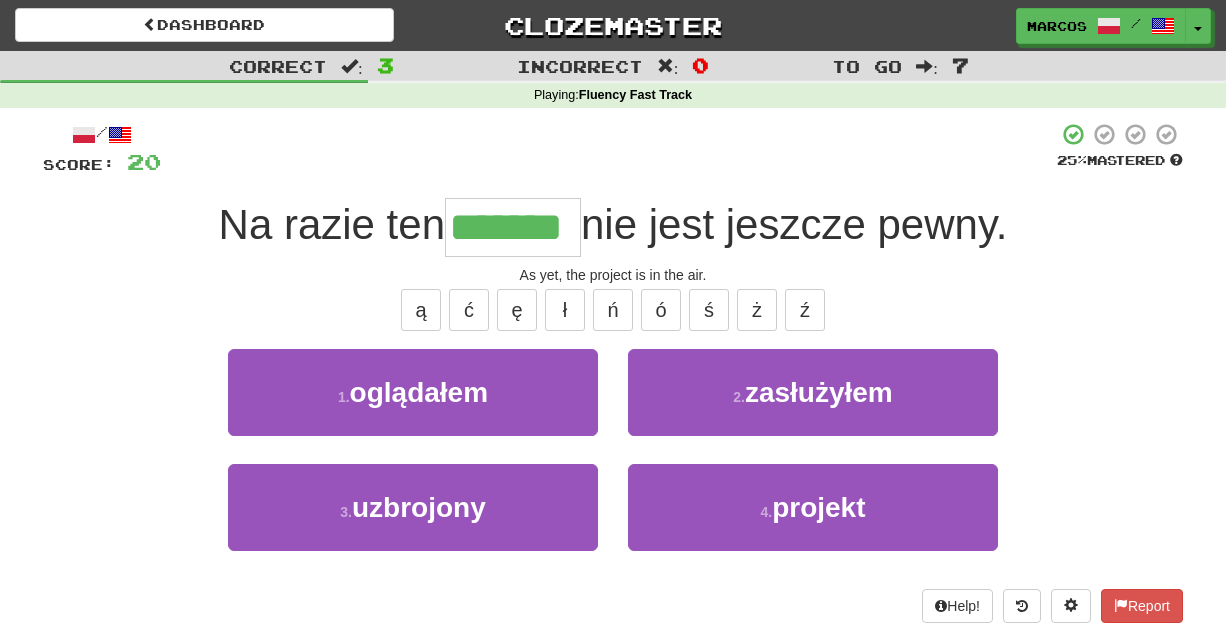 type on "*******" 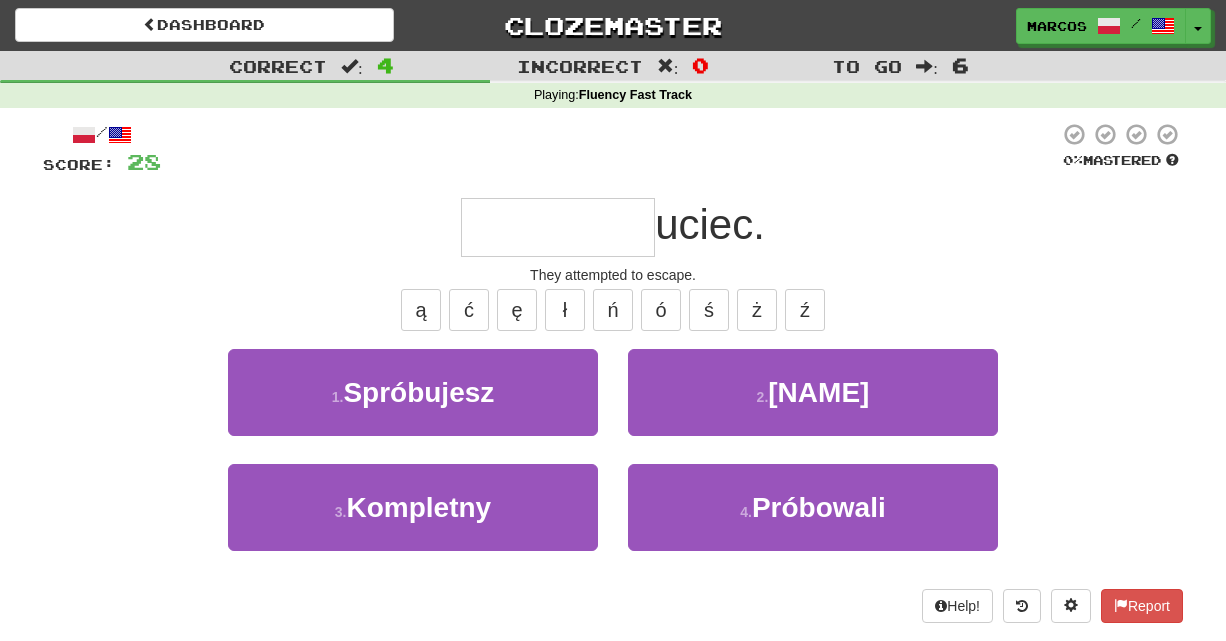 type on "*" 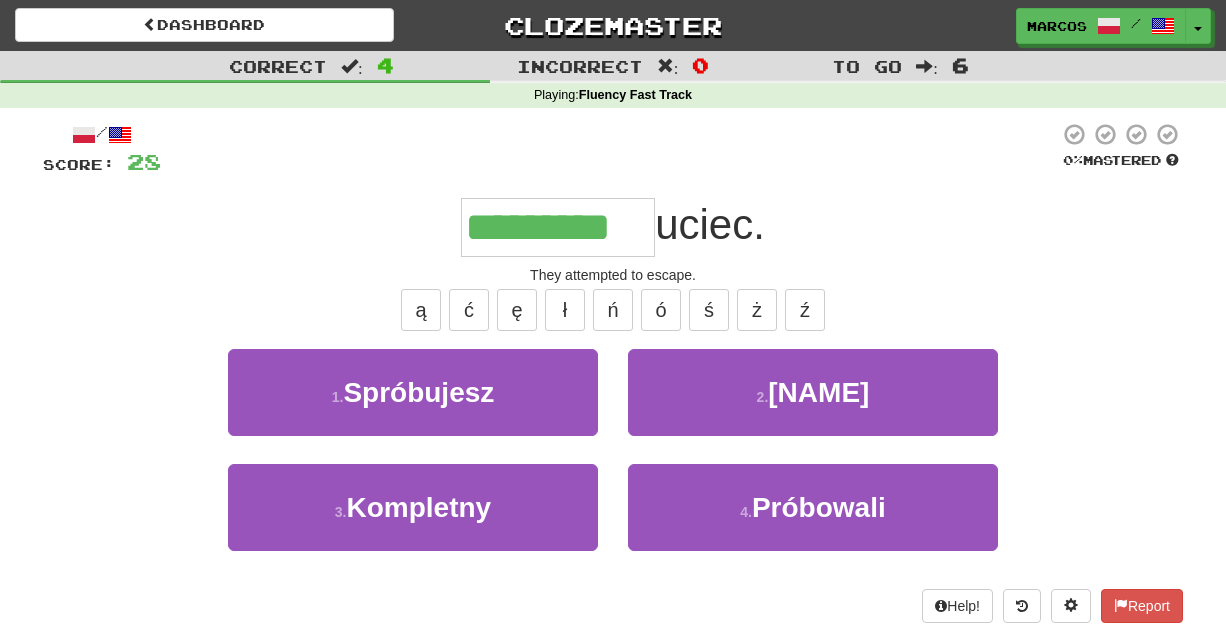 type on "*********" 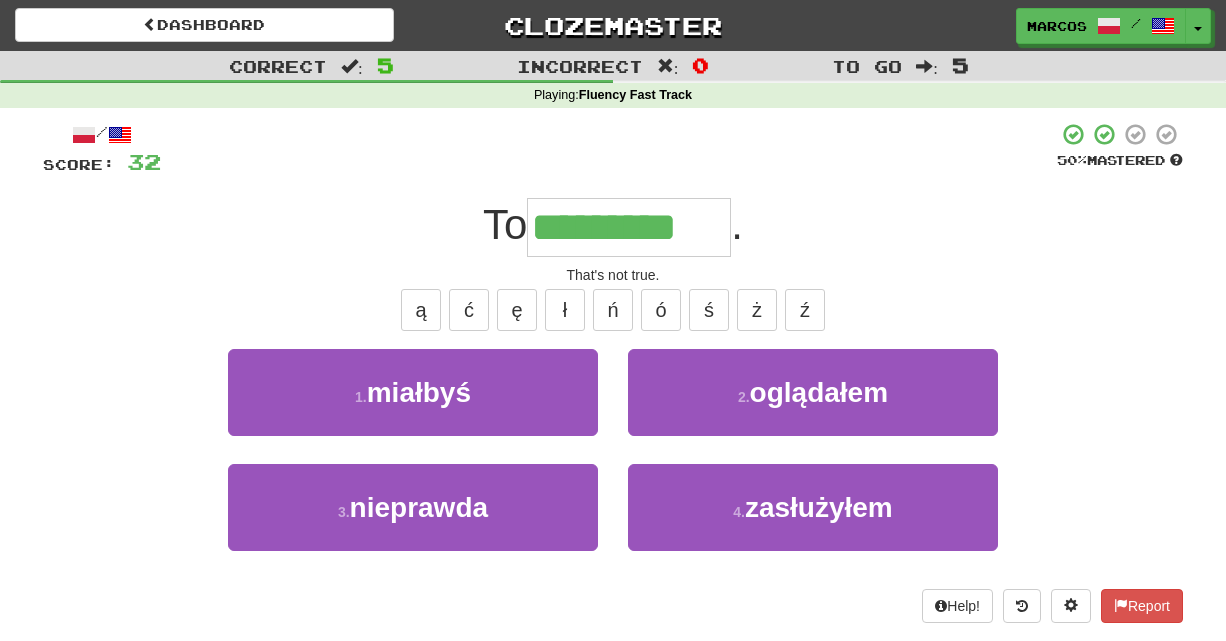 type on "*********" 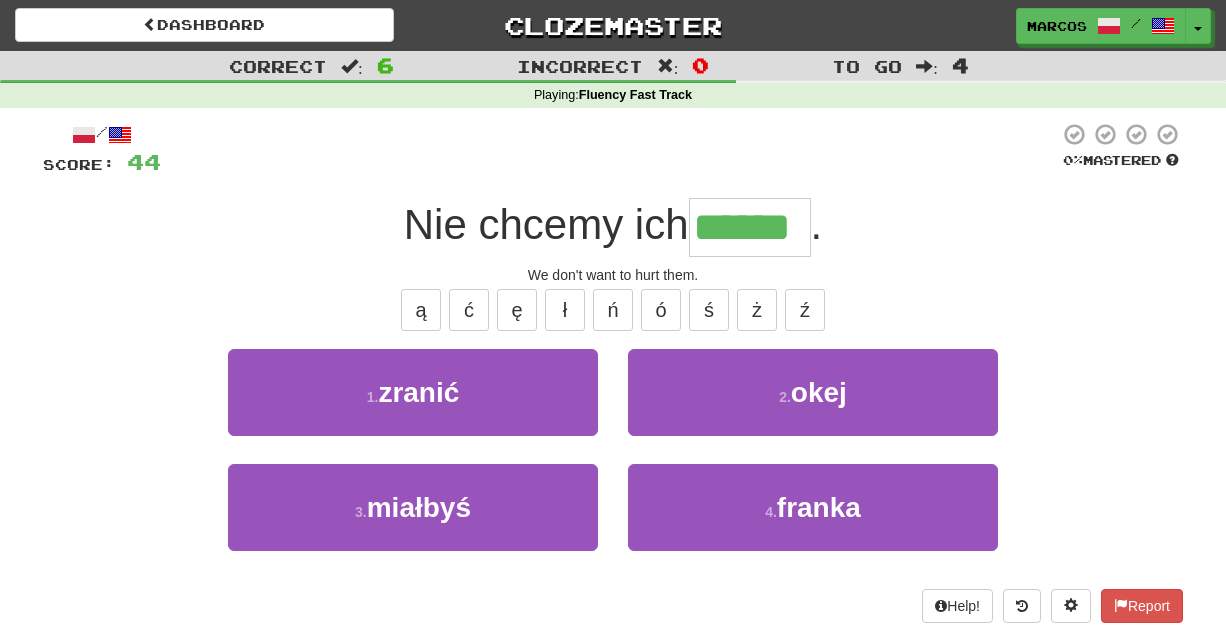 type on "******" 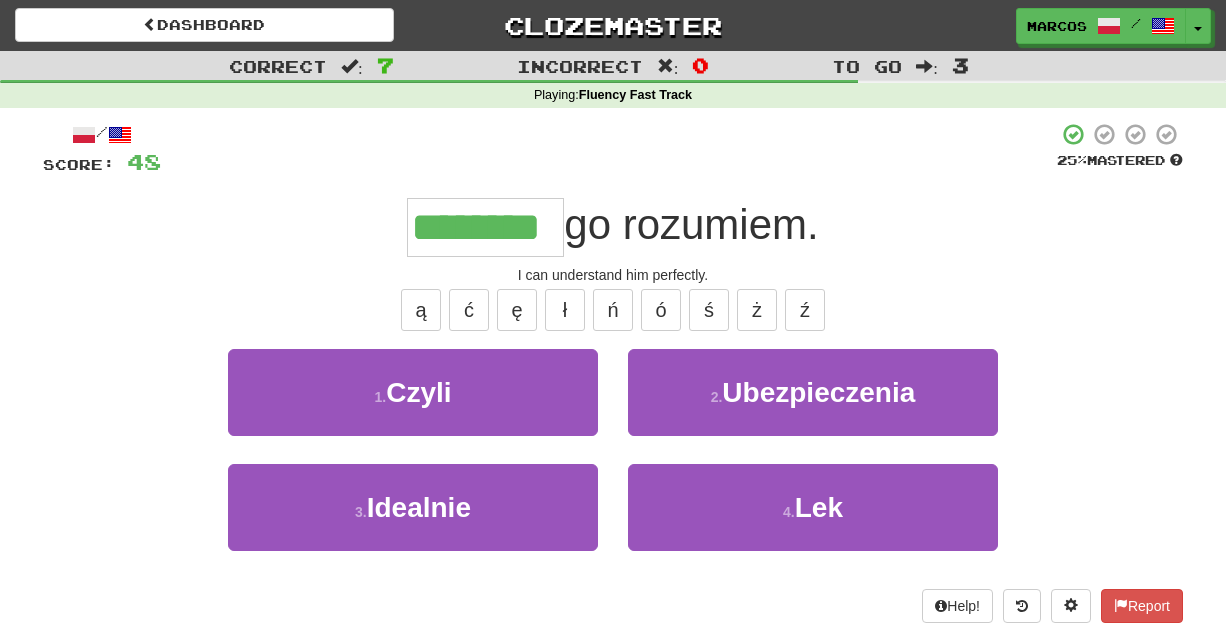 type on "********" 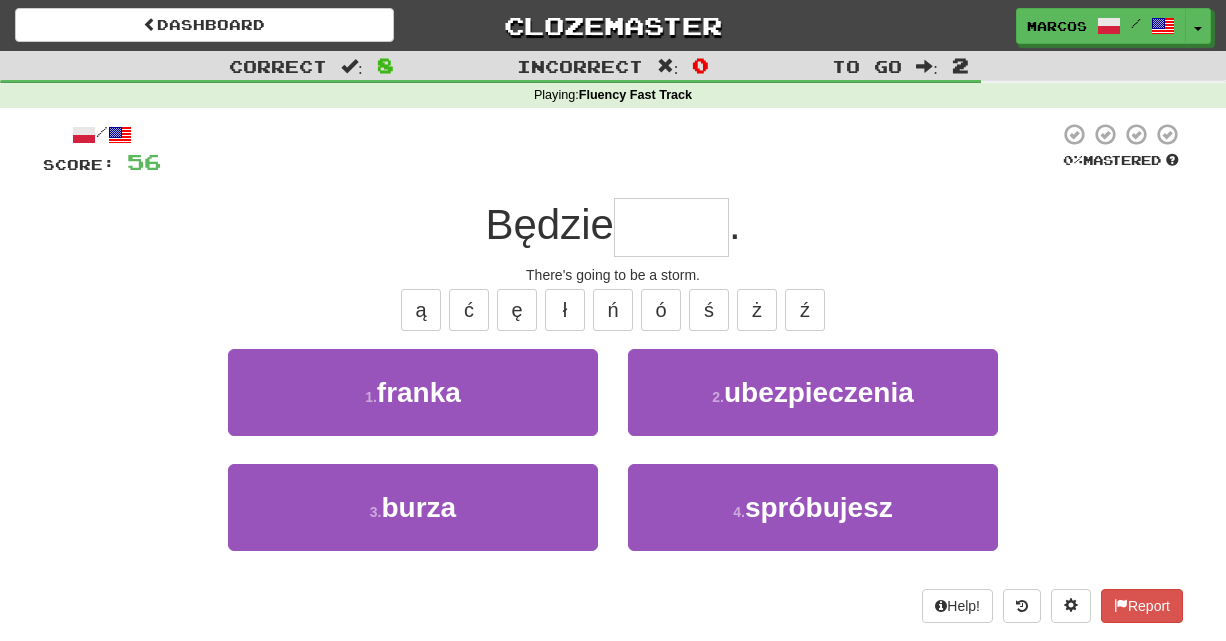 type on "*" 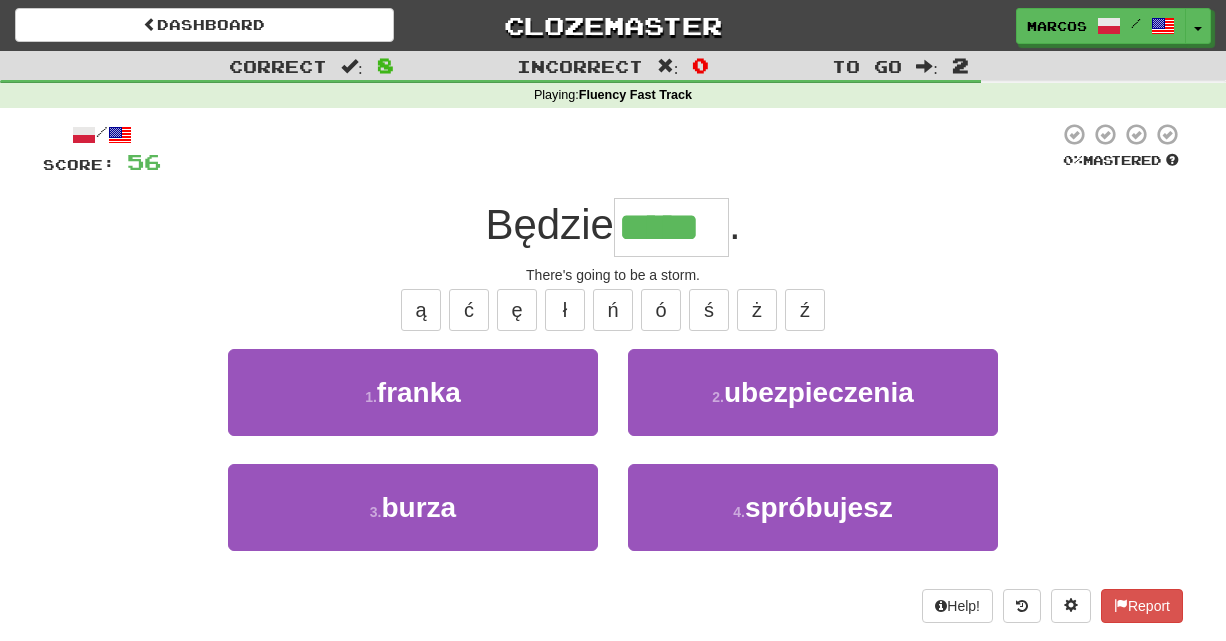 type on "*****" 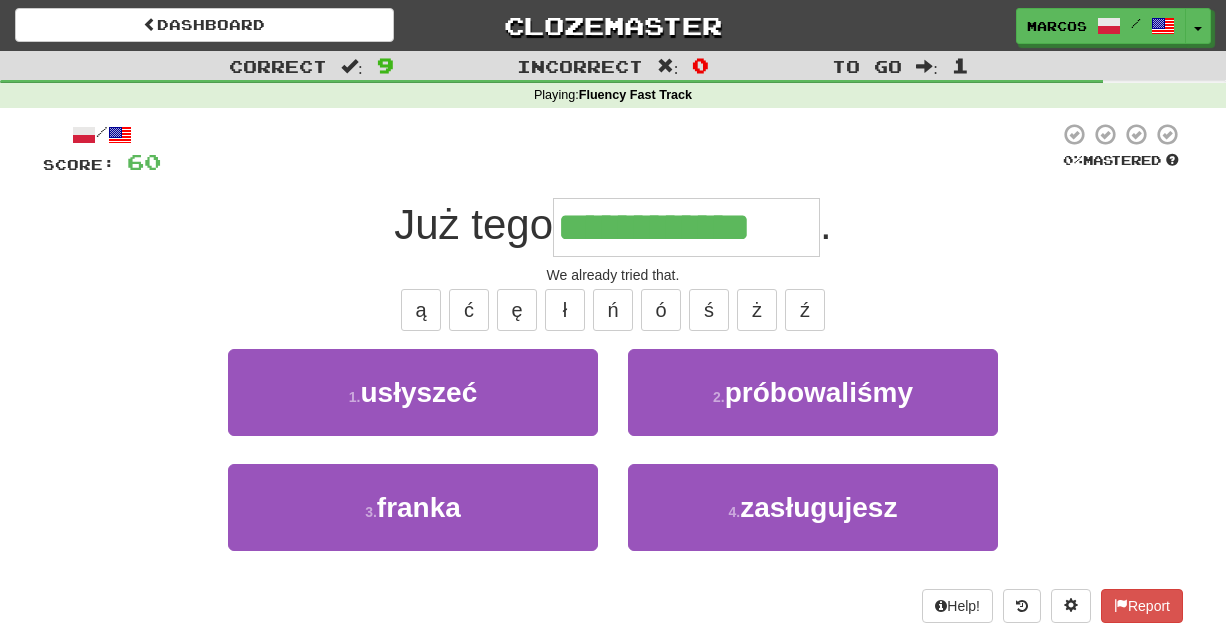 type on "**********" 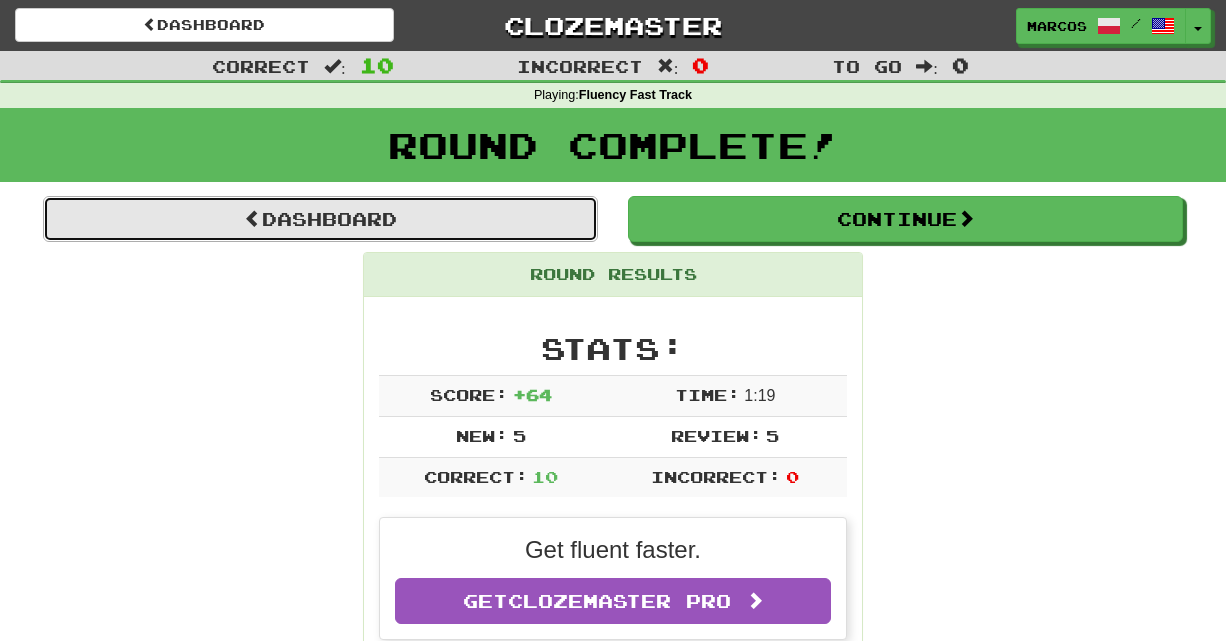 click on "Dashboard" at bounding box center [320, 219] 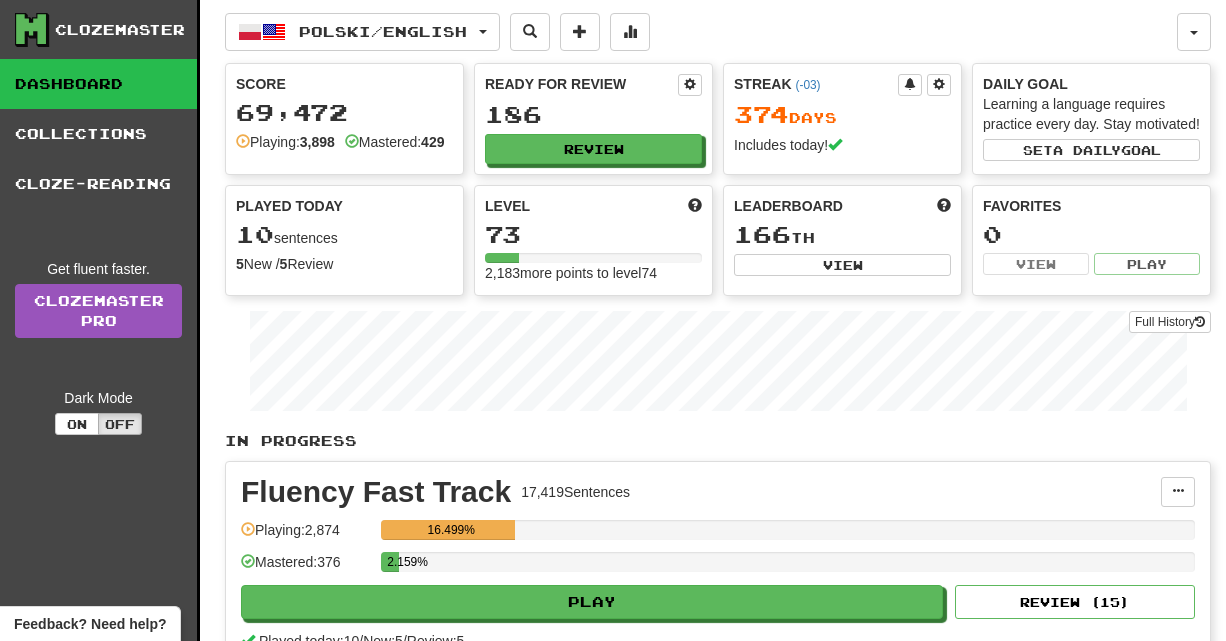 scroll, scrollTop: 0, scrollLeft: 0, axis: both 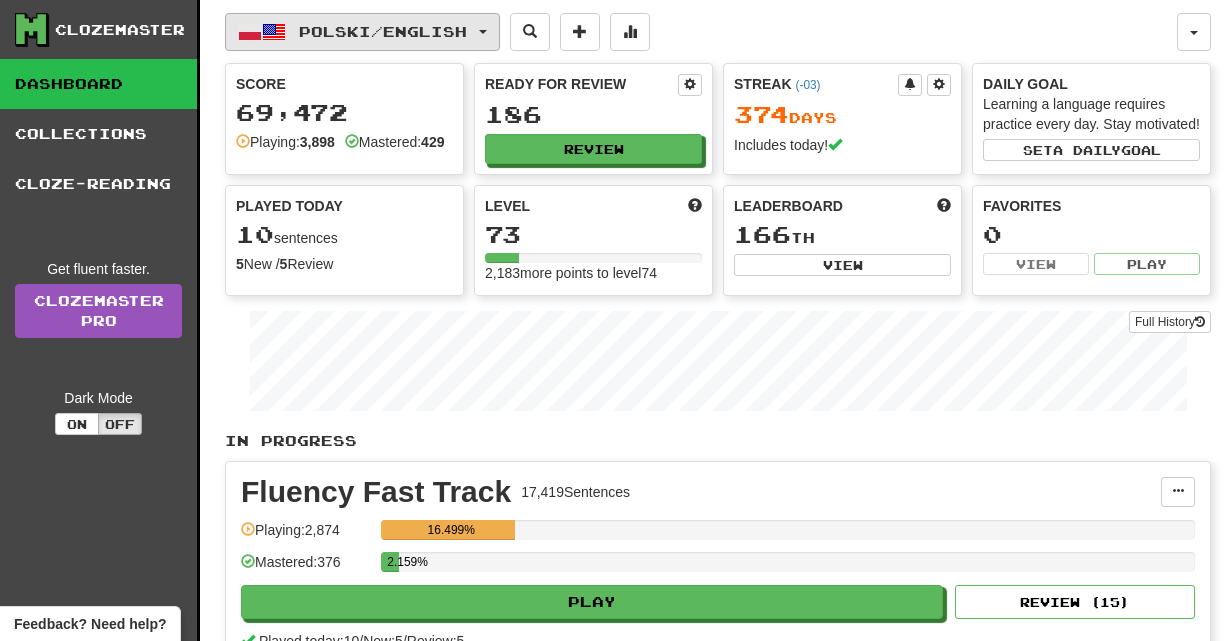 click on "Polski  /  English" at bounding box center [383, 31] 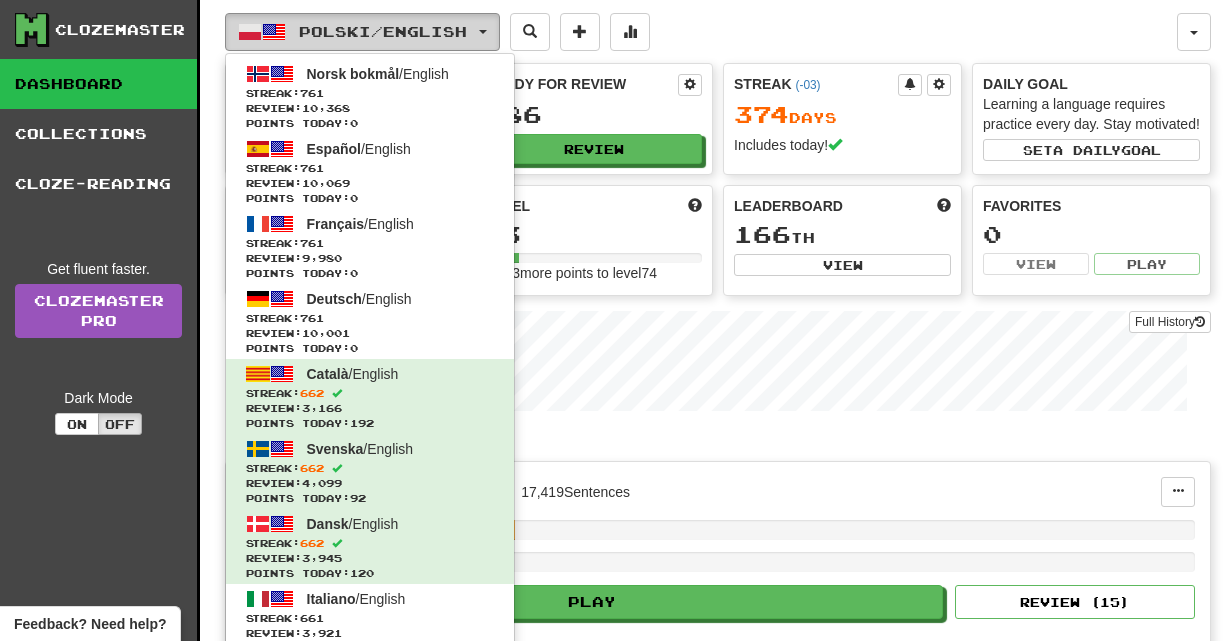 type 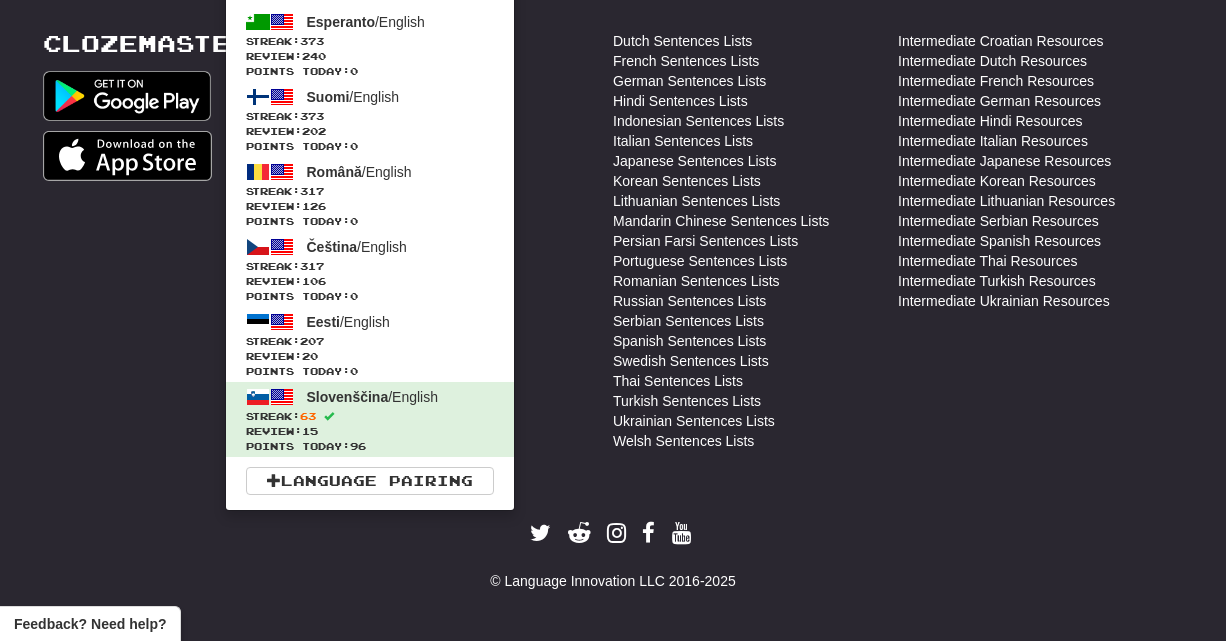 scroll, scrollTop: 814, scrollLeft: 0, axis: vertical 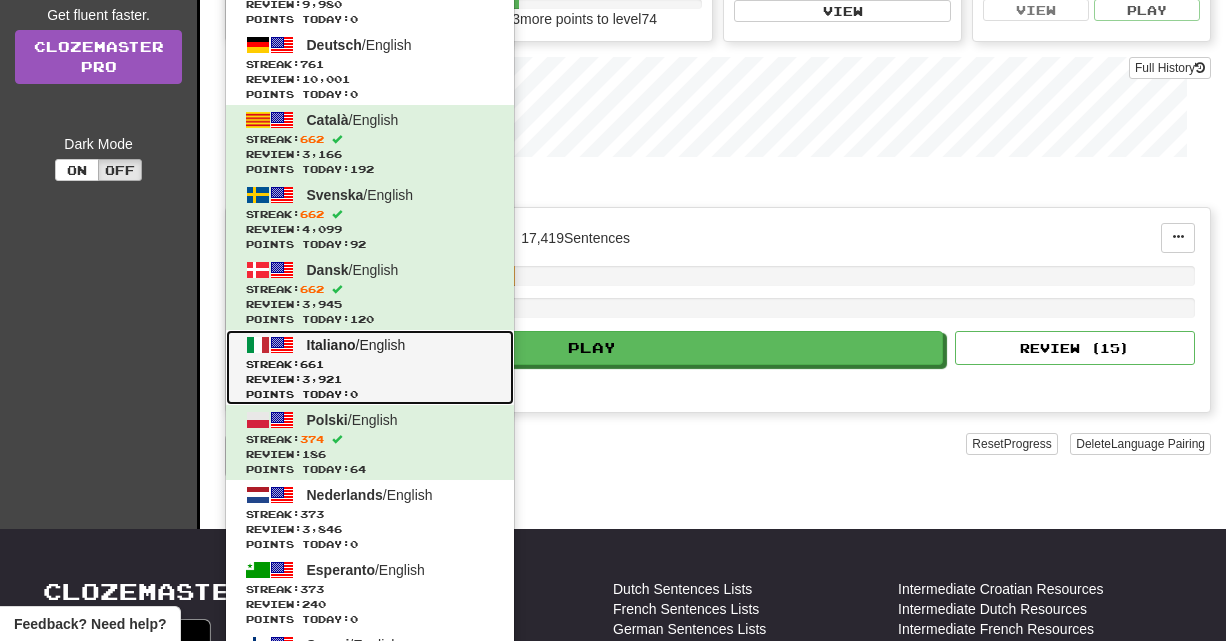 click on "Review:  3,921" at bounding box center [370, 379] 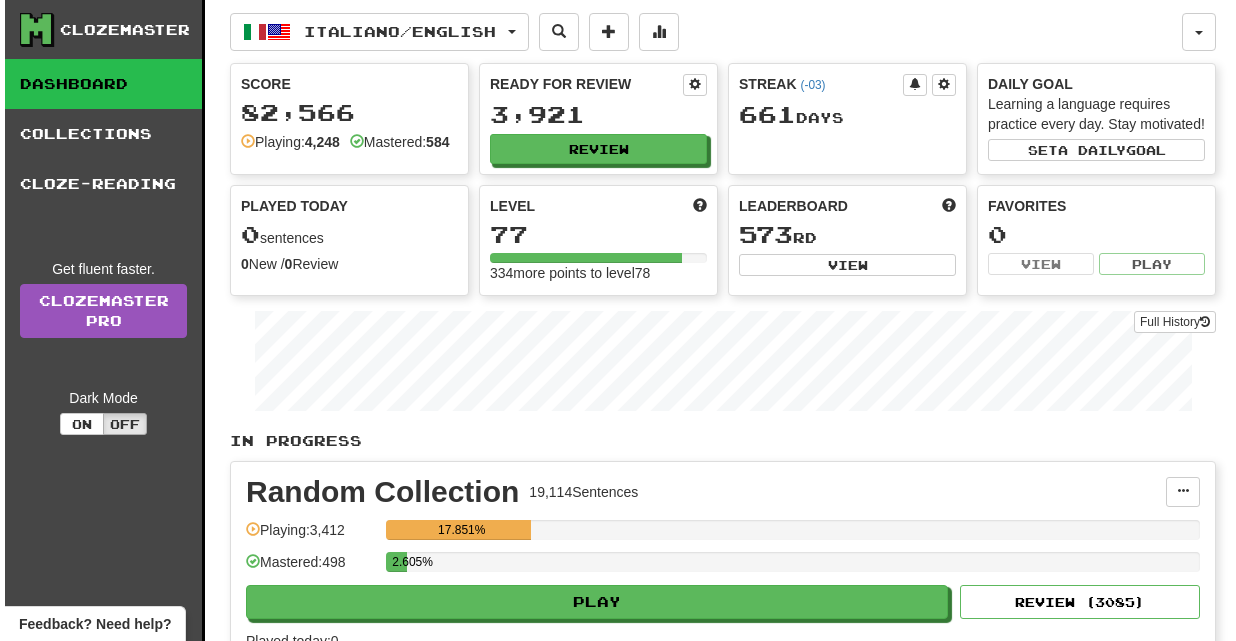 scroll, scrollTop: 0, scrollLeft: 0, axis: both 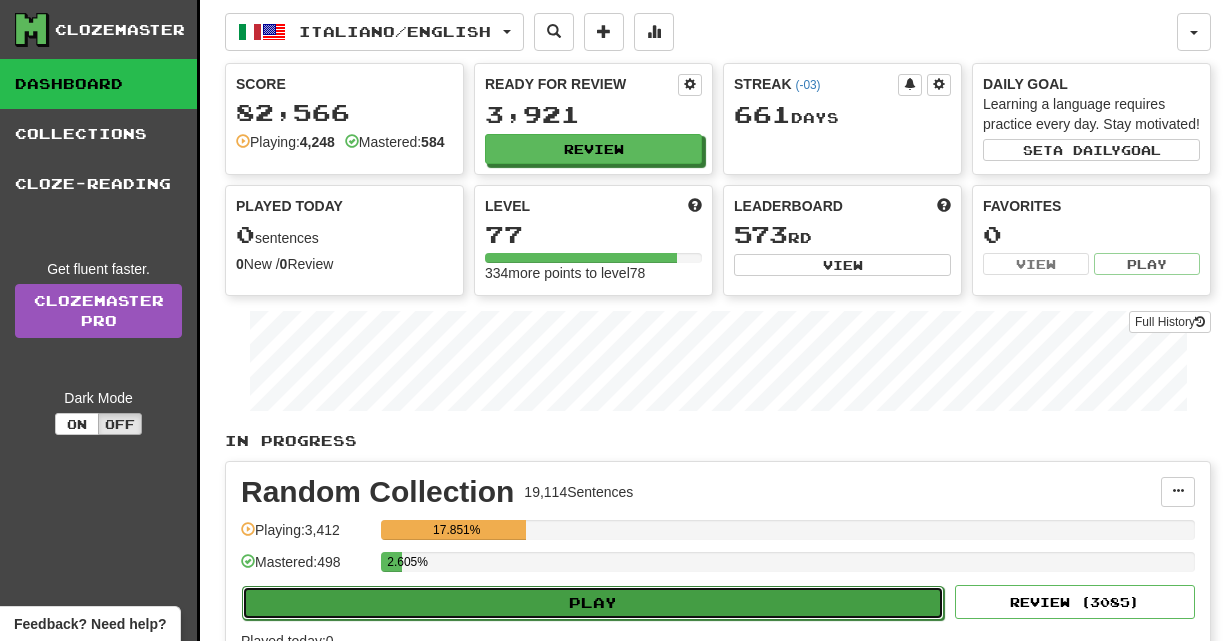 click on "Play" at bounding box center [593, 603] 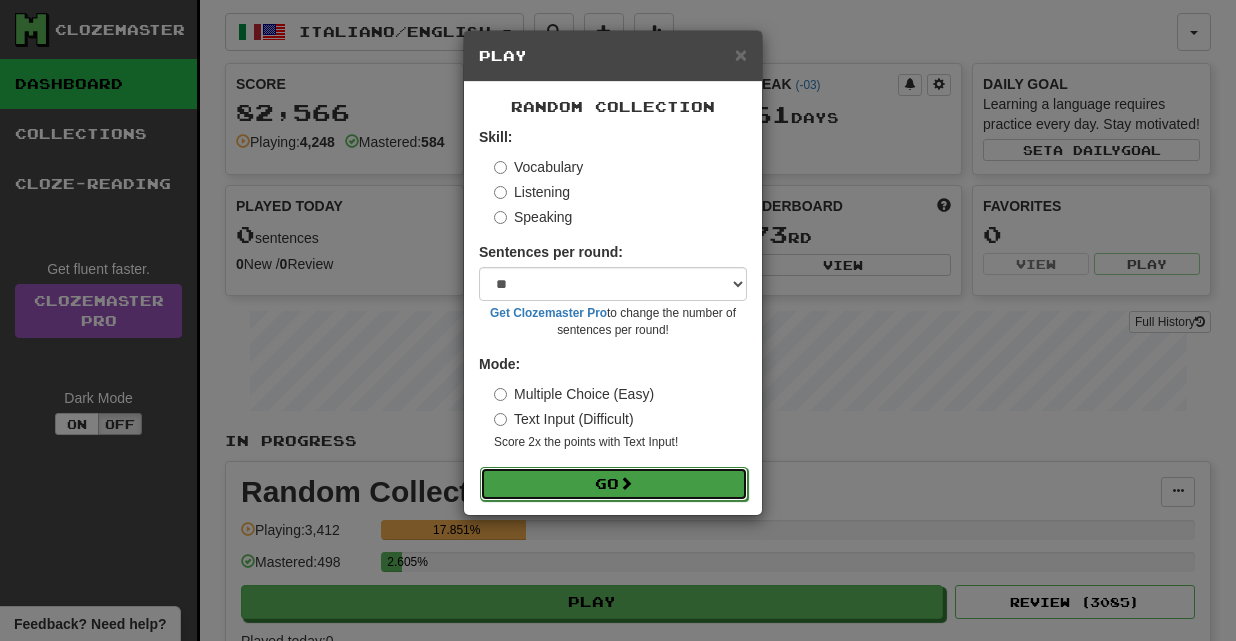 click on "Go" at bounding box center [614, 484] 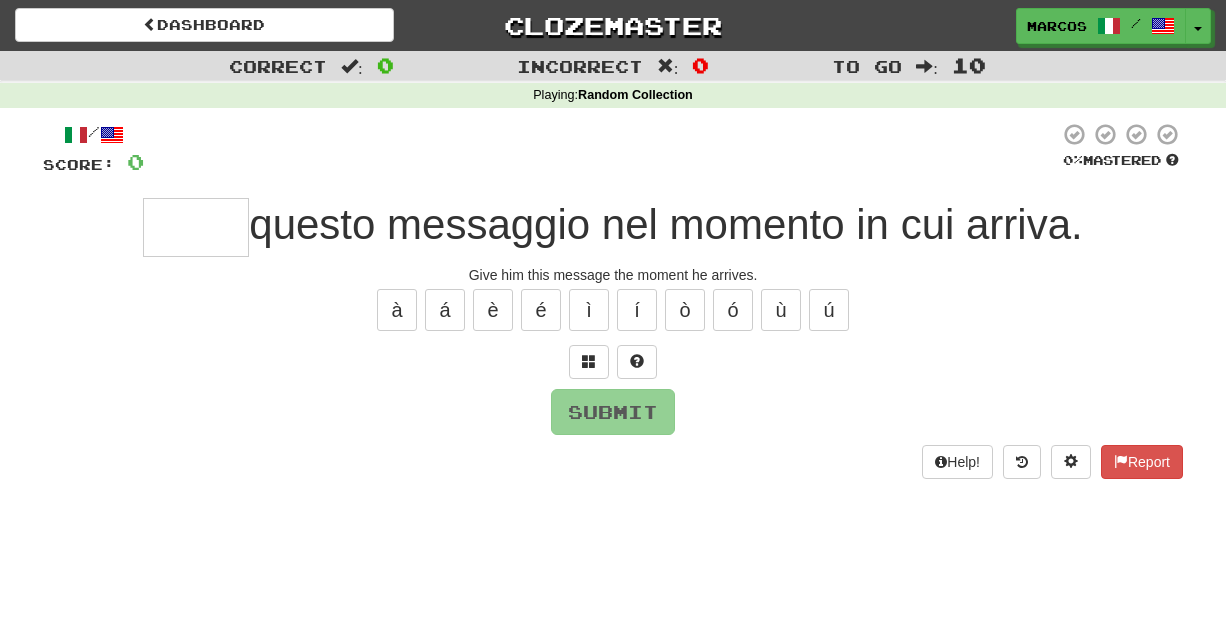 scroll, scrollTop: 0, scrollLeft: 0, axis: both 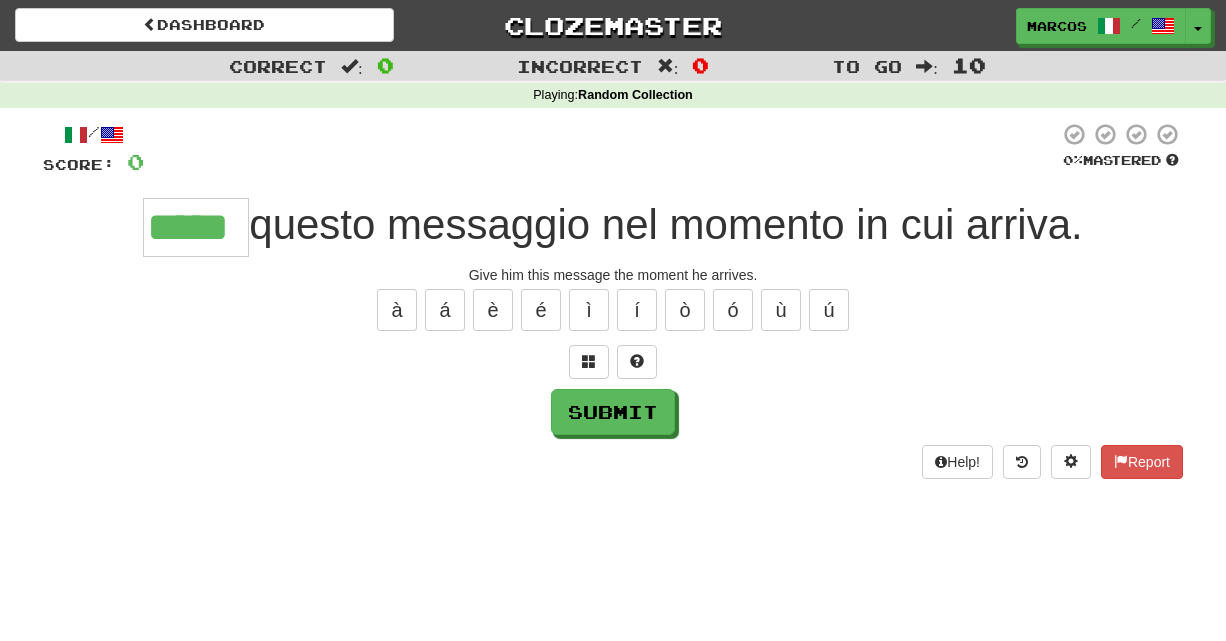 type on "*****" 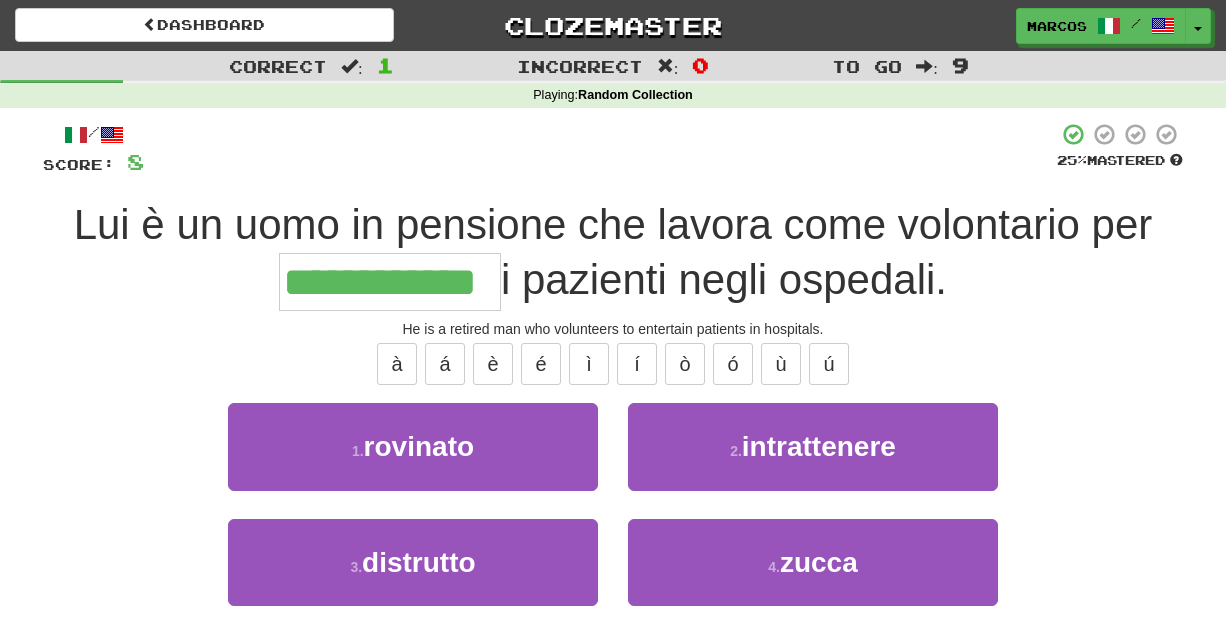 type on "**********" 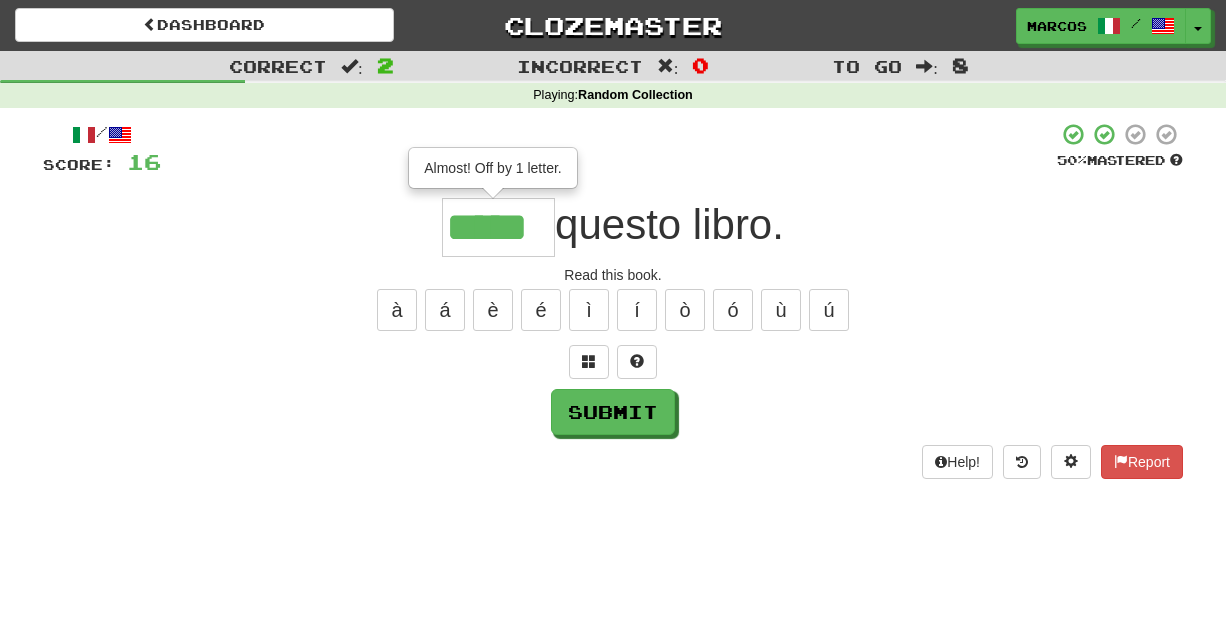 type on "*****" 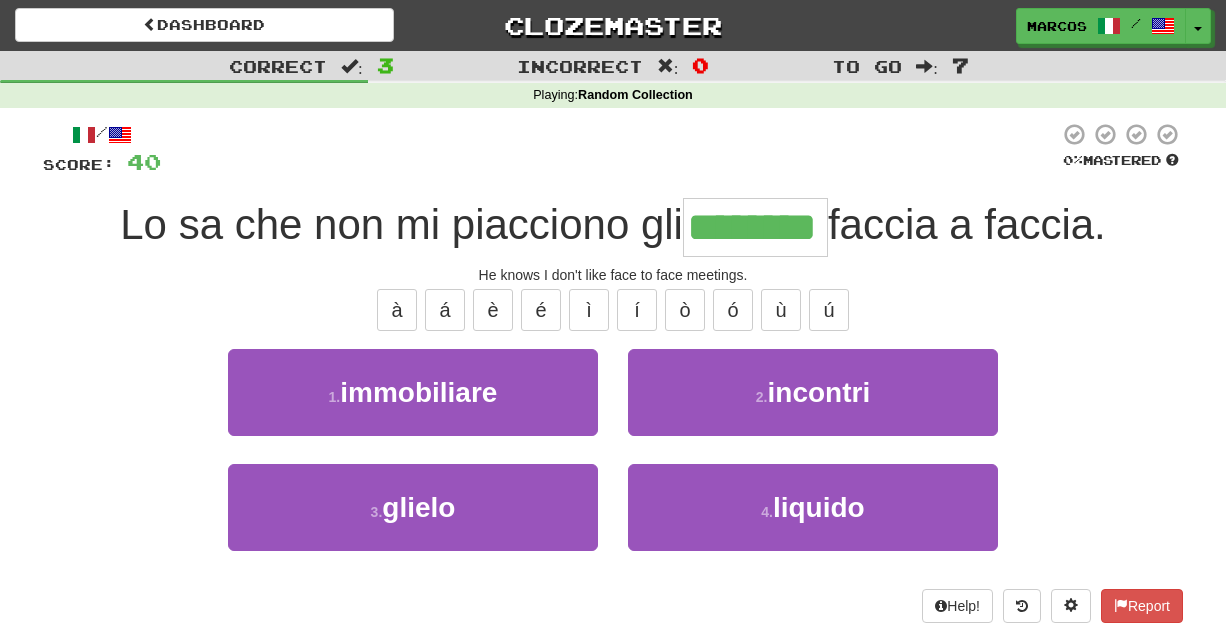 type on "********" 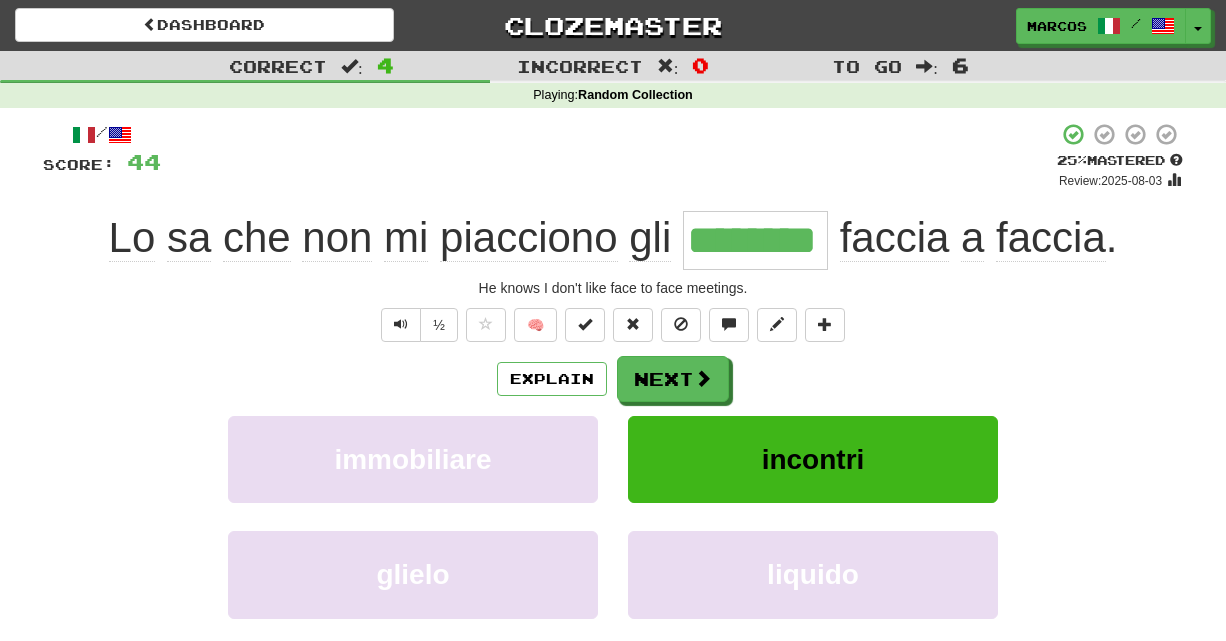 click on "½ 🧠" at bounding box center (613, 325) 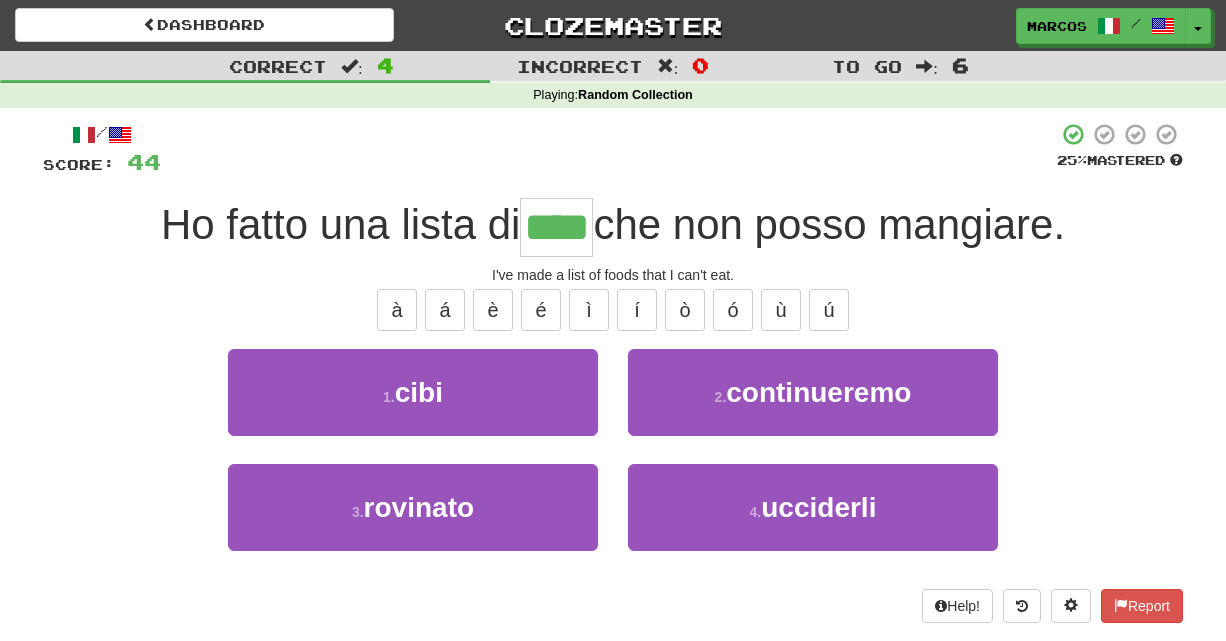 type on "****" 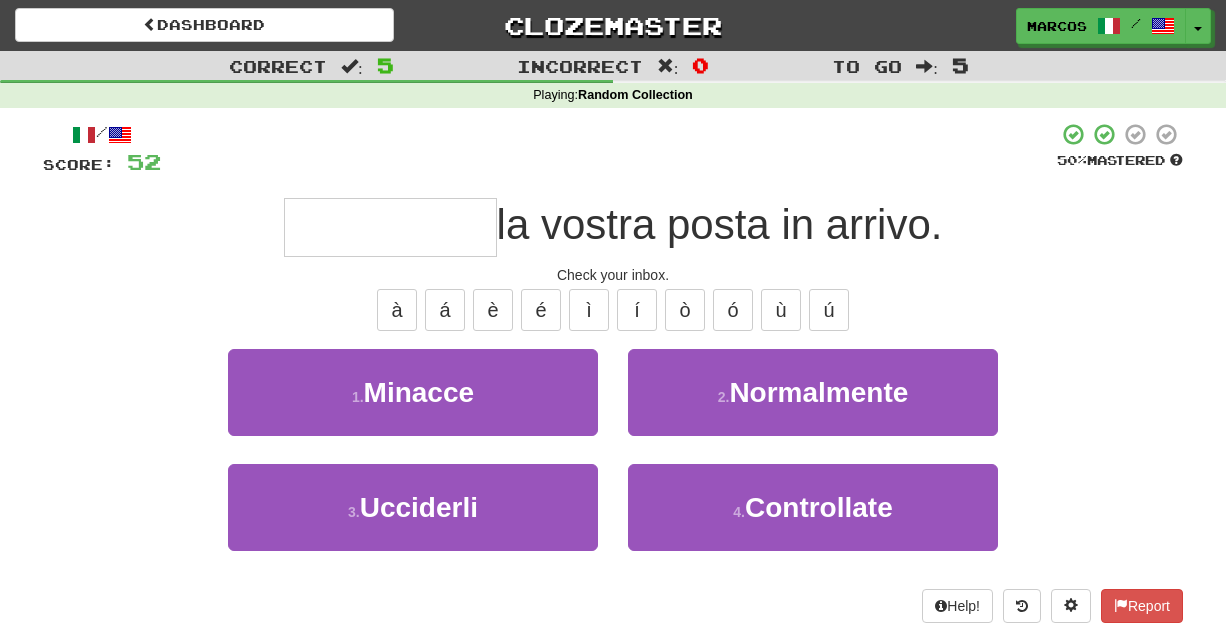 type on "*" 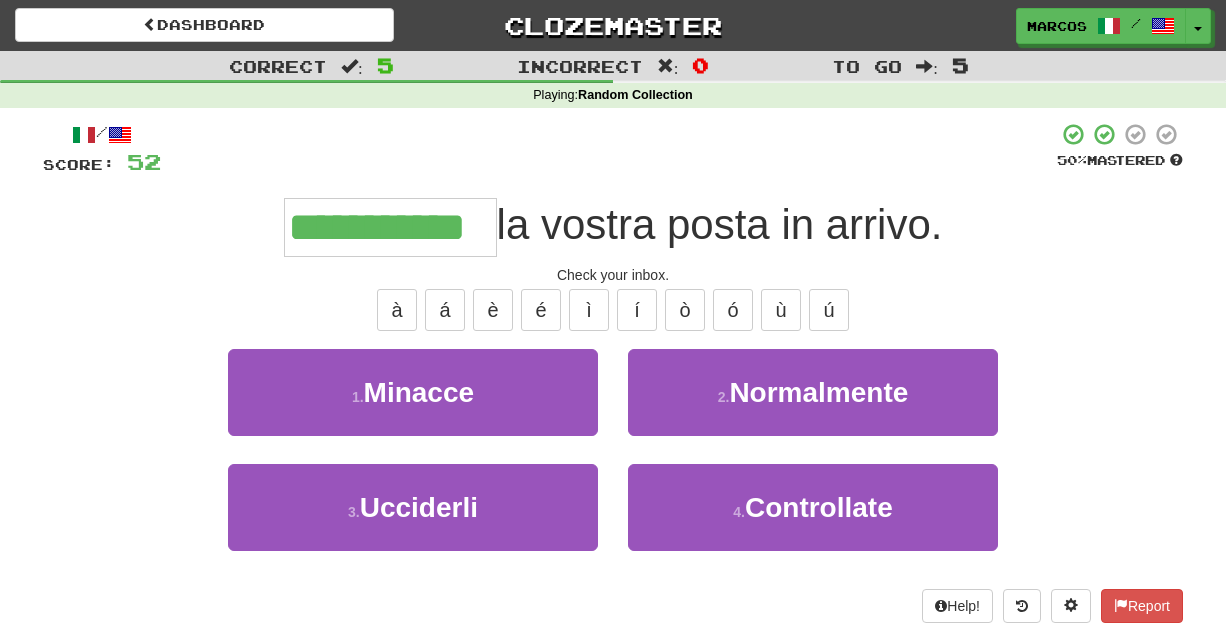 type on "**********" 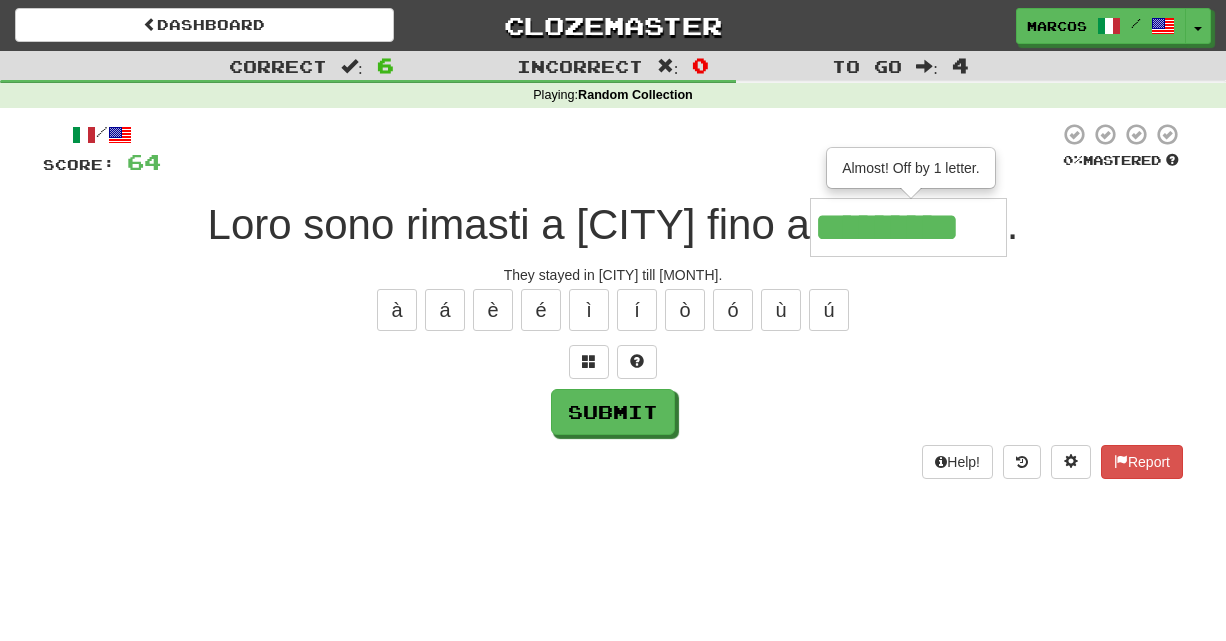 type on "*********" 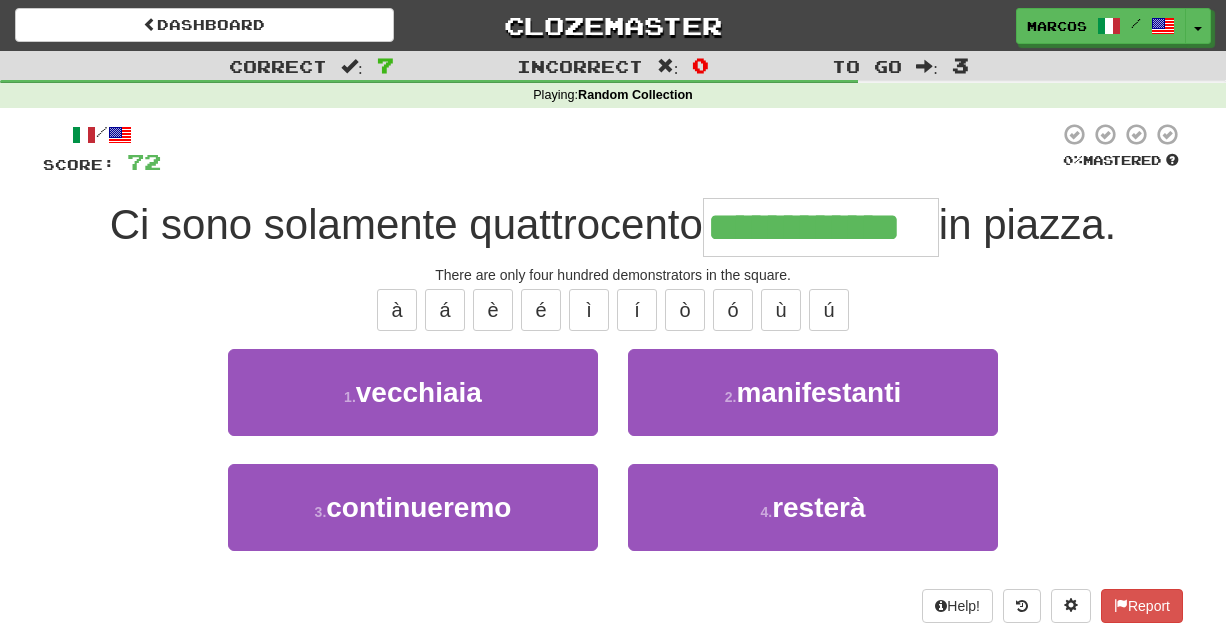 type on "**********" 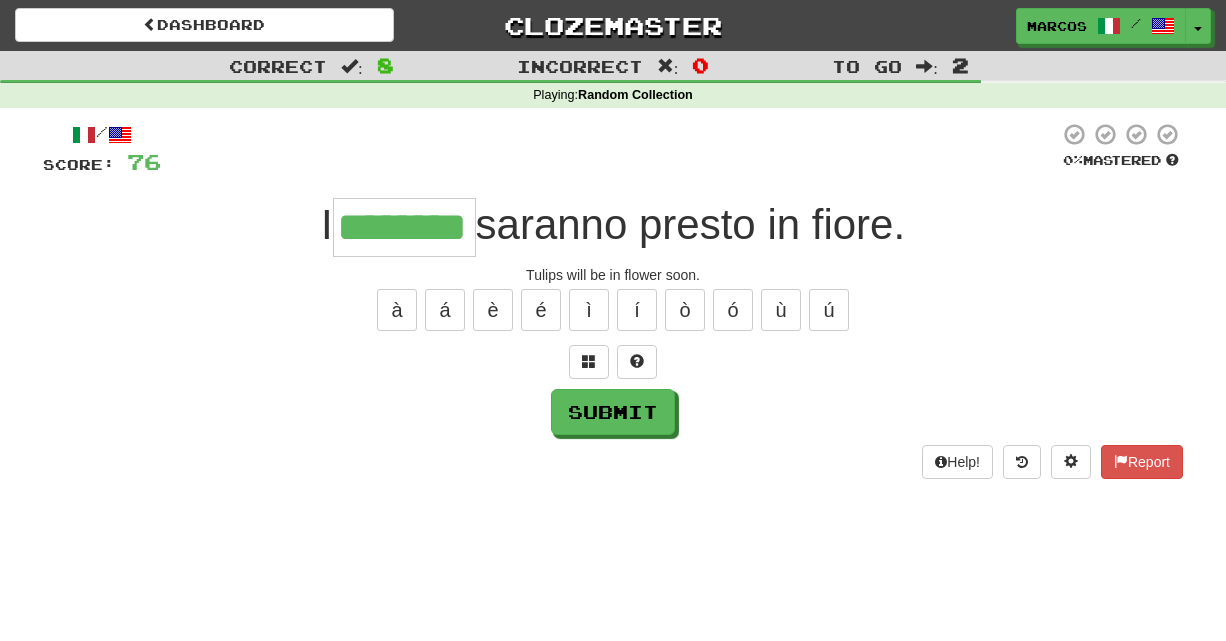type on "********" 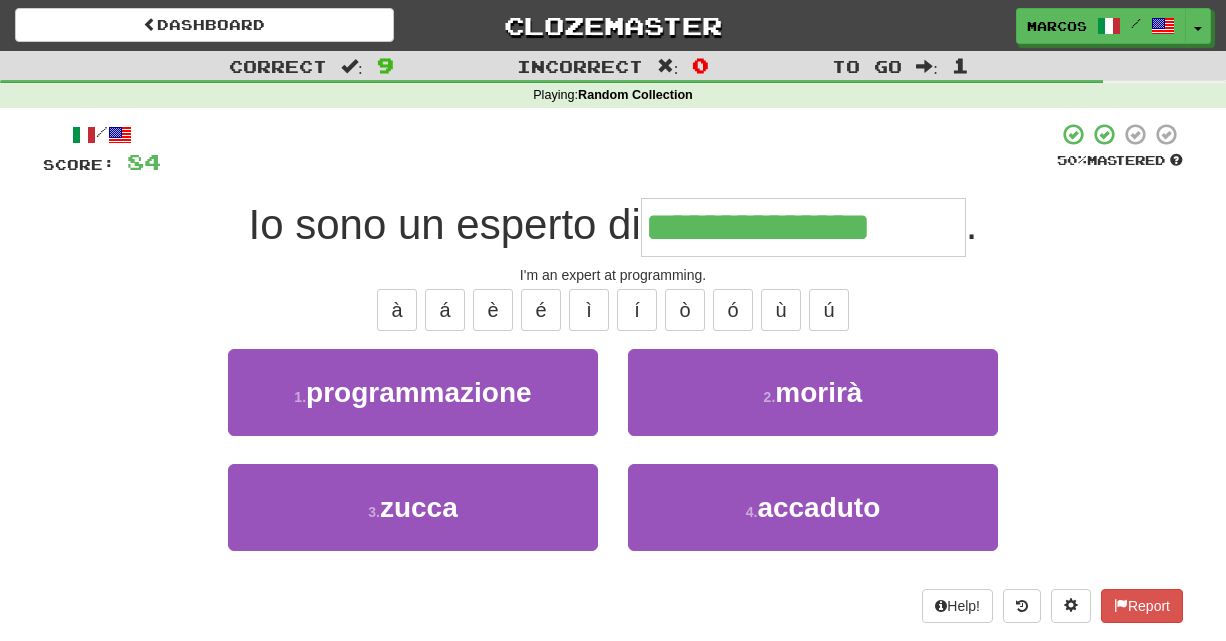 type on "**********" 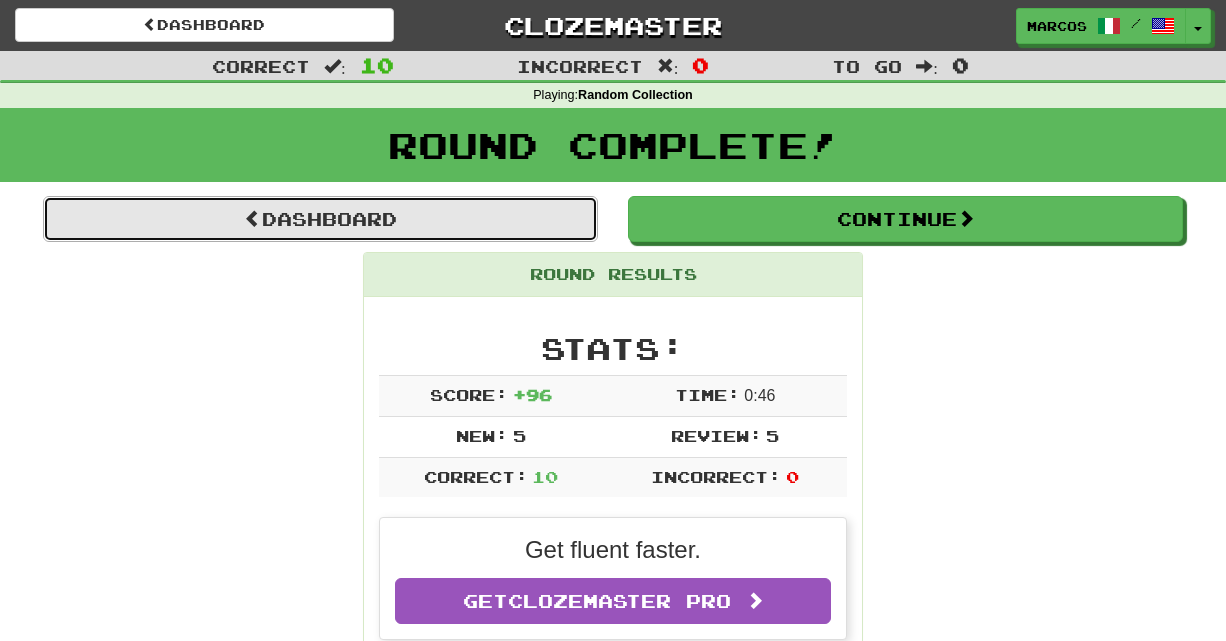 click on "Dashboard" at bounding box center (320, 219) 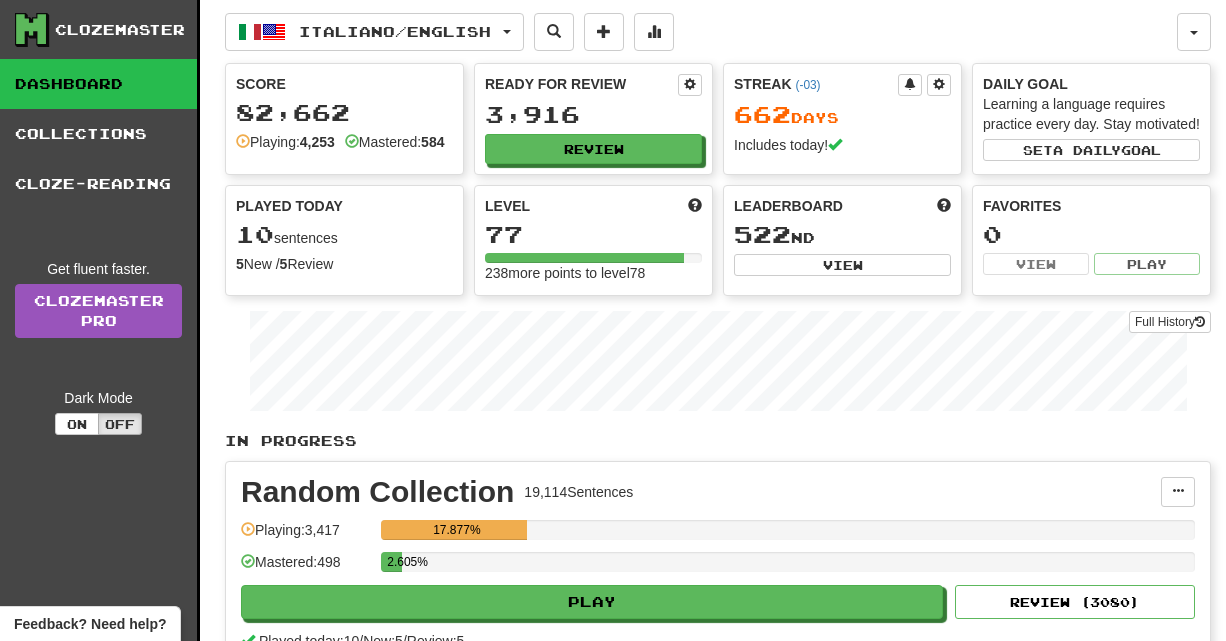 scroll, scrollTop: 0, scrollLeft: 0, axis: both 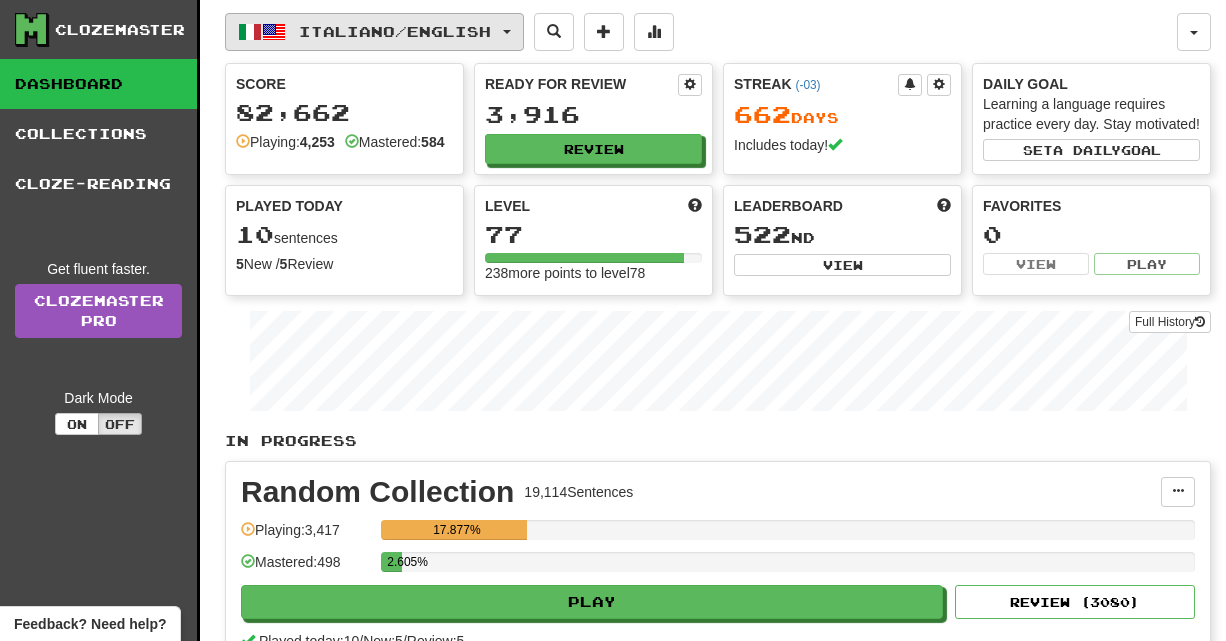 click on "Italiano  /  English" at bounding box center (395, 31) 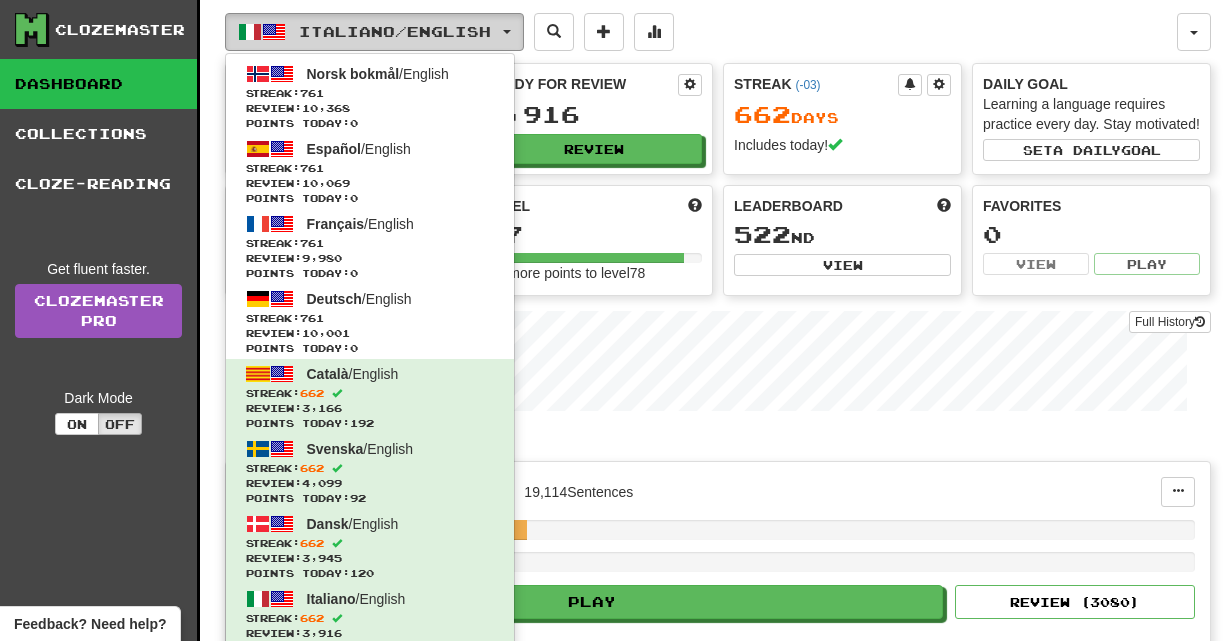 type 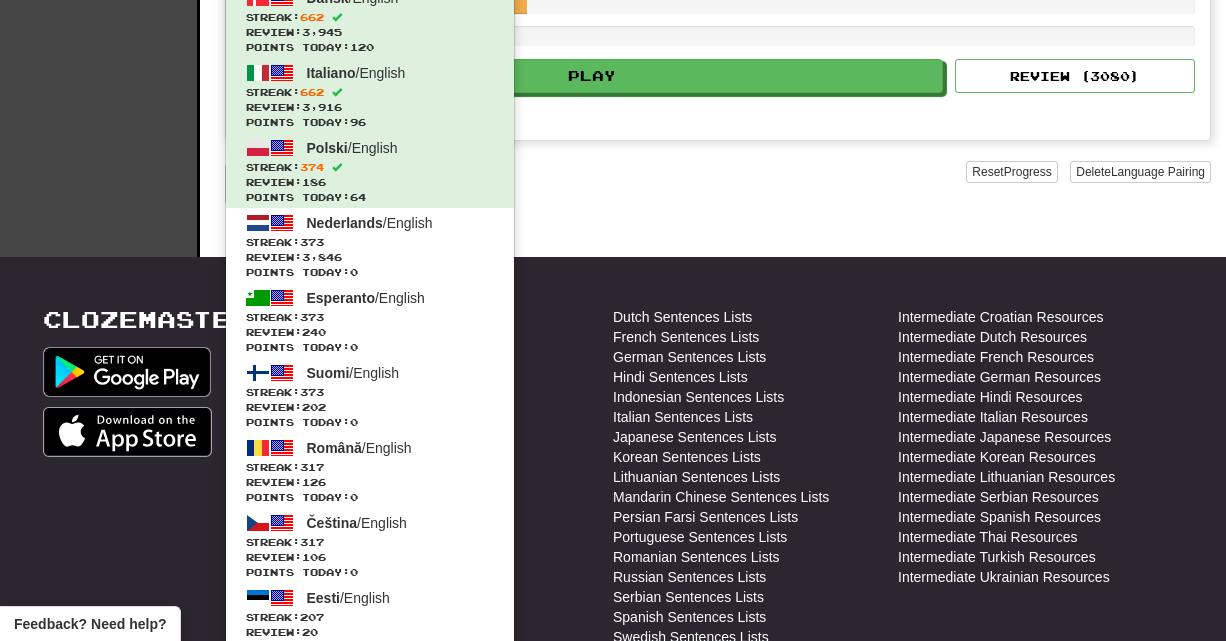 scroll, scrollTop: 560, scrollLeft: 0, axis: vertical 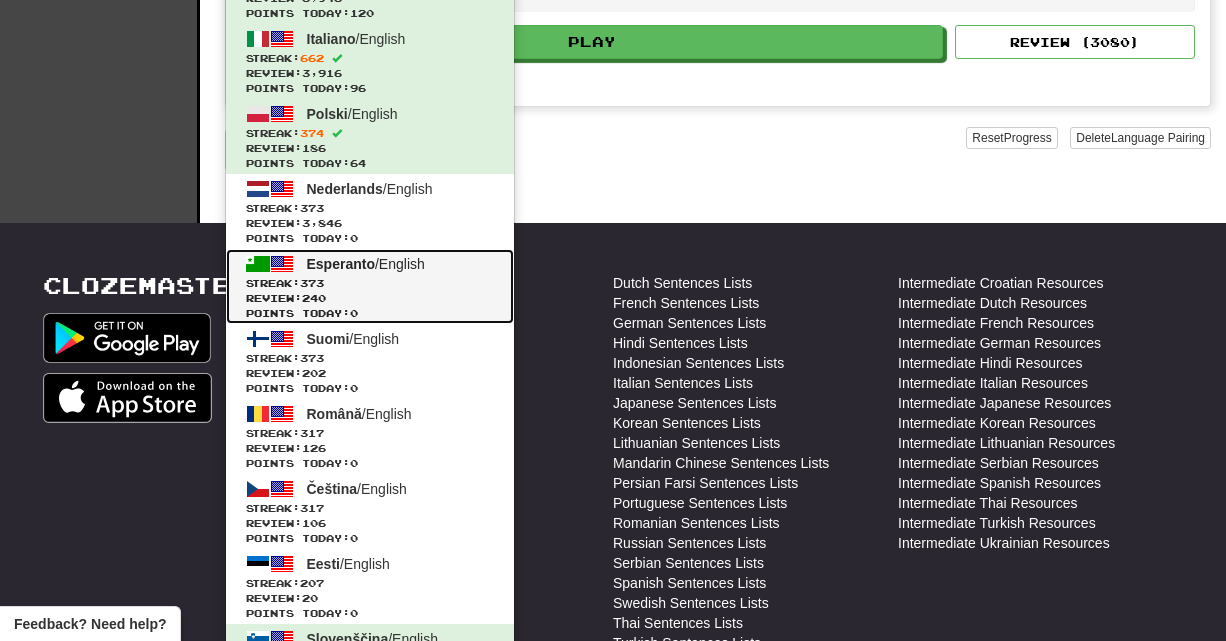 click on "Review:  240" at bounding box center (370, 298) 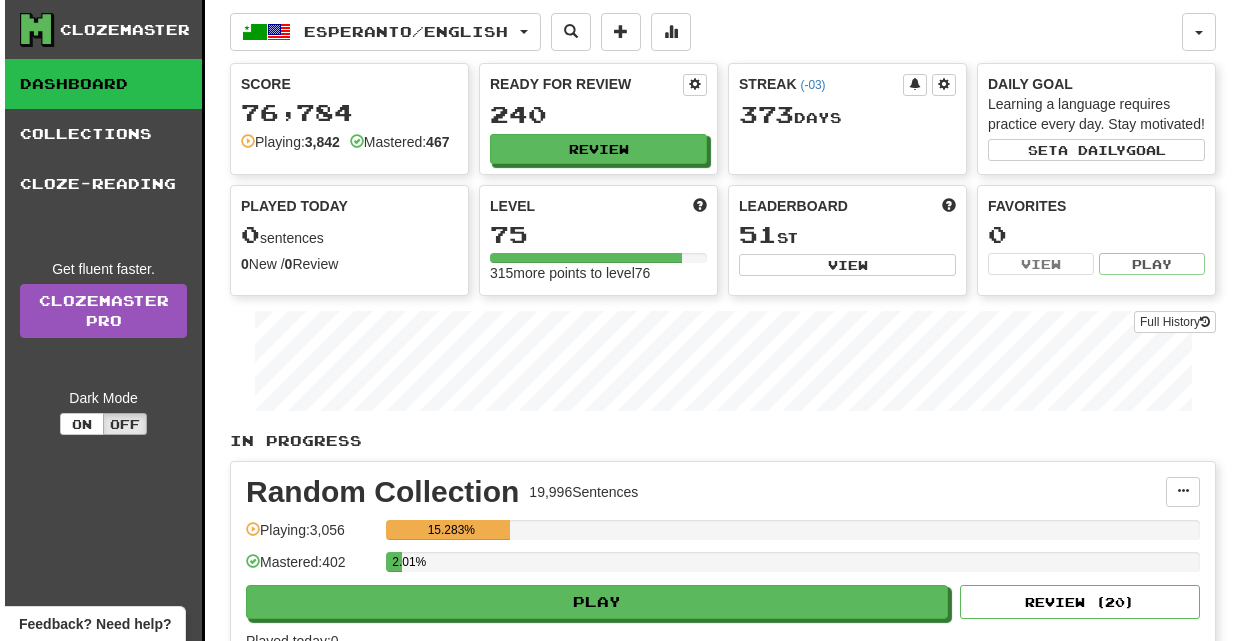 scroll, scrollTop: 0, scrollLeft: 0, axis: both 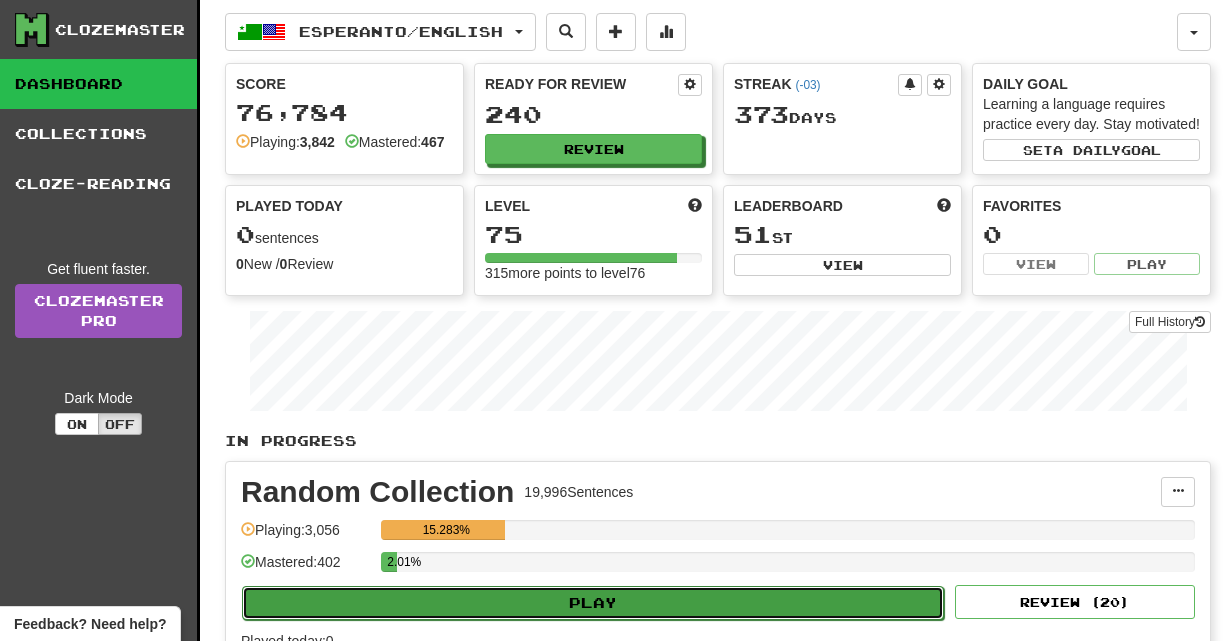 click on "Play" at bounding box center (593, 603) 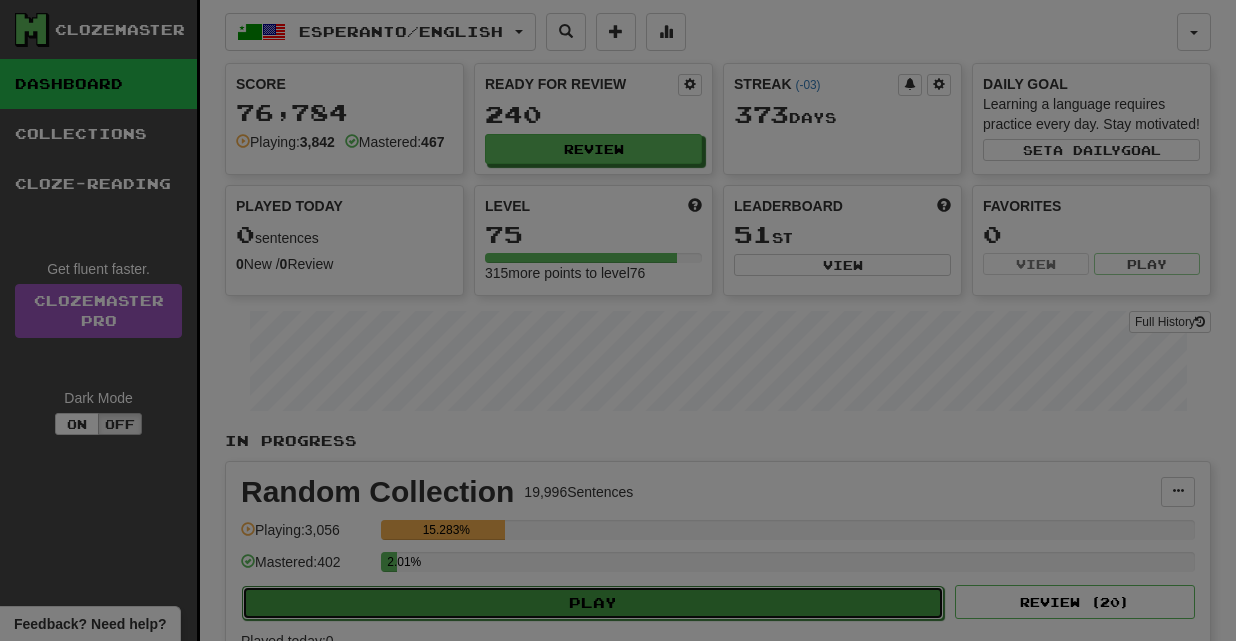 type 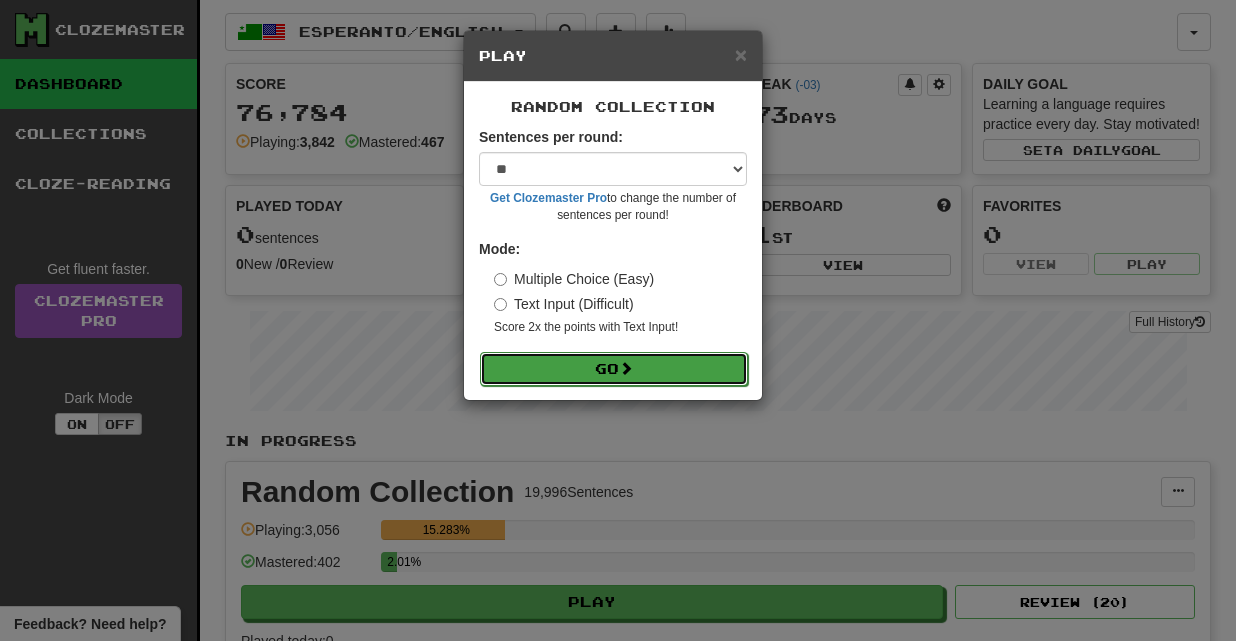 click on "Go" at bounding box center [614, 369] 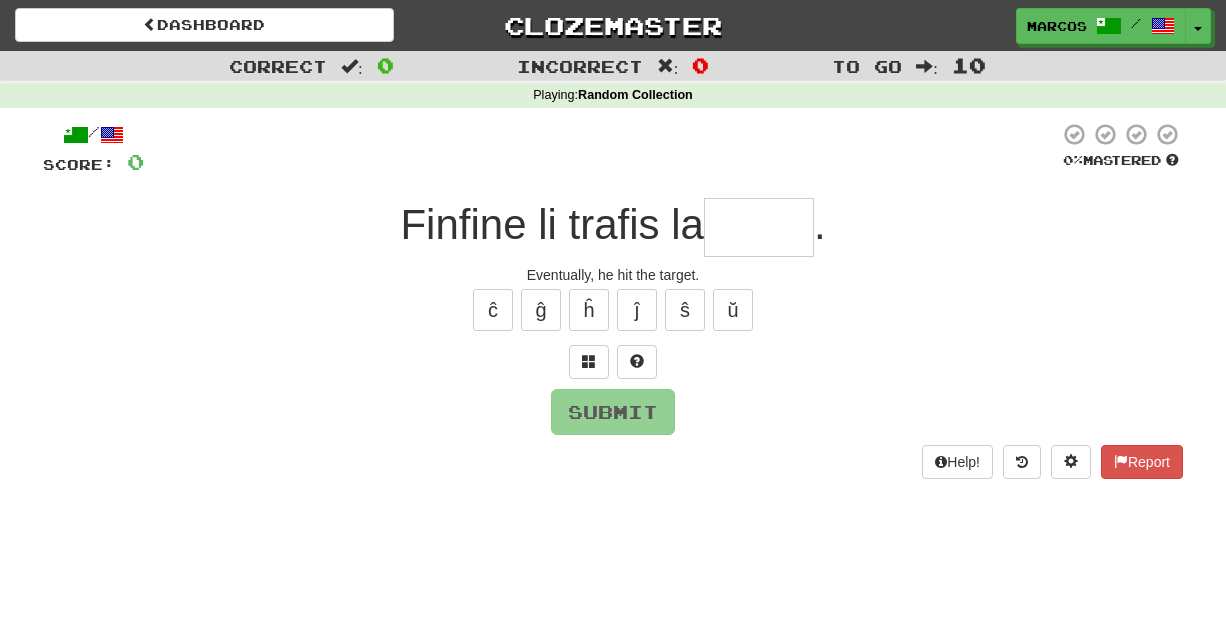 scroll, scrollTop: 0, scrollLeft: 0, axis: both 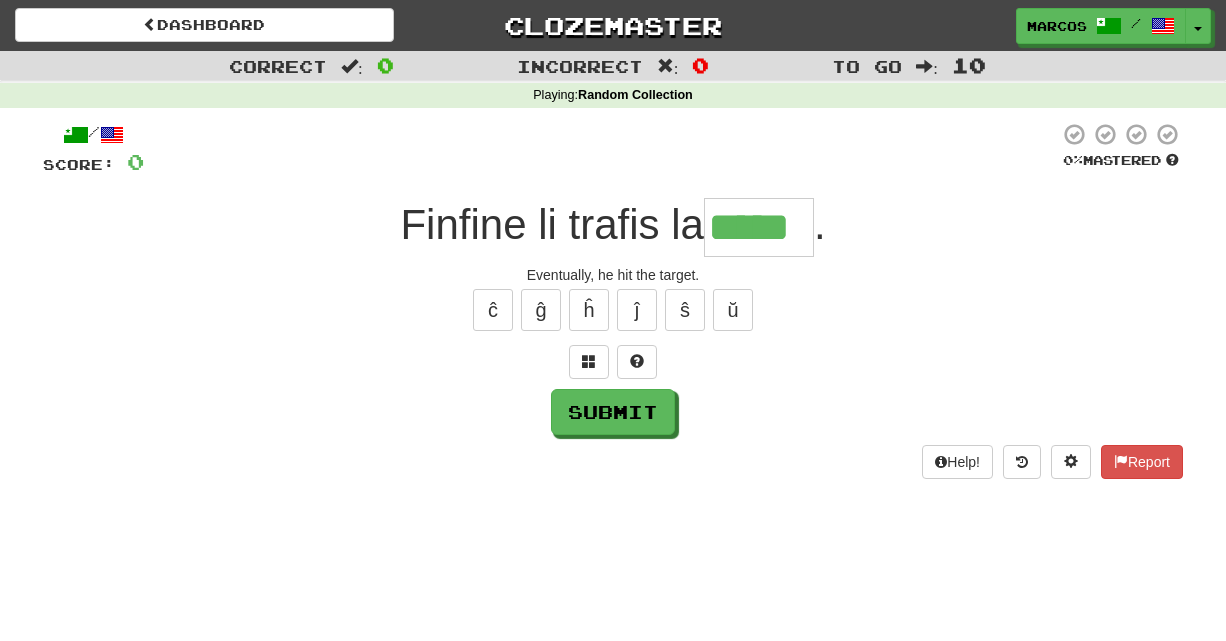 type on "*****" 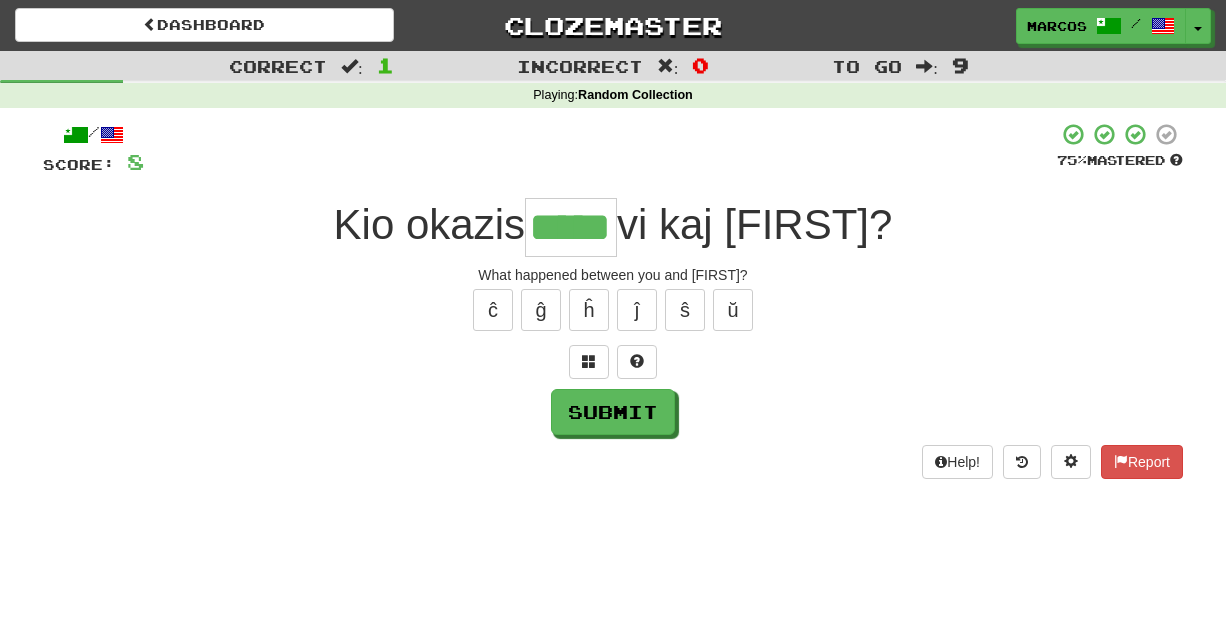 type on "*****" 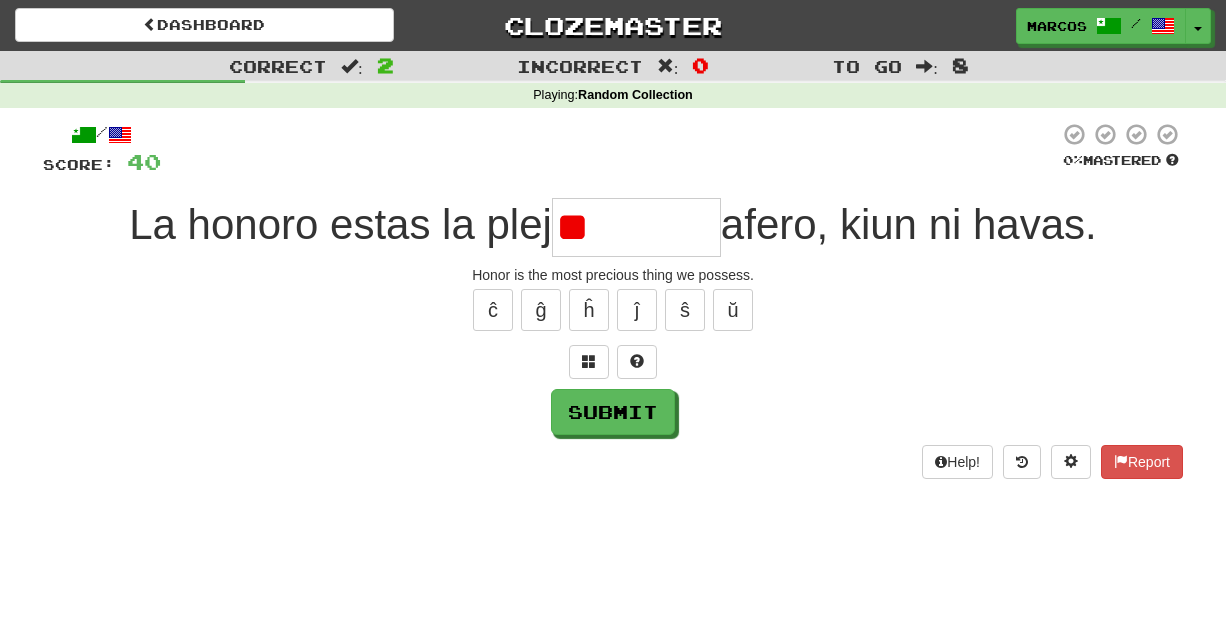 type on "*" 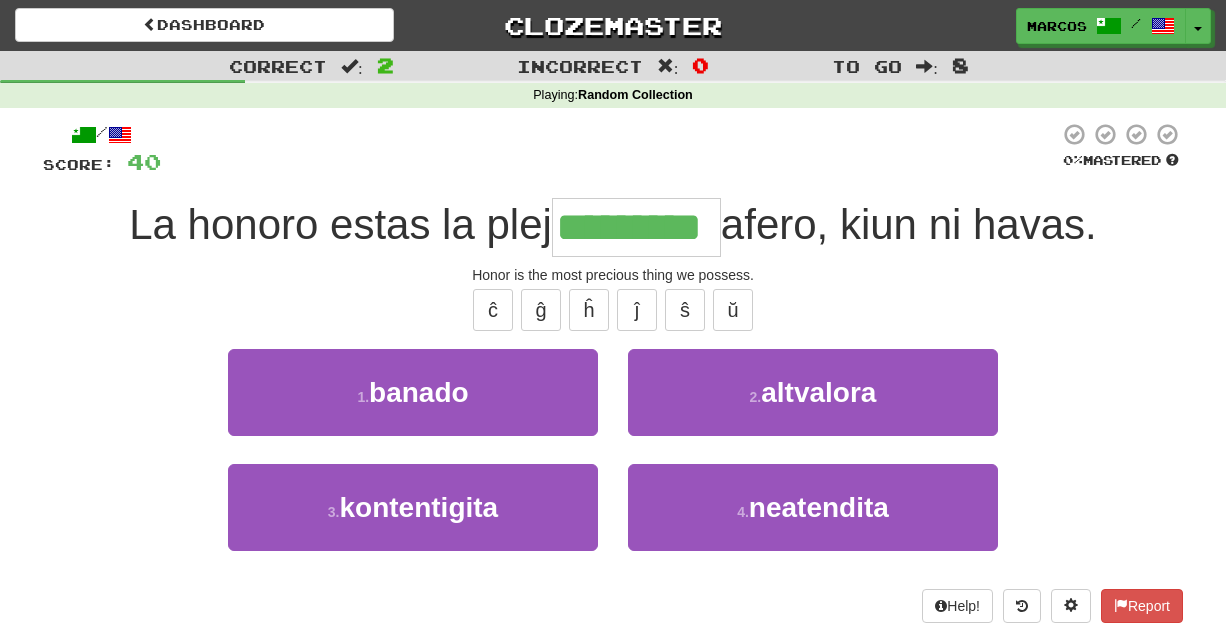 type on "*********" 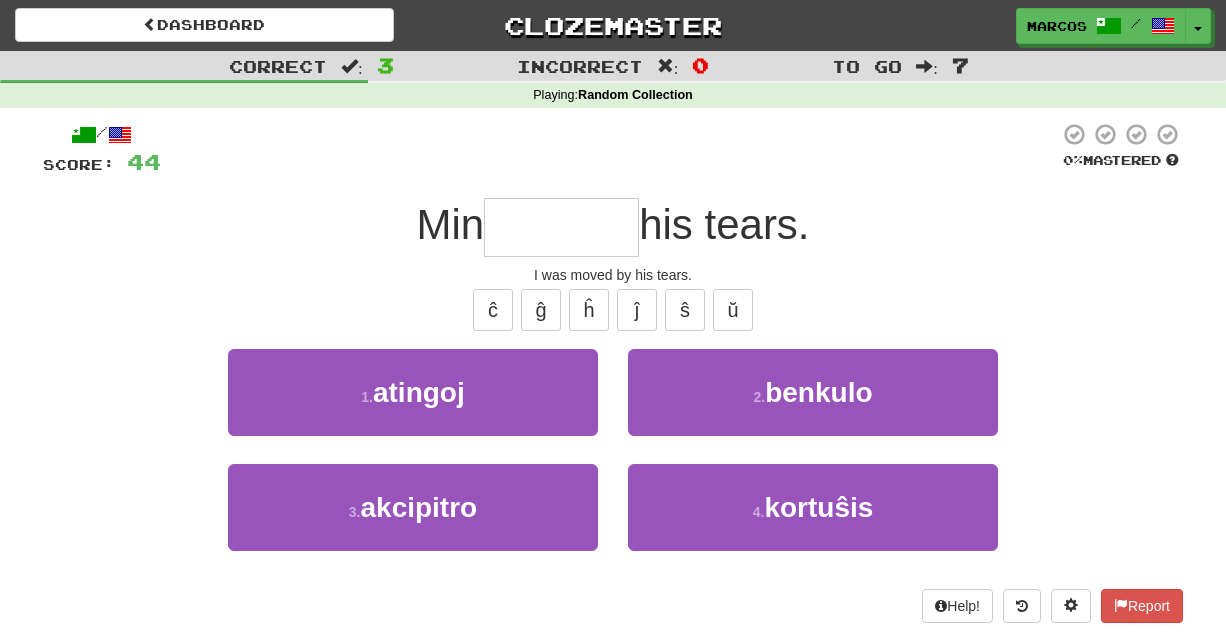 type on "*" 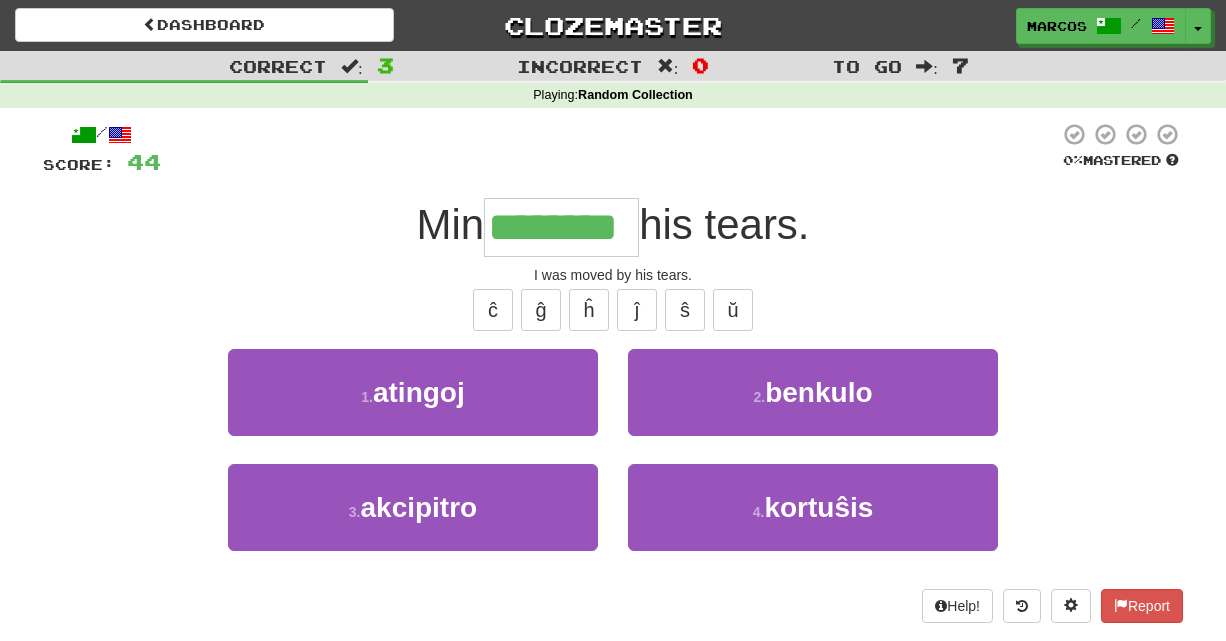 type on "********" 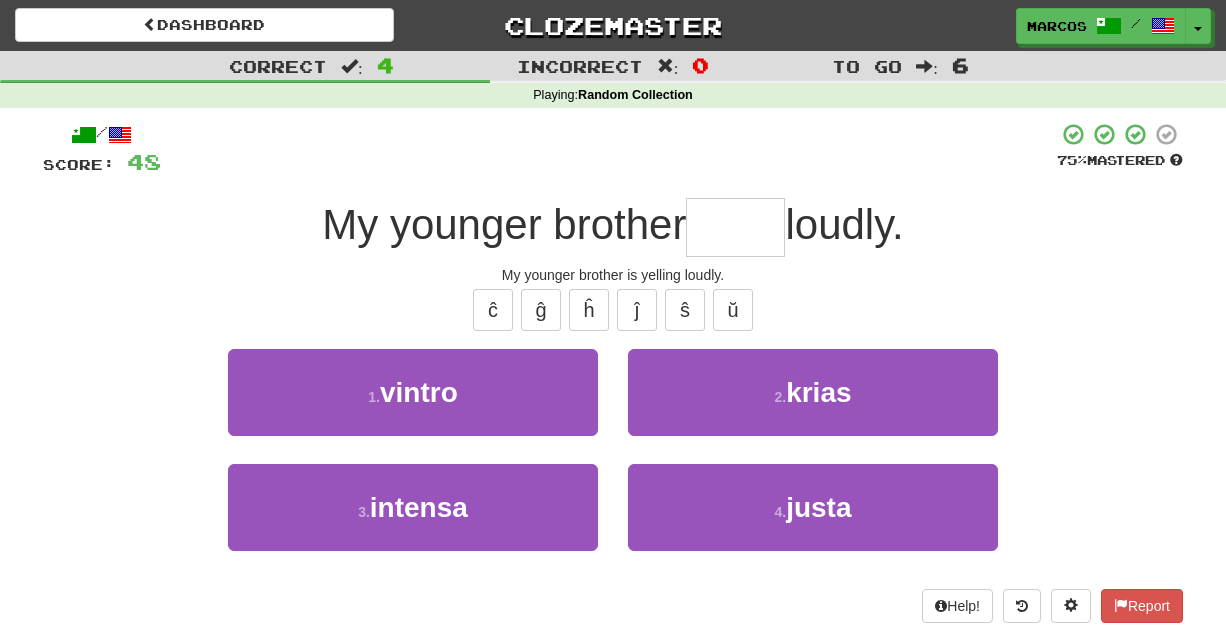 type on "*" 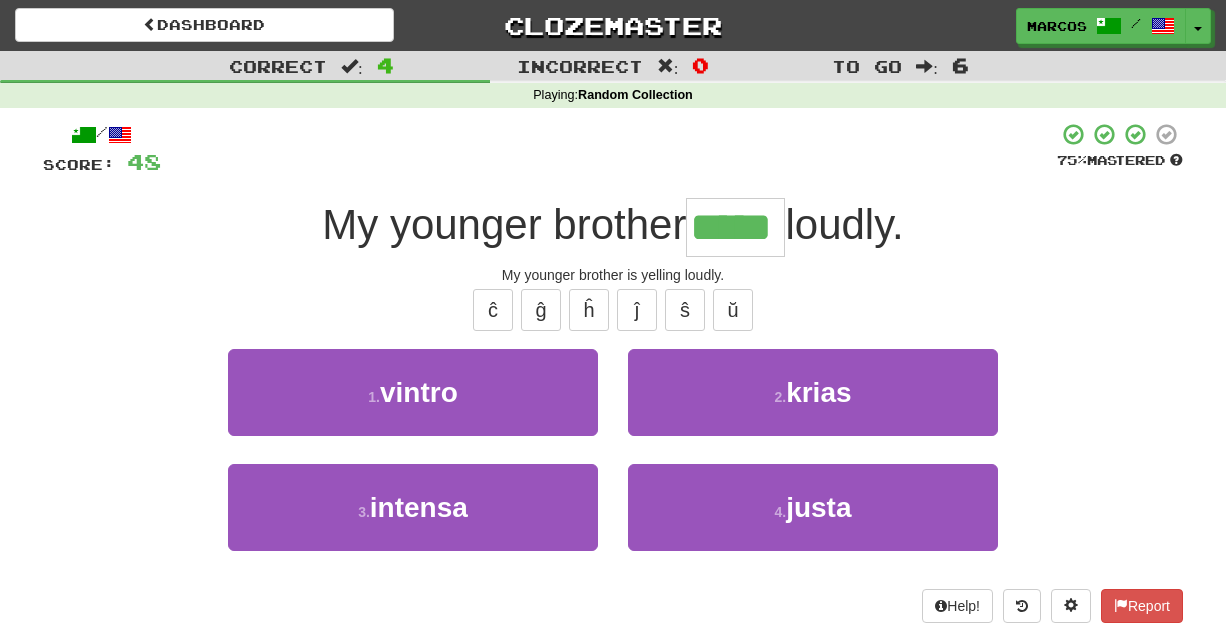 type on "*****" 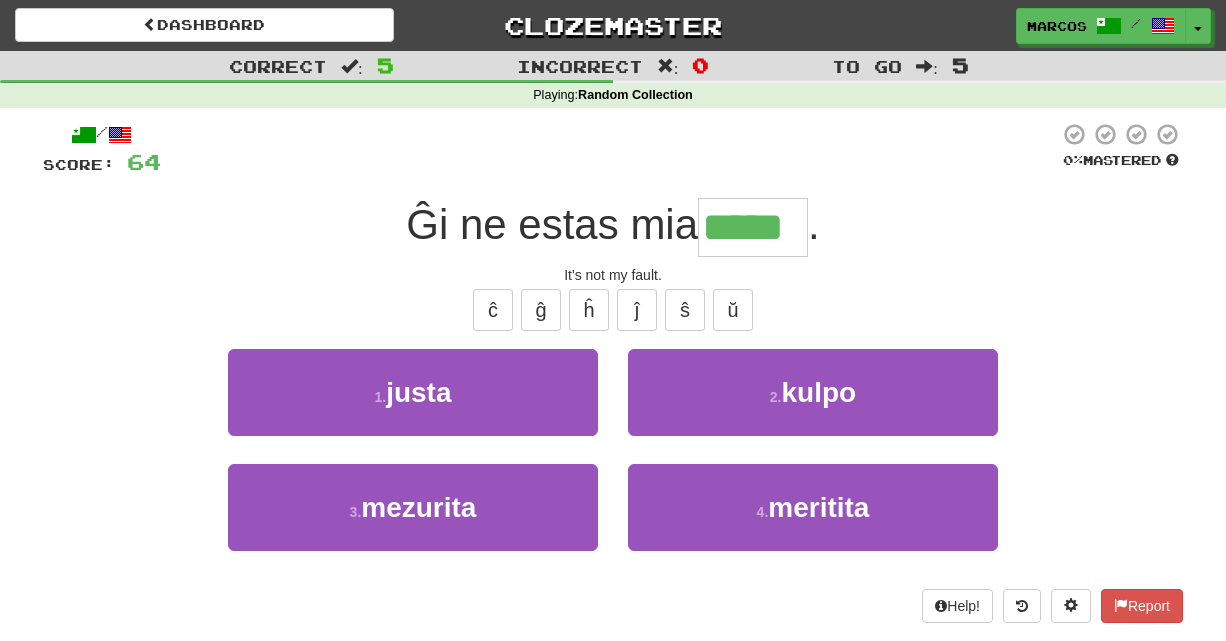 type on "*****" 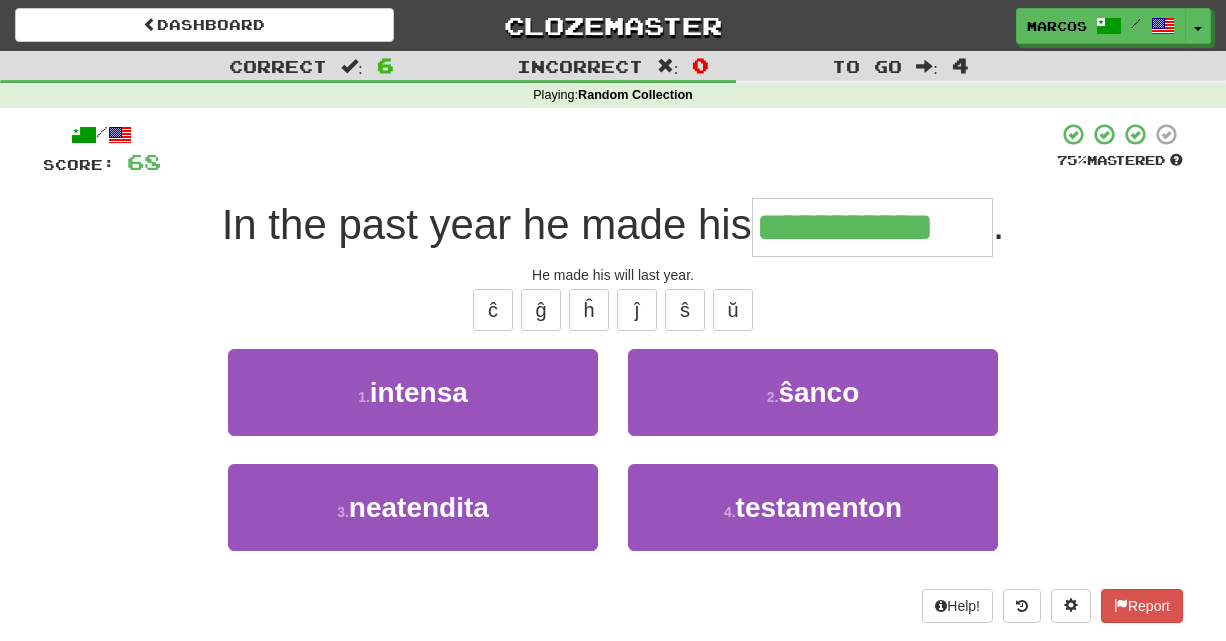 type on "**********" 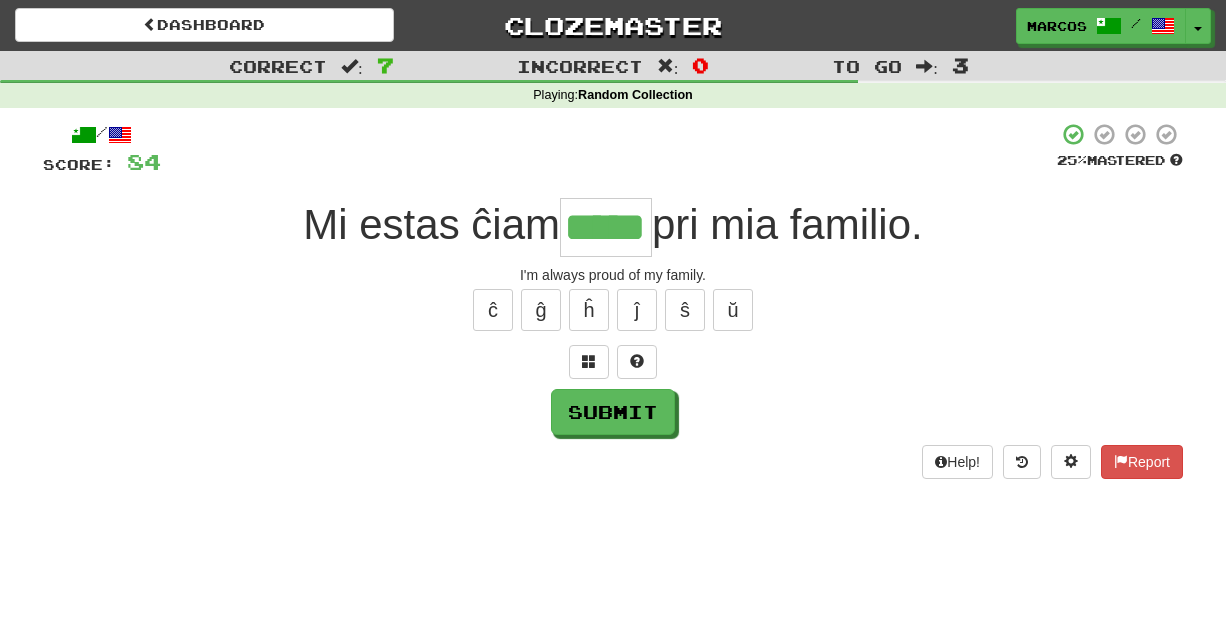 type on "*****" 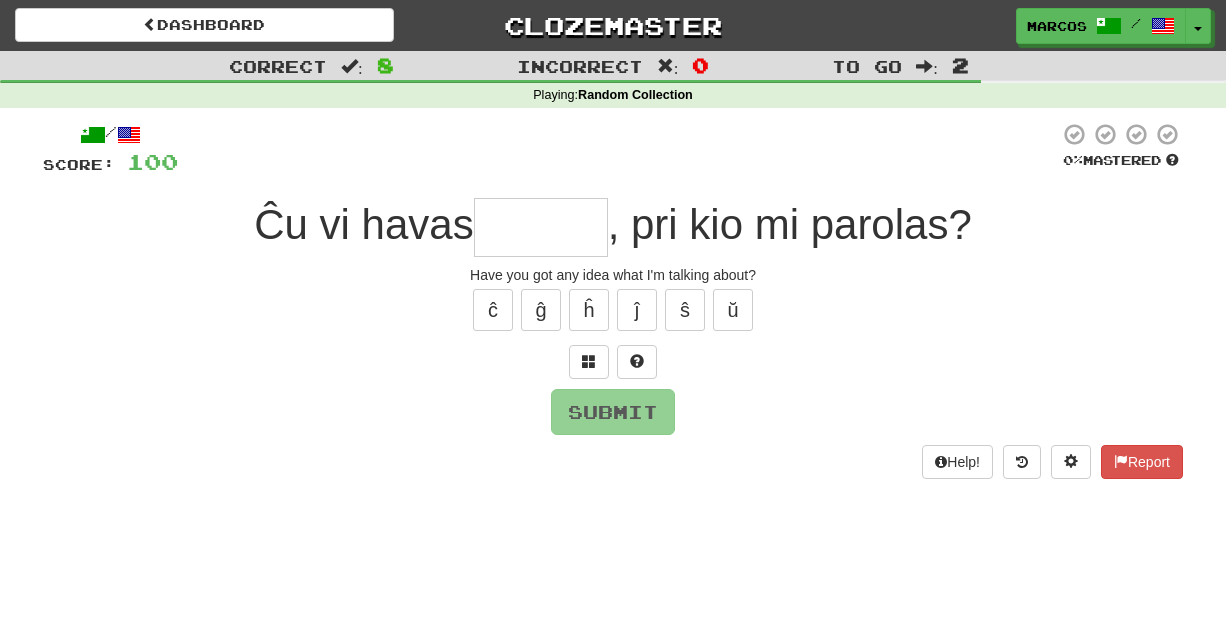 type on "*" 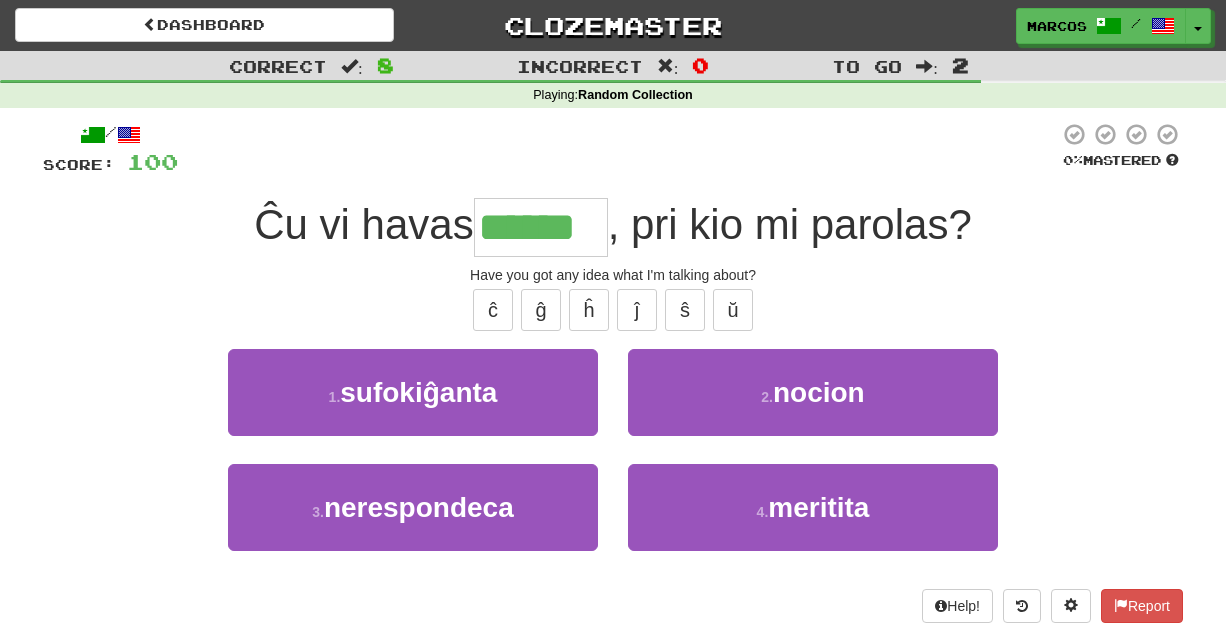 type on "******" 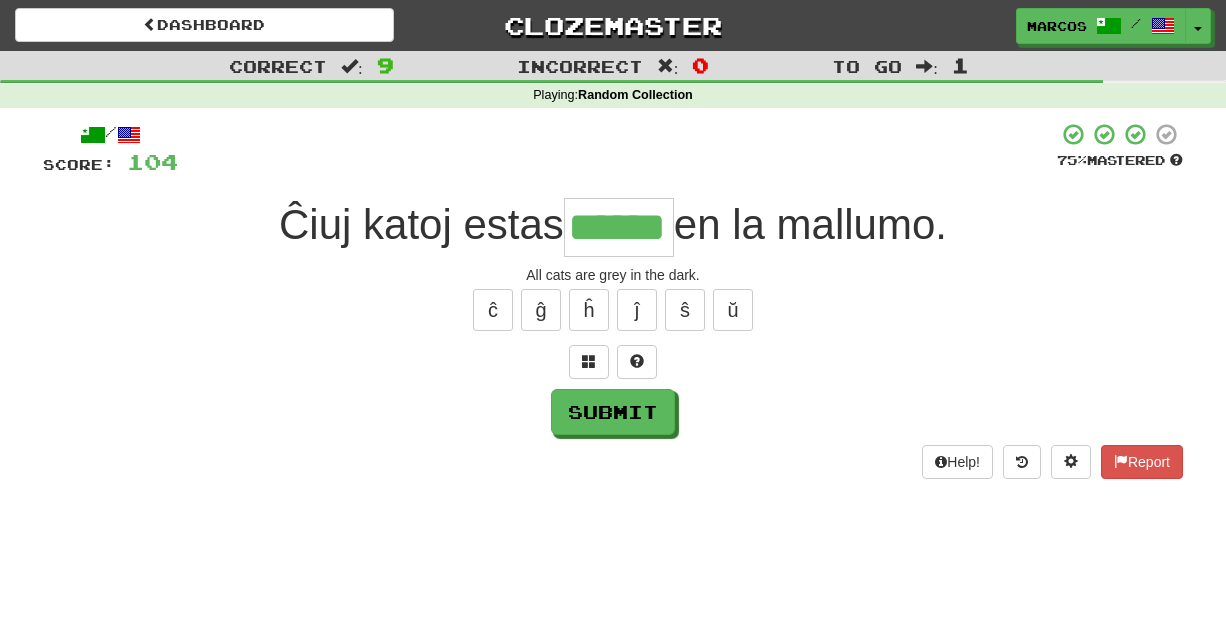 type on "******" 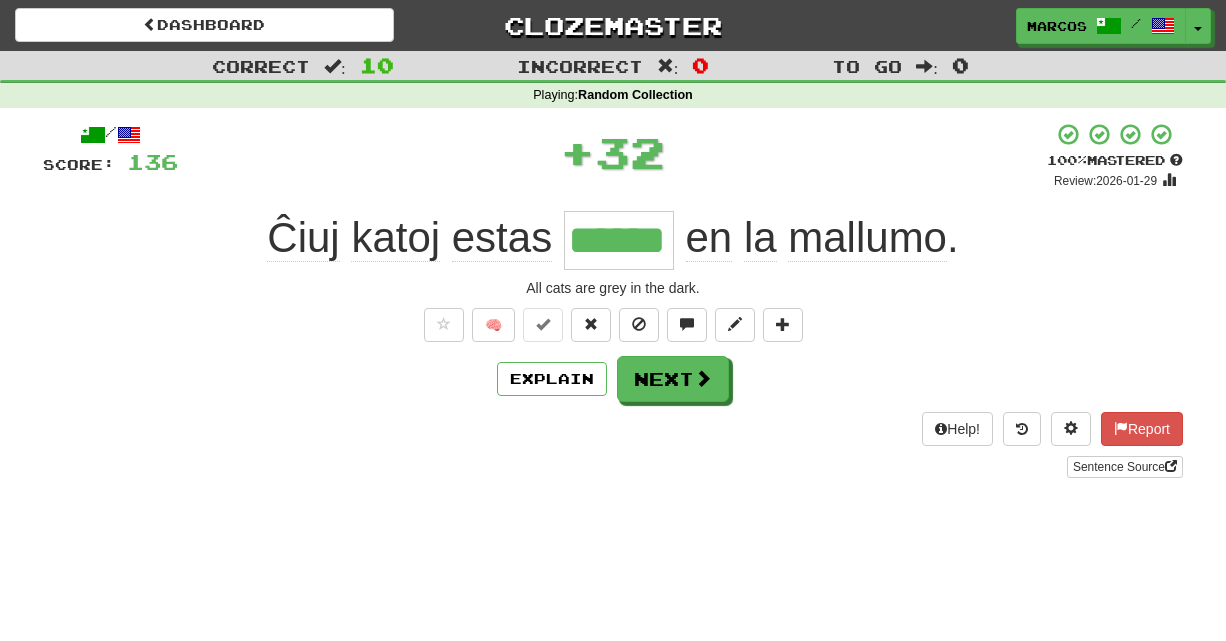 click on "Explain Next" at bounding box center [613, 379] 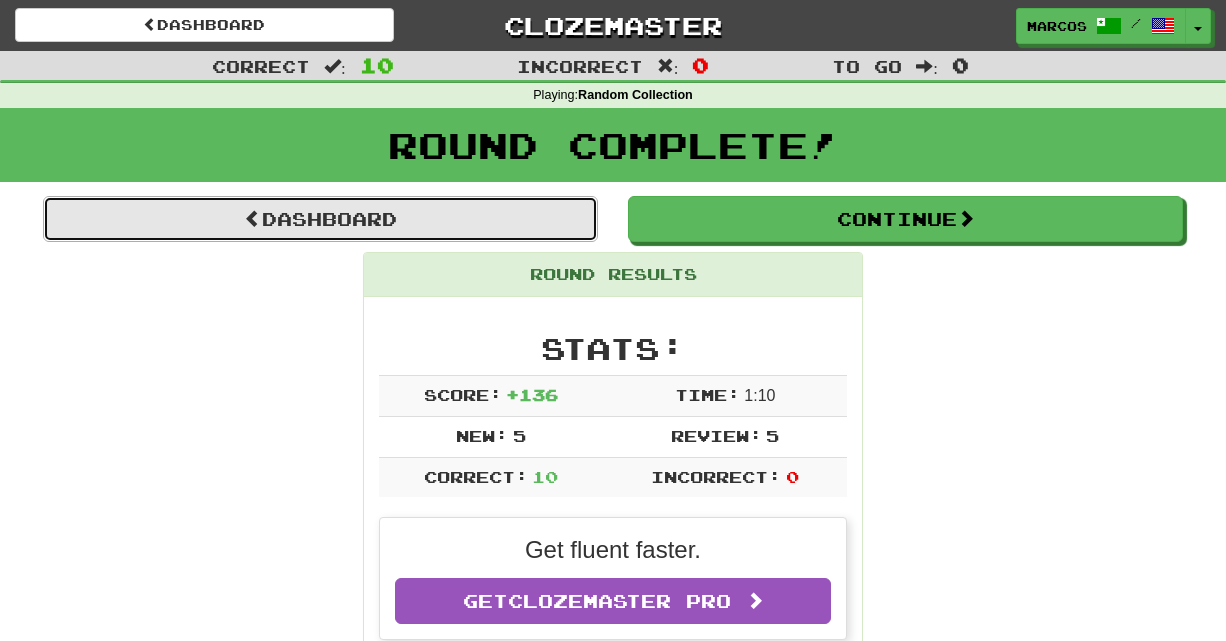 click on "Dashboard" at bounding box center [320, 219] 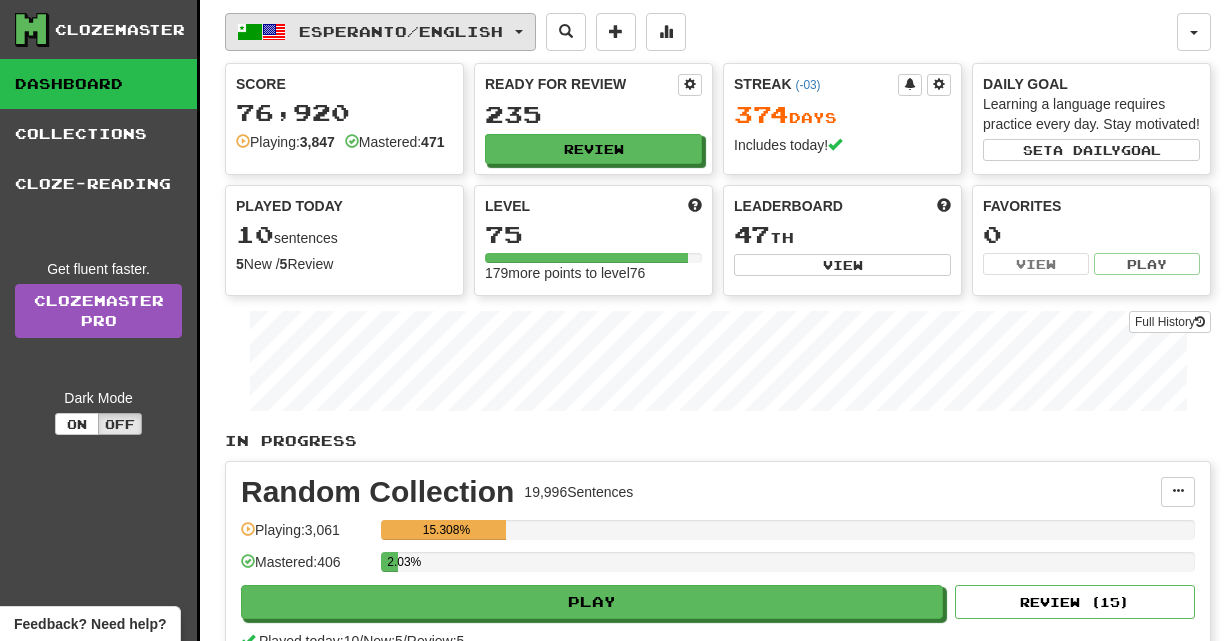 scroll, scrollTop: 0, scrollLeft: 0, axis: both 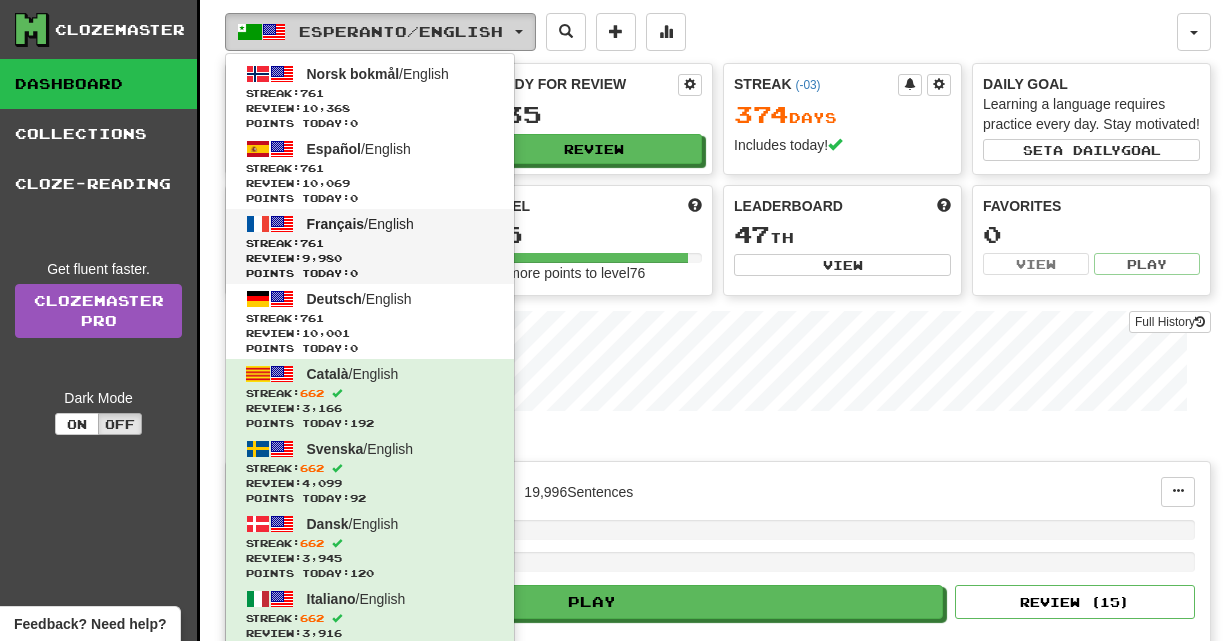 type 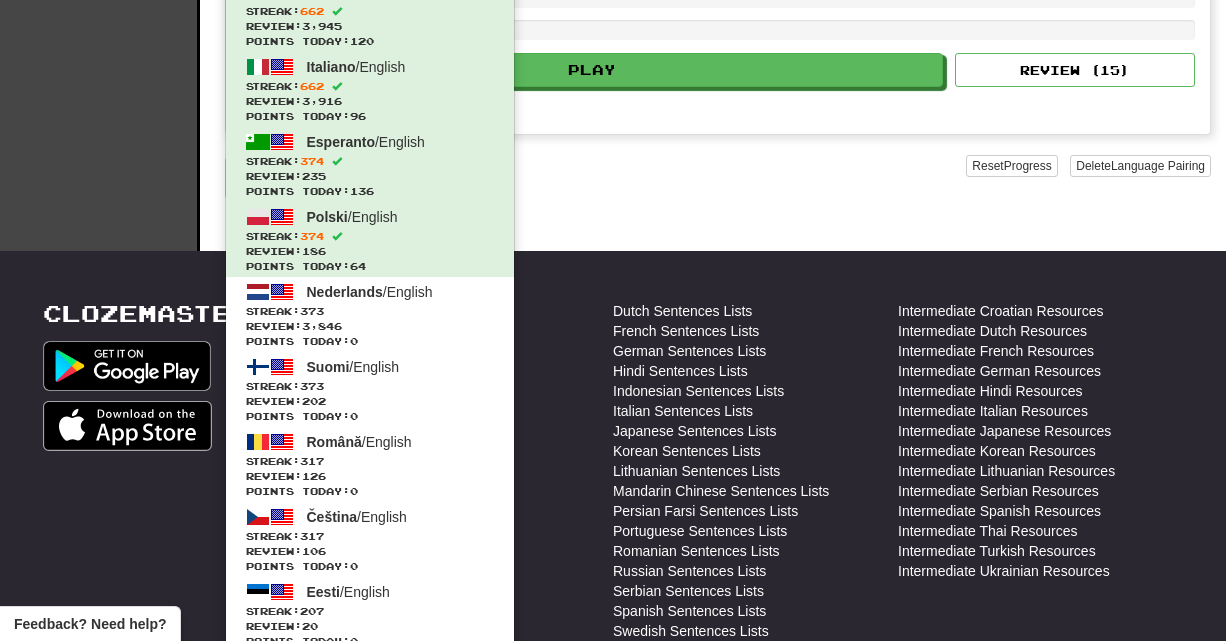 scroll, scrollTop: 560, scrollLeft: 0, axis: vertical 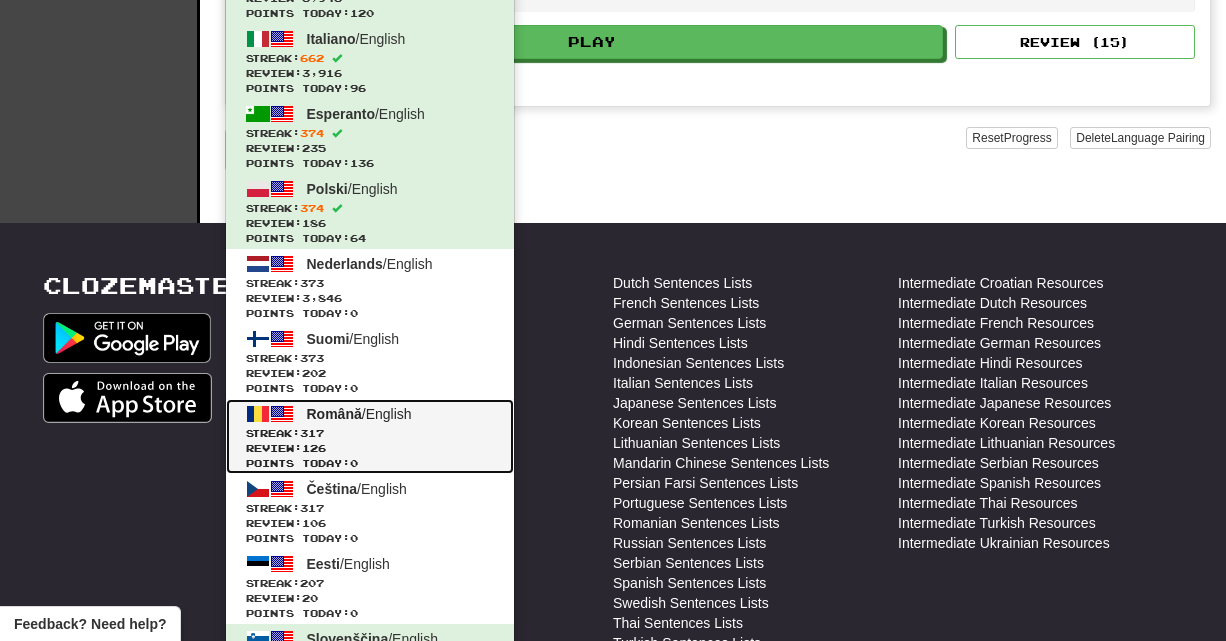 click on "Streak:  317" at bounding box center [370, 433] 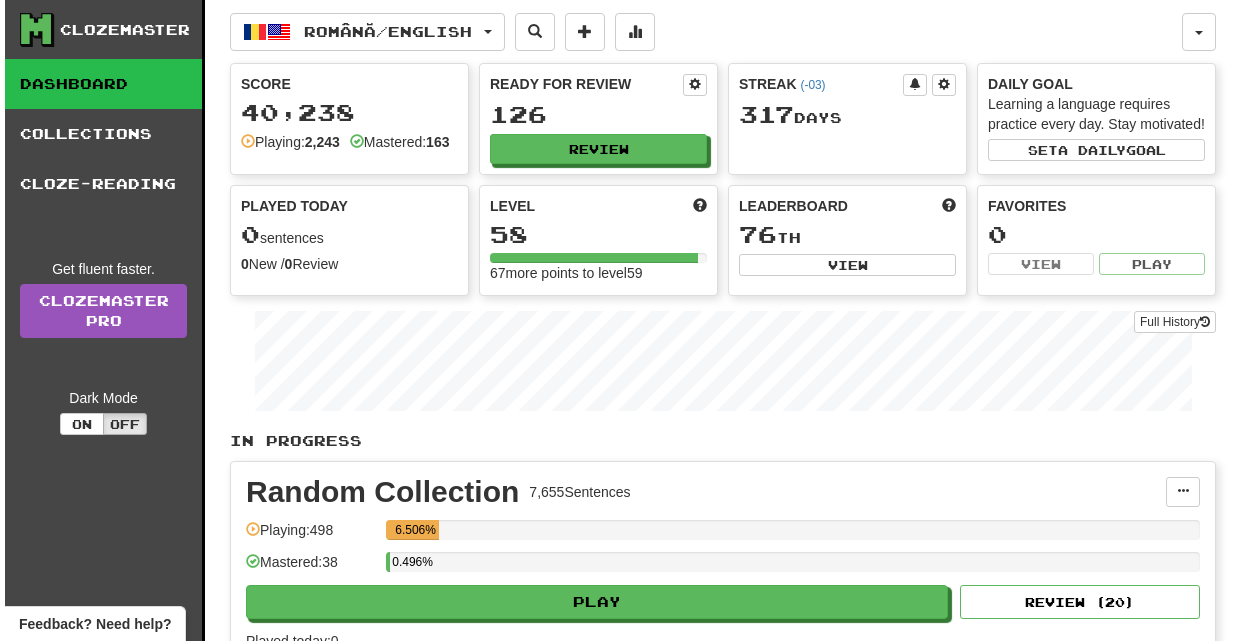 scroll, scrollTop: 0, scrollLeft: 0, axis: both 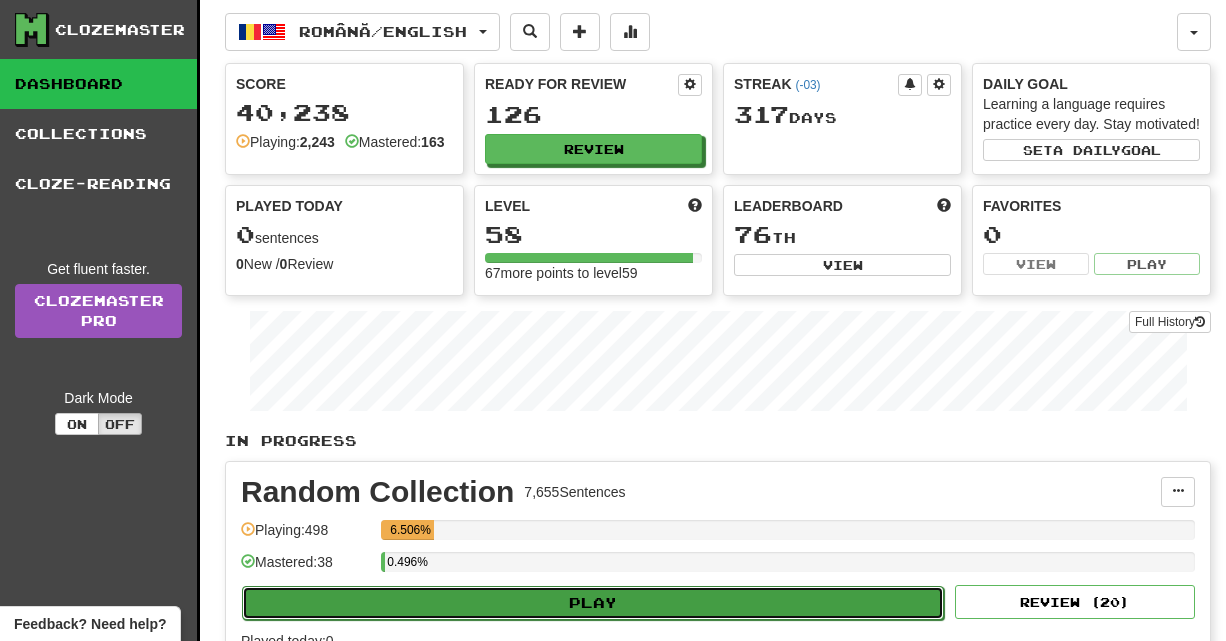click on "Play" at bounding box center [593, 603] 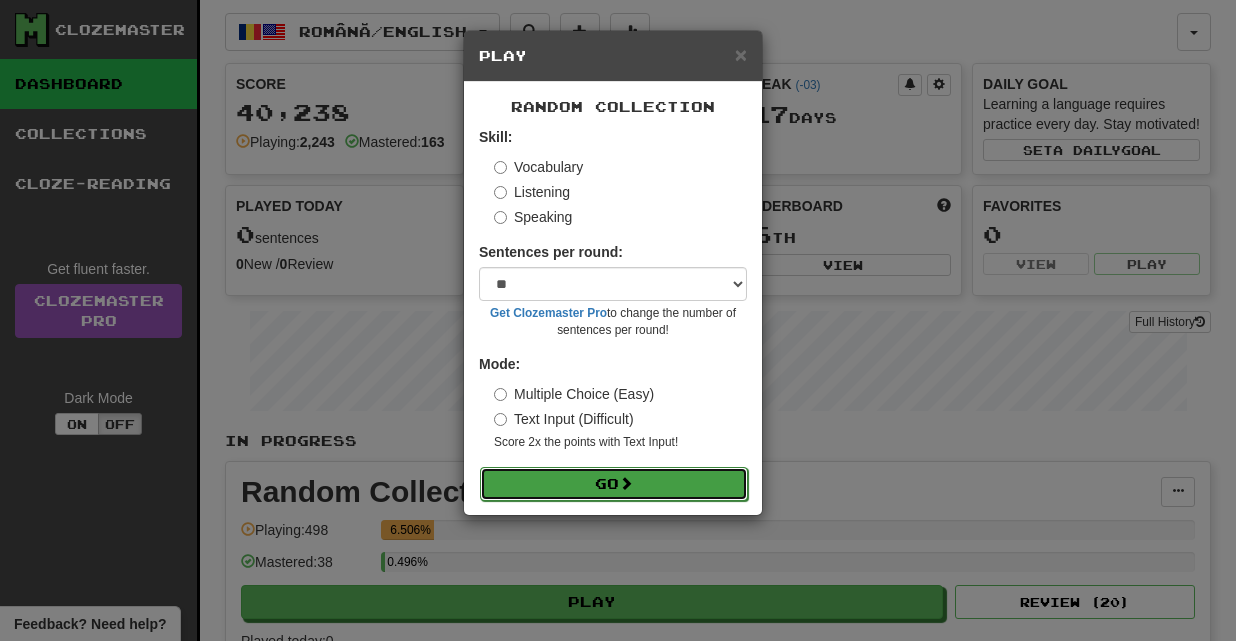 click on "Go" at bounding box center (614, 484) 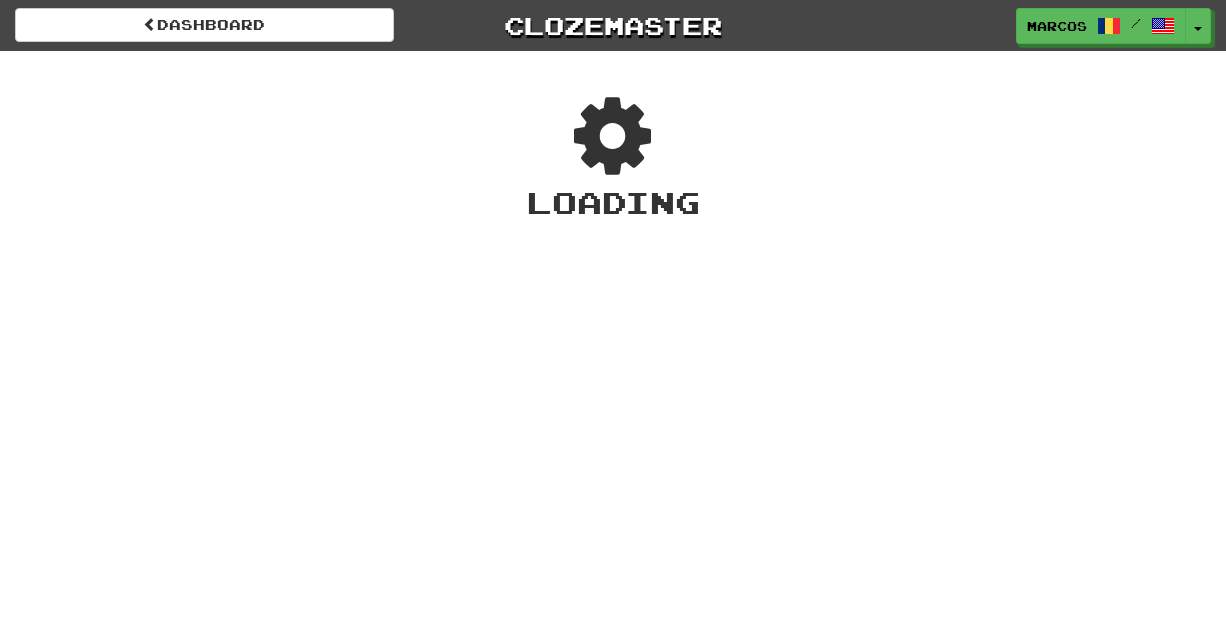 scroll, scrollTop: 0, scrollLeft: 0, axis: both 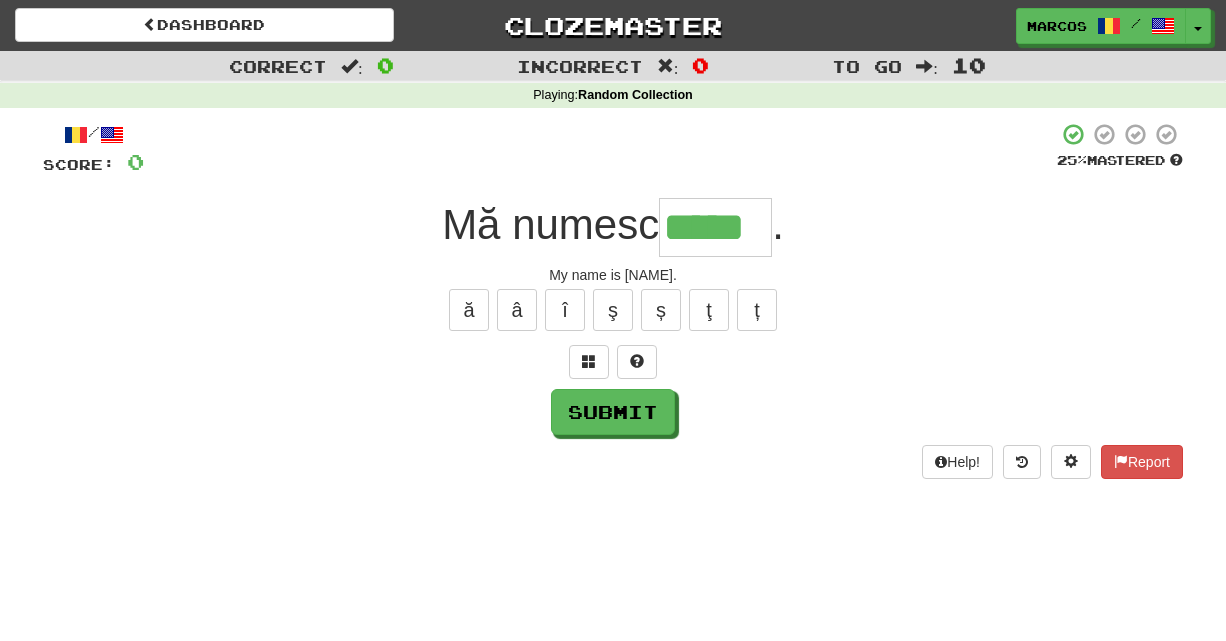type on "*****" 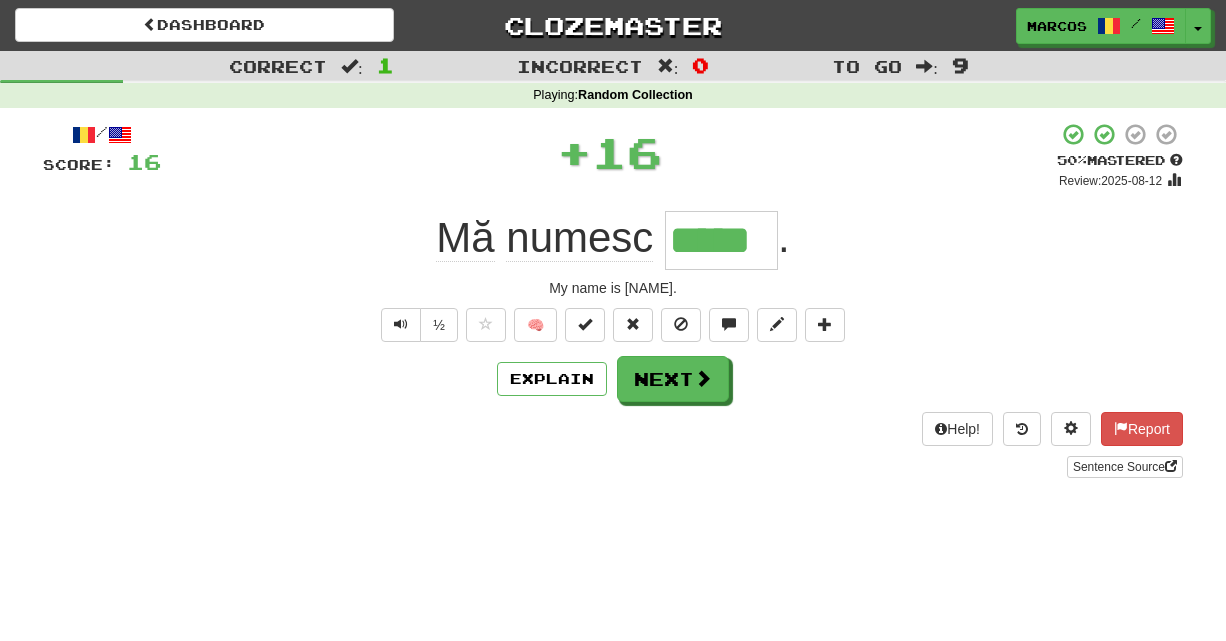 click on "Mă numesc [NAME]." at bounding box center [613, 240] 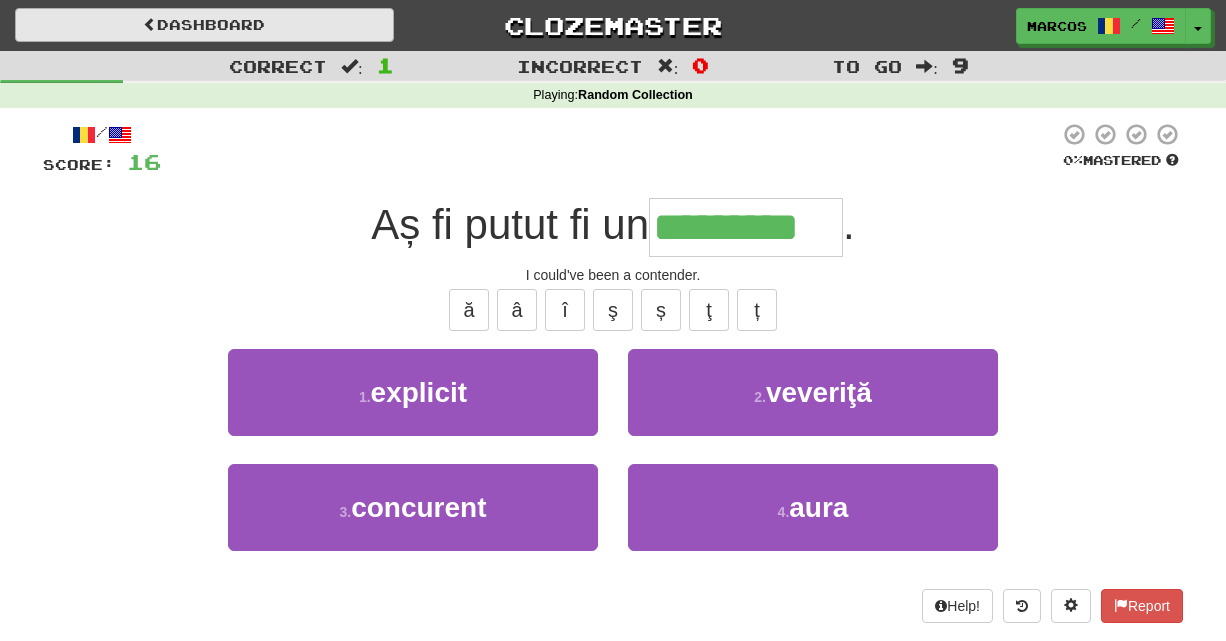 type on "*********" 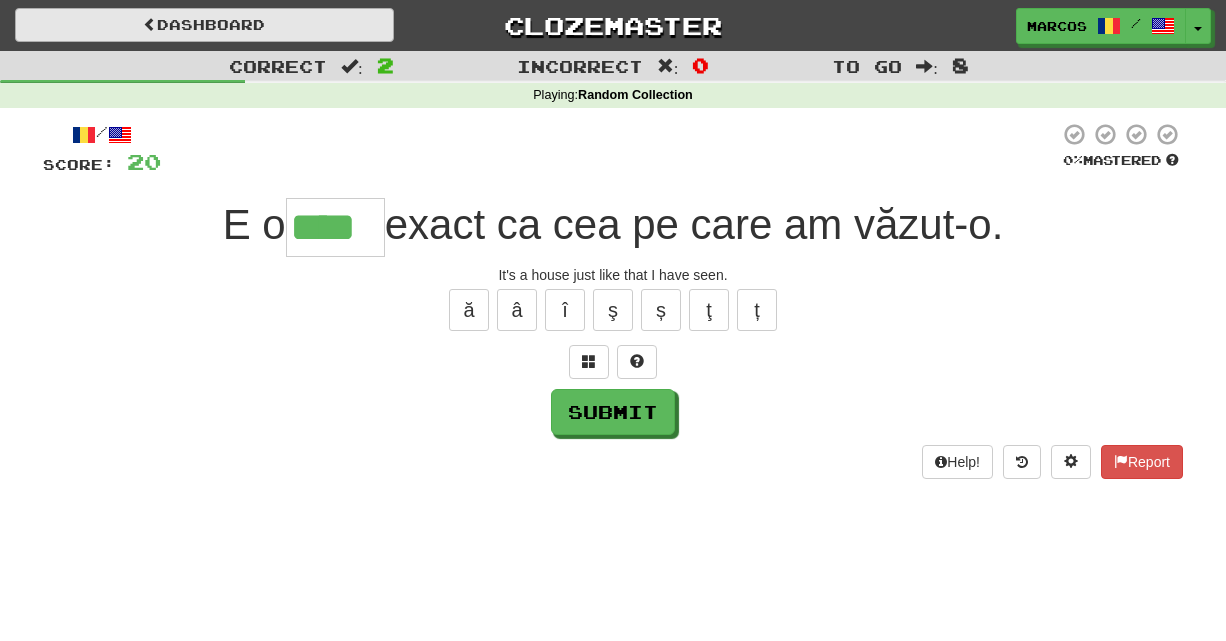 type on "****" 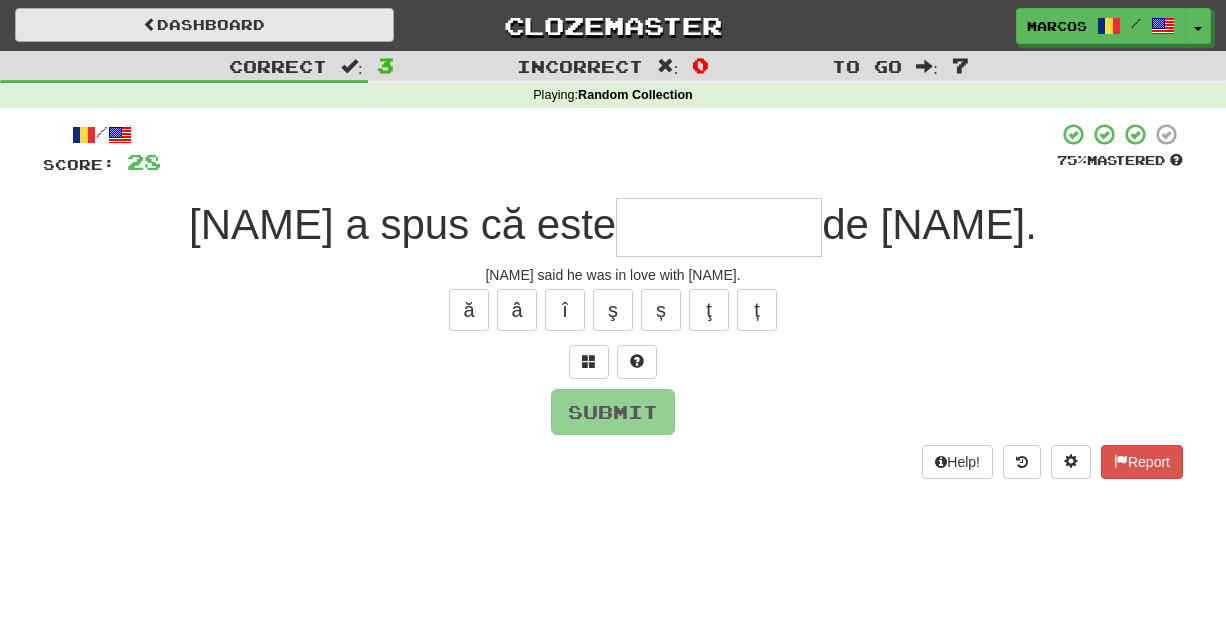 type on "*" 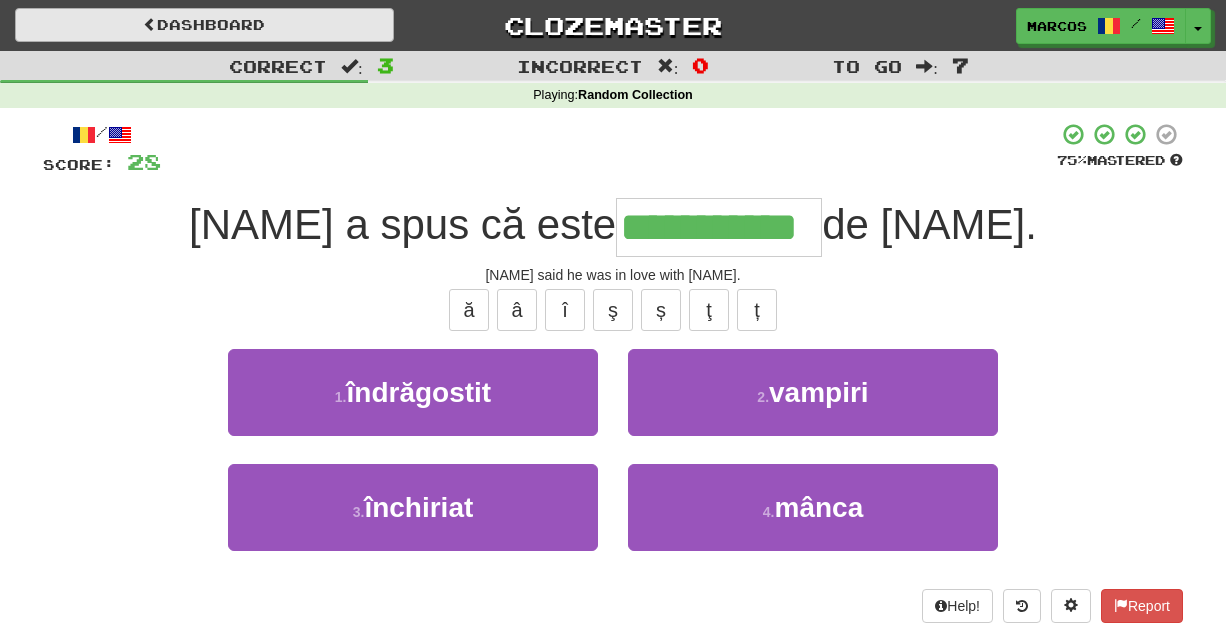type on "**********" 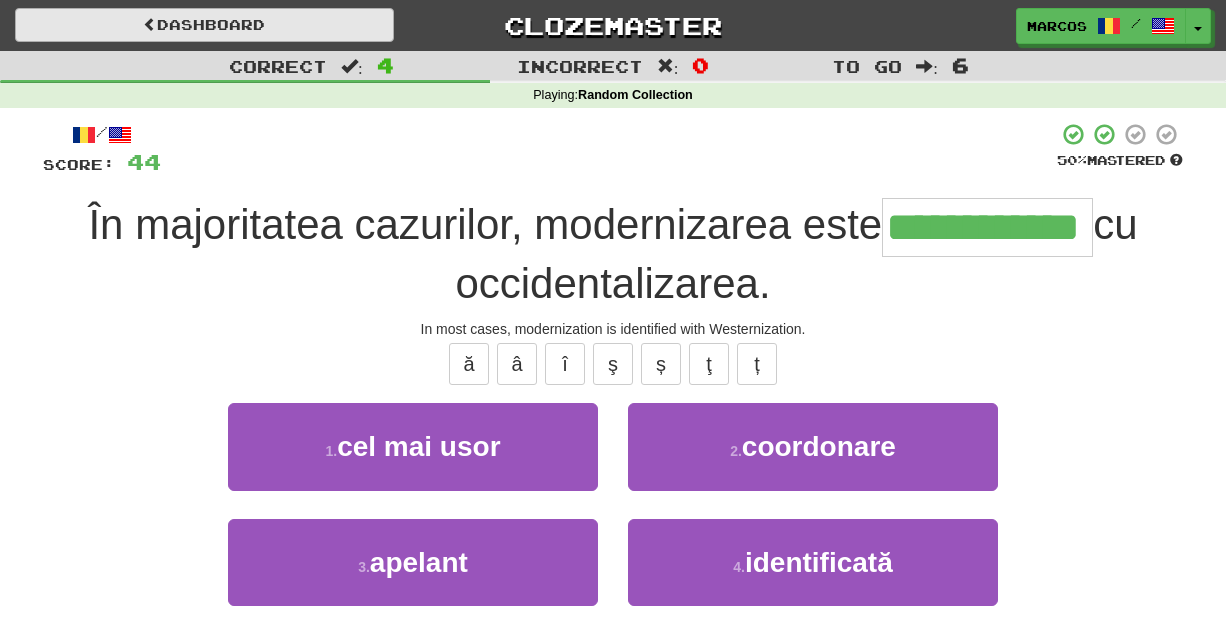 type on "**********" 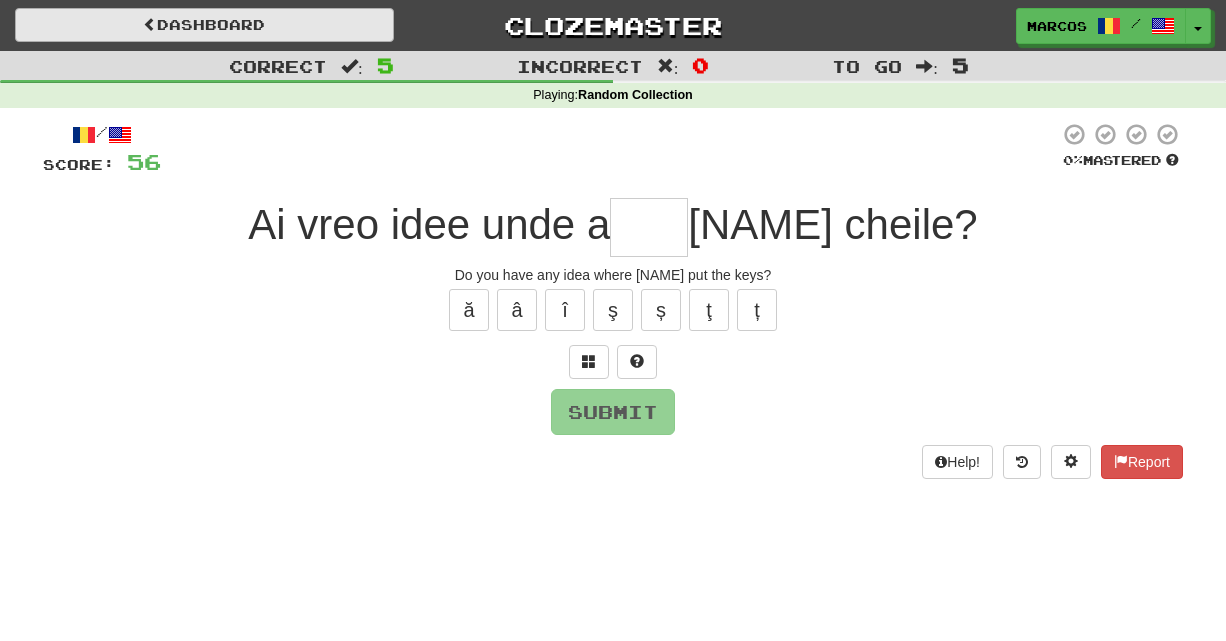 type on "*" 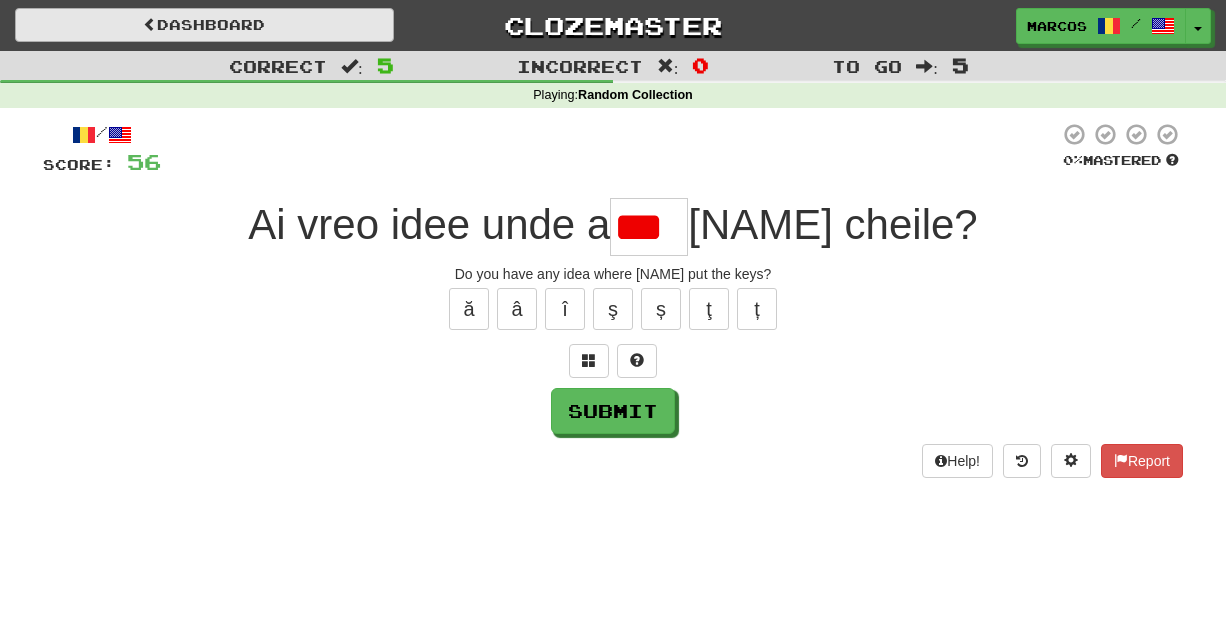 scroll, scrollTop: 0, scrollLeft: 0, axis: both 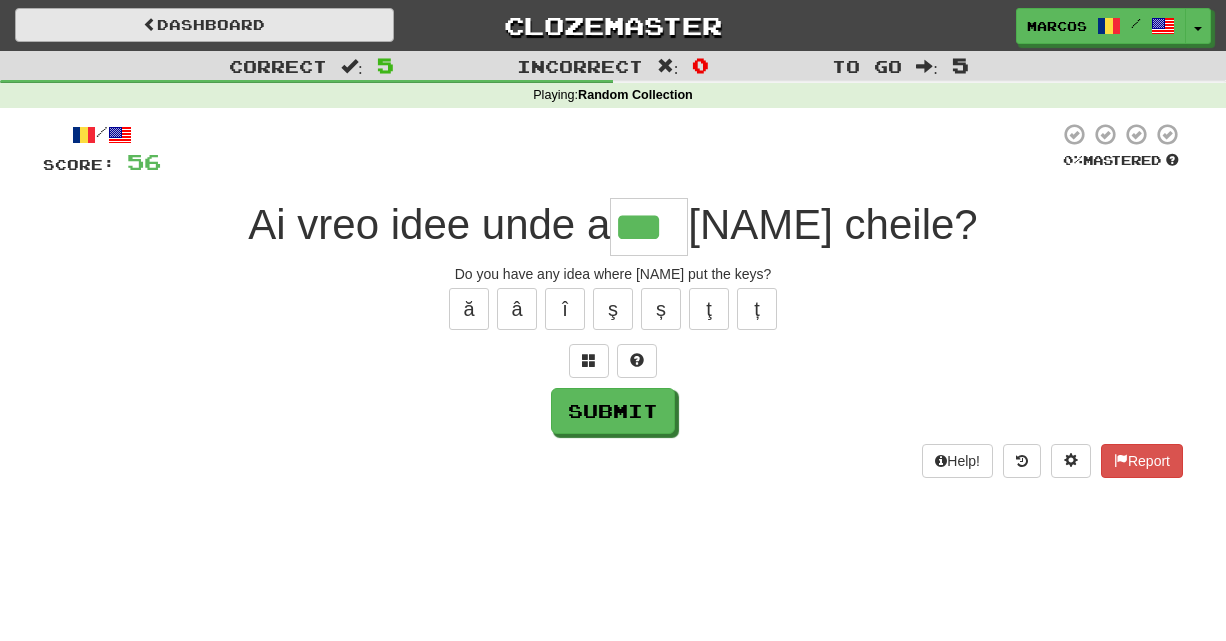 type on "***" 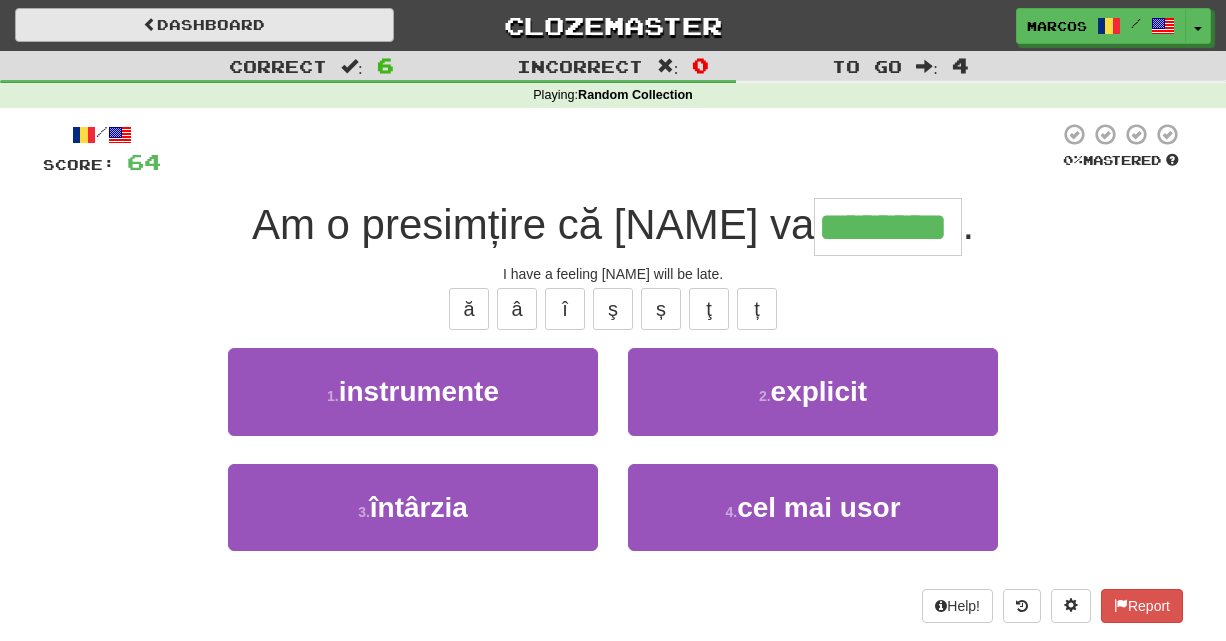 type on "********" 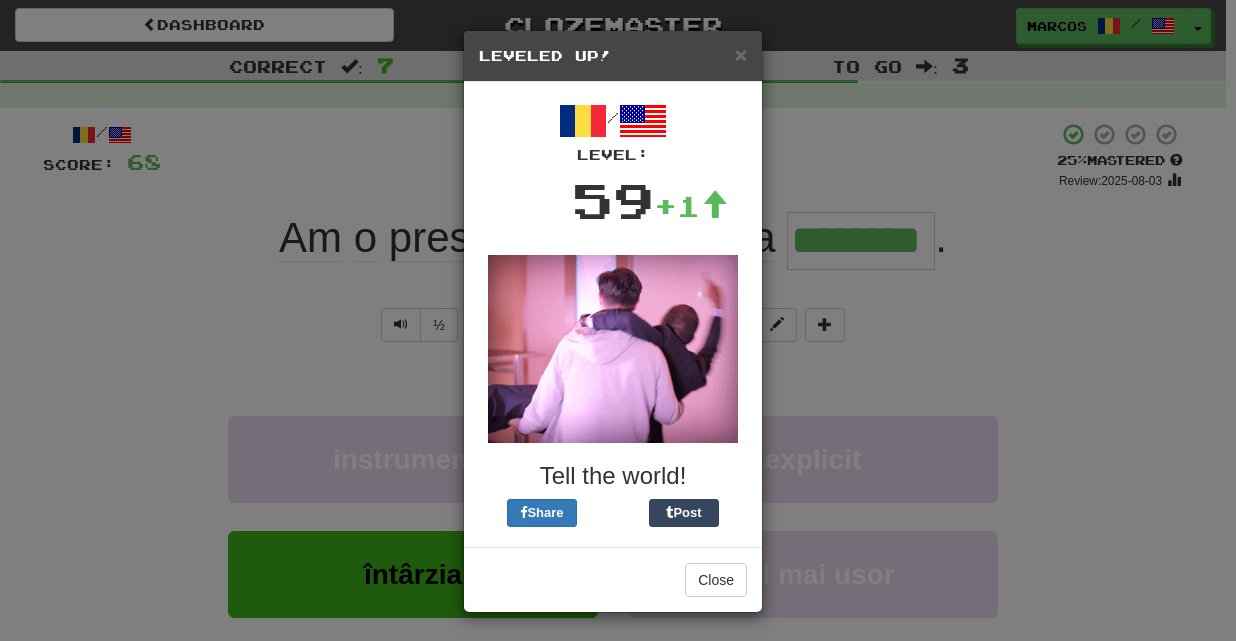 click on "× Leveled Up!  /  Level: 59 +1 Tell the world!  Share  Post Close" at bounding box center (618, 320) 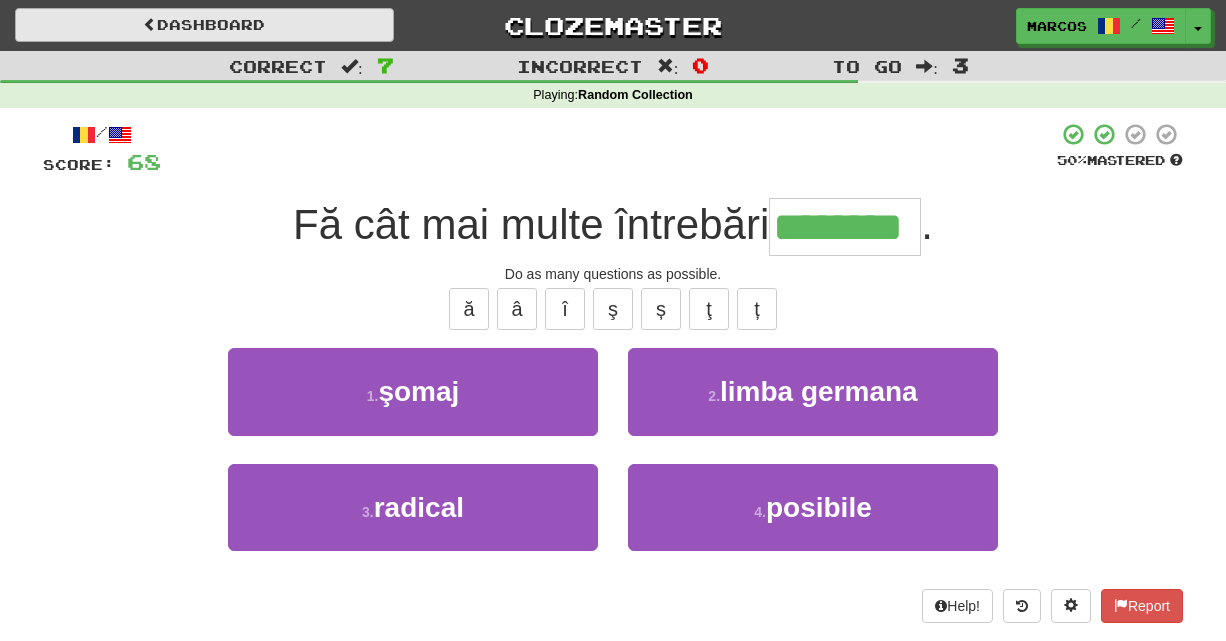 type on "********" 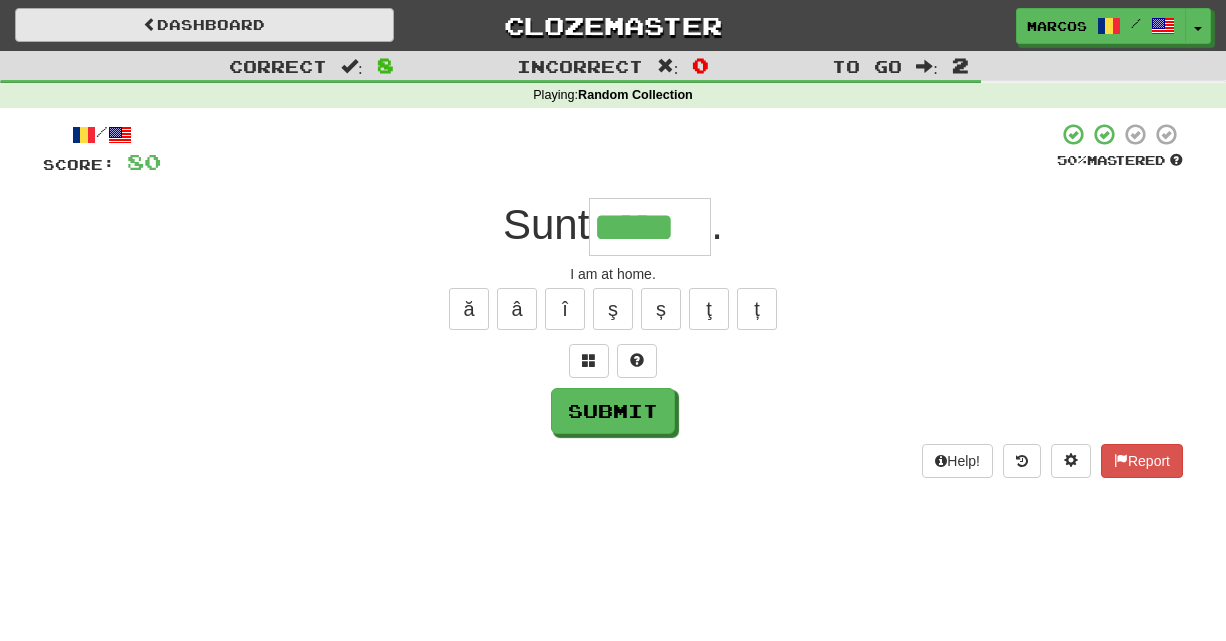 type on "*****" 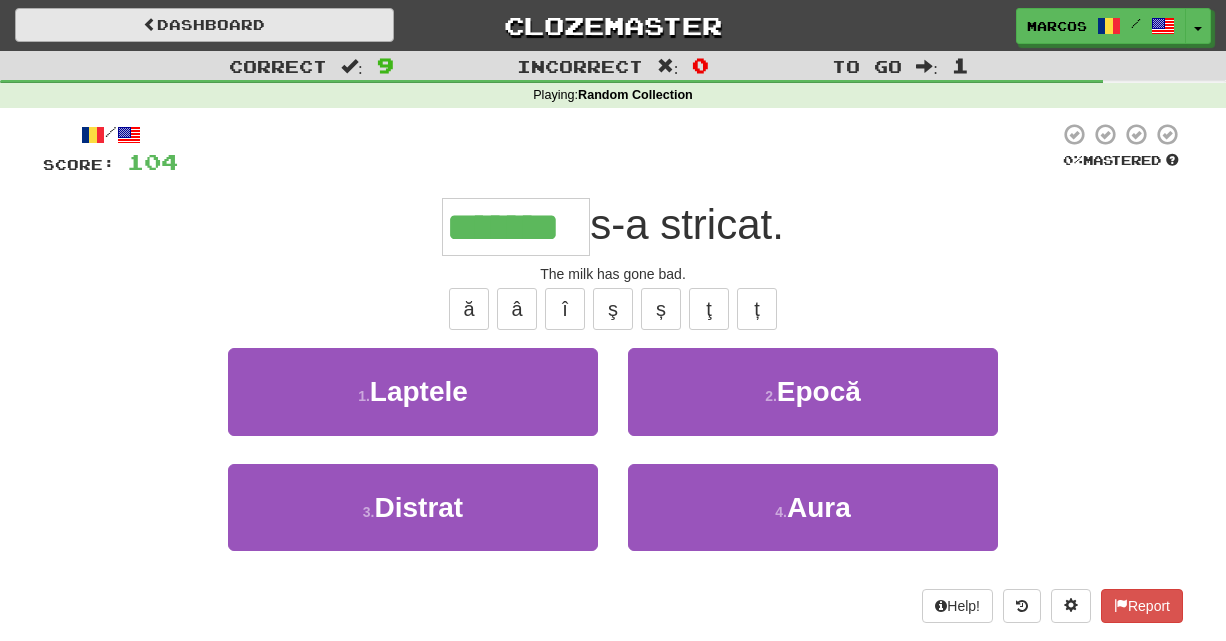 type on "*******" 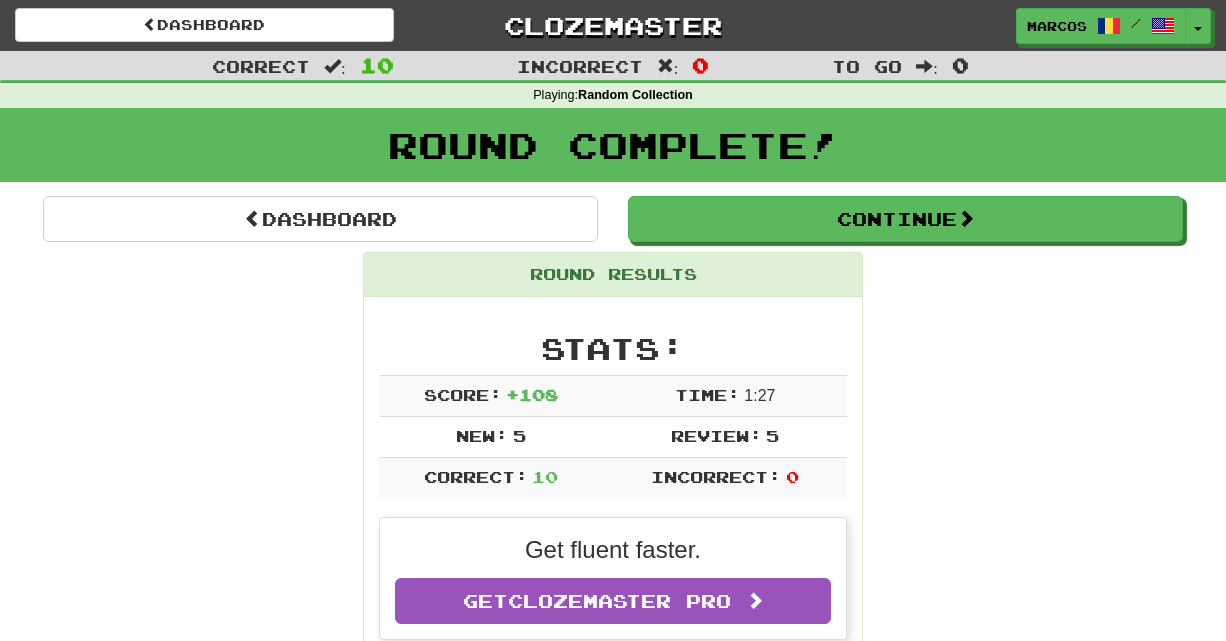 click on "Dashboard Continue Round Results Stats: Score: + 108 Time: 1 : 27 New: 5 Review: 5 Correct: 10 Incorrect: 0 Get fluent faster. Get Clozemaster Pro Progress: Random Collection Playing: 503 / 7,655 + 5 6.506% 6.571% Mastered: 39 / 7,655 + 1 0.496% 0.509% Ready for Review: 15 / Level: 59 ⬆🎉🙌 1,607 points to level 60 - keep going! Ranked: 66 th this week ( 4 points to 65 th ) Sentences: Report Mă numesc [NAME]. My name is [NAME]. Report Aș fi putut fi un concurent. I could've been a contender. Report E o casă exact ca cea pe care am văzut-o. It's a house just like that I have seen. Report [NAME] a spus că este îndrăgostit de [NAME]. [NAME] said he was in love with [NAME]. Report În majoritatea cazurilor, modernizarea este identificată cu occidentalizarea. In most cases, modernization is identified with Westernization. Report Ai vreo idee unde a pus [NAME] cheile? Do you have any idea where [NAME] put the keys? Report Am o presimțire că [NAME] va întârzia. . ." at bounding box center (613, 1236) 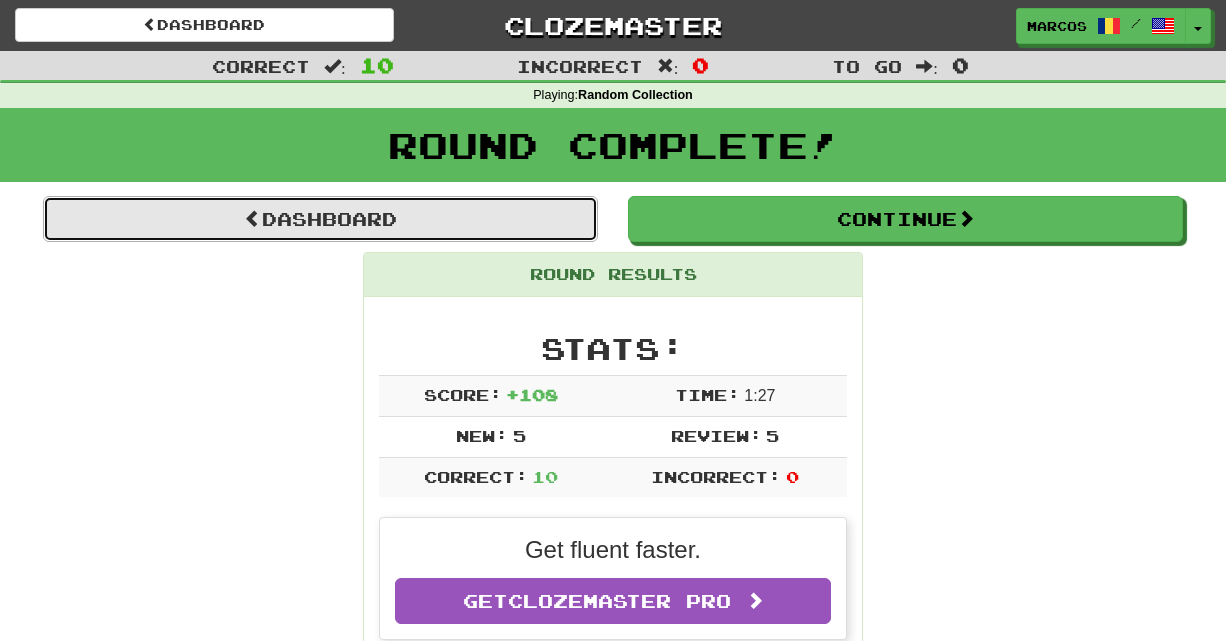 click on "Dashboard" at bounding box center [320, 219] 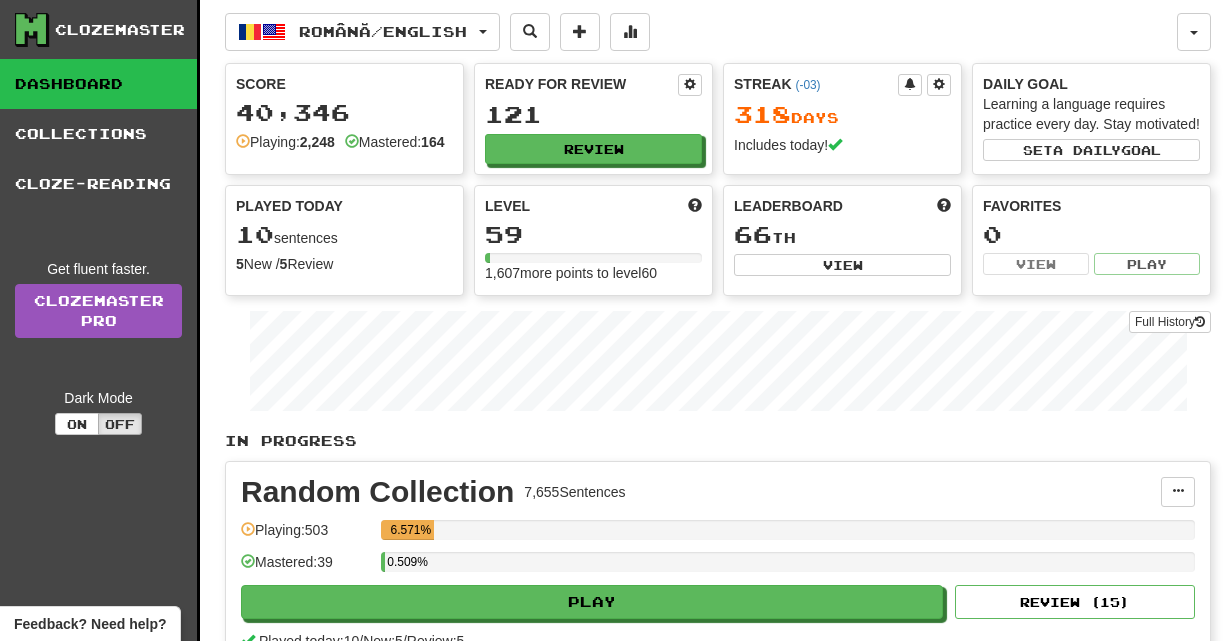 scroll, scrollTop: 0, scrollLeft: 0, axis: both 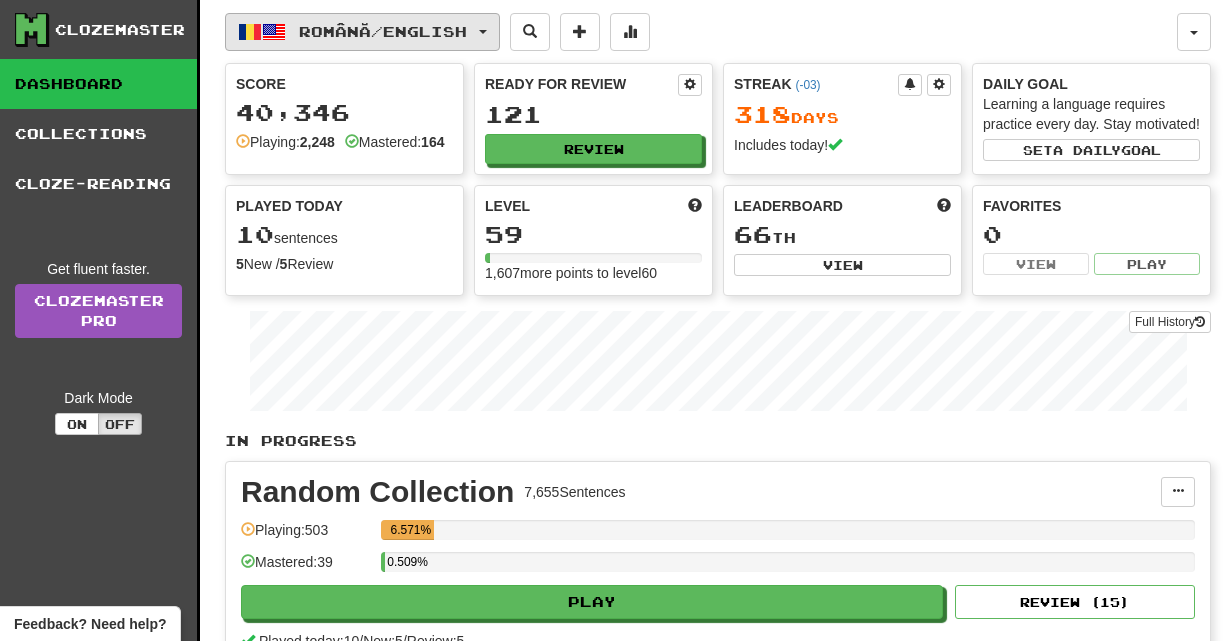 click on "Română  /  English" at bounding box center (362, 32) 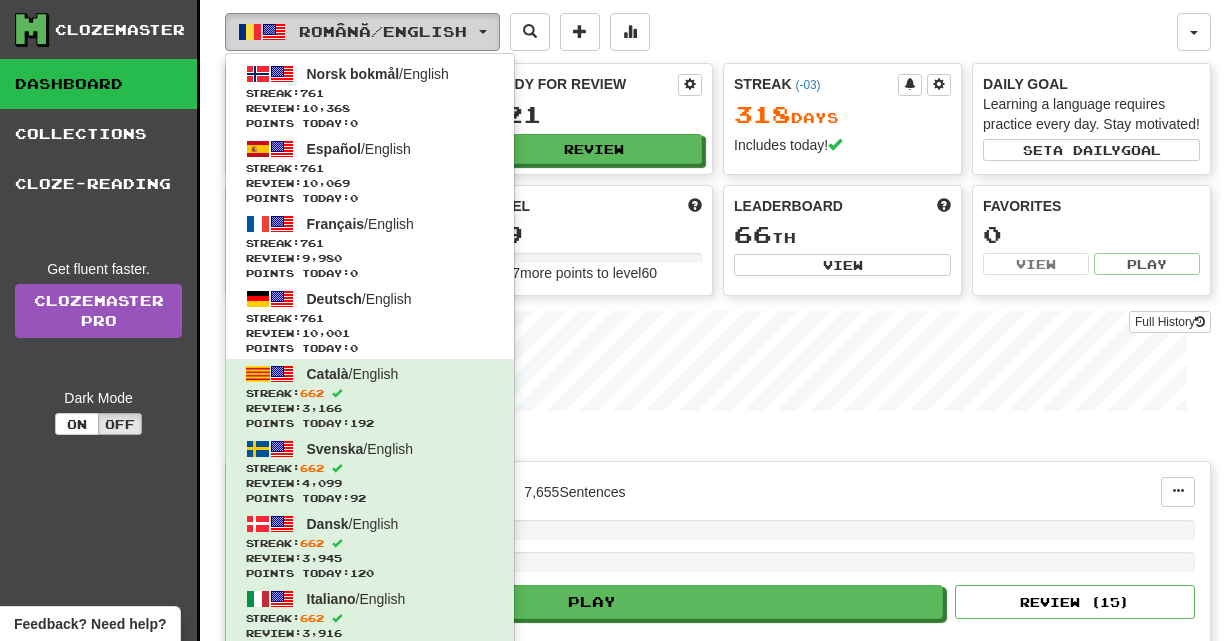 type 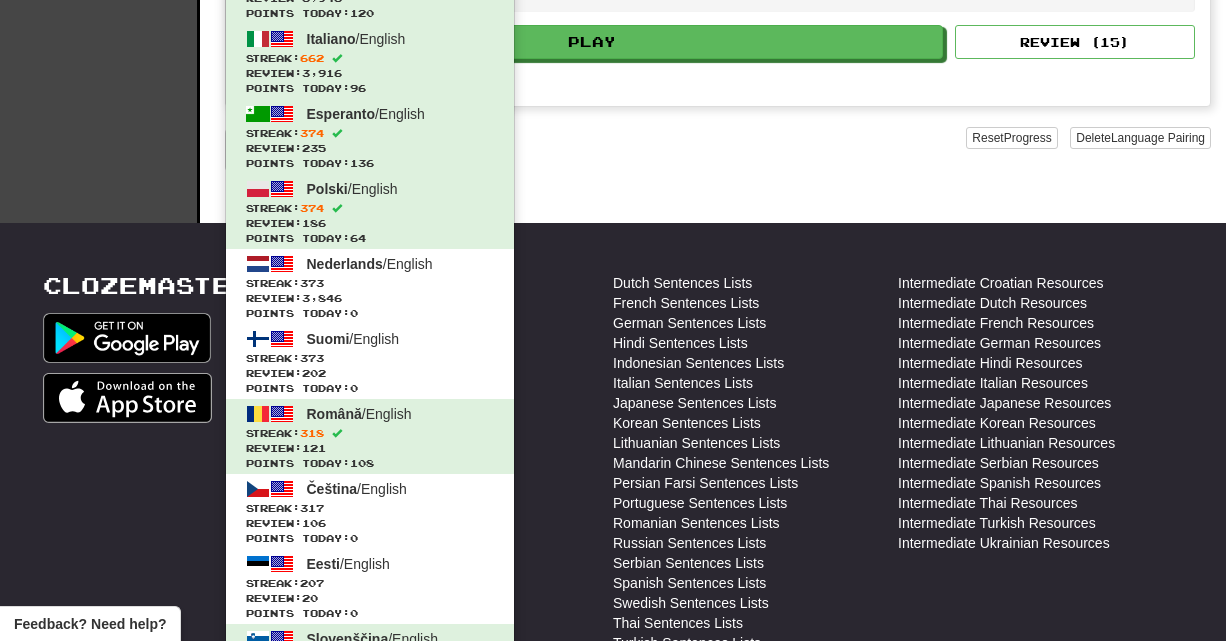 scroll, scrollTop: 814, scrollLeft: 0, axis: vertical 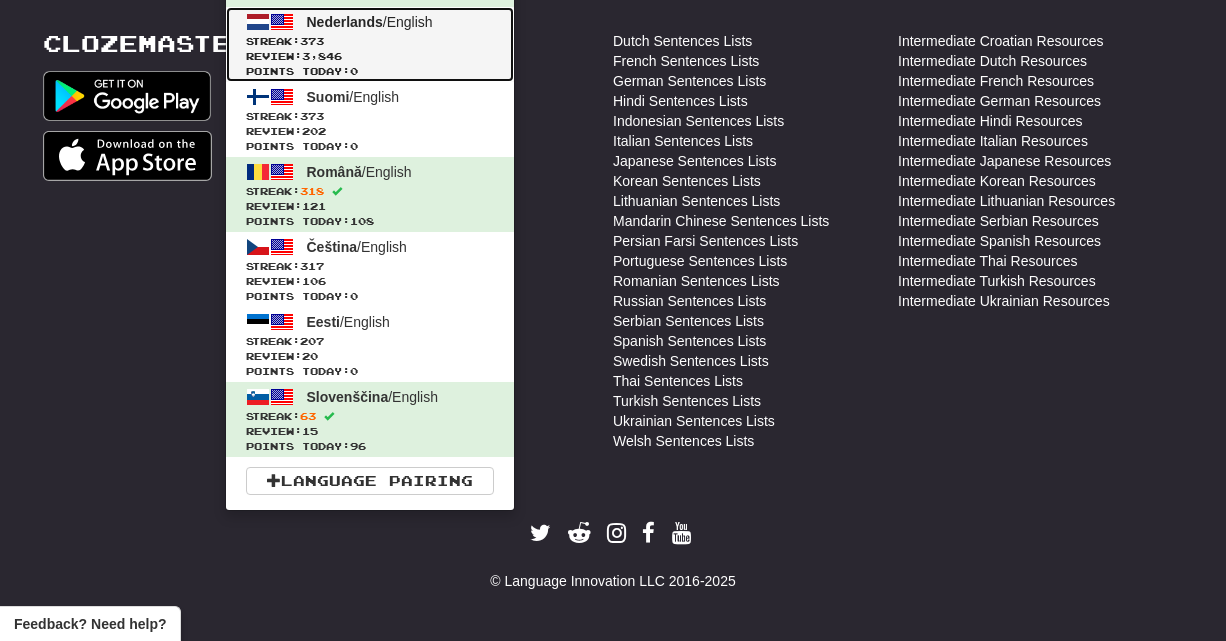 click on "Streak:  373" at bounding box center (370, 41) 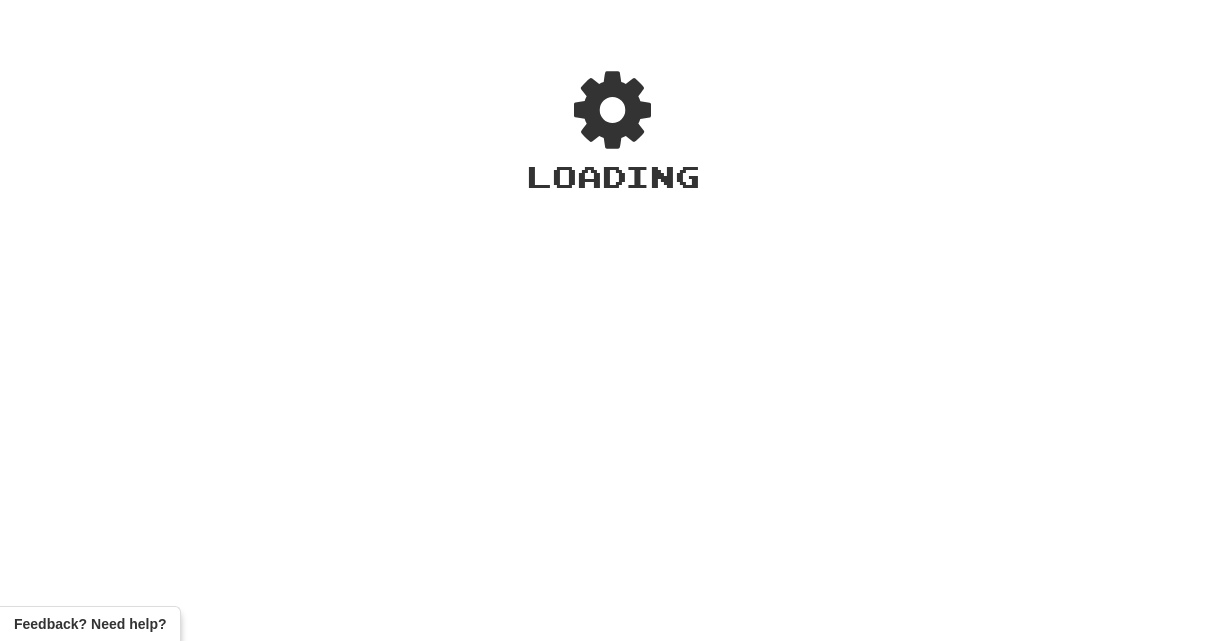 scroll, scrollTop: 0, scrollLeft: 0, axis: both 